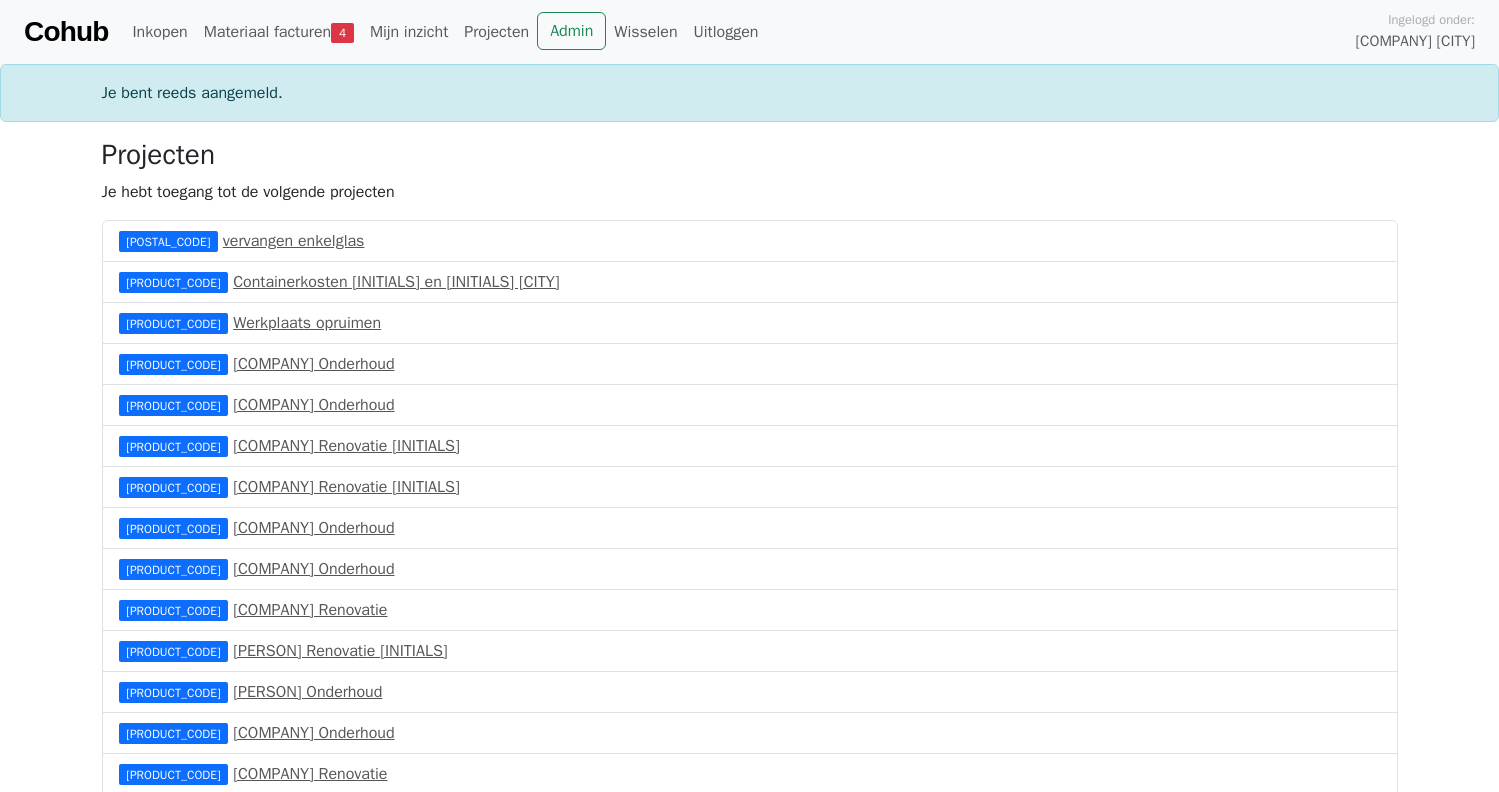 scroll, scrollTop: 0, scrollLeft: 0, axis: both 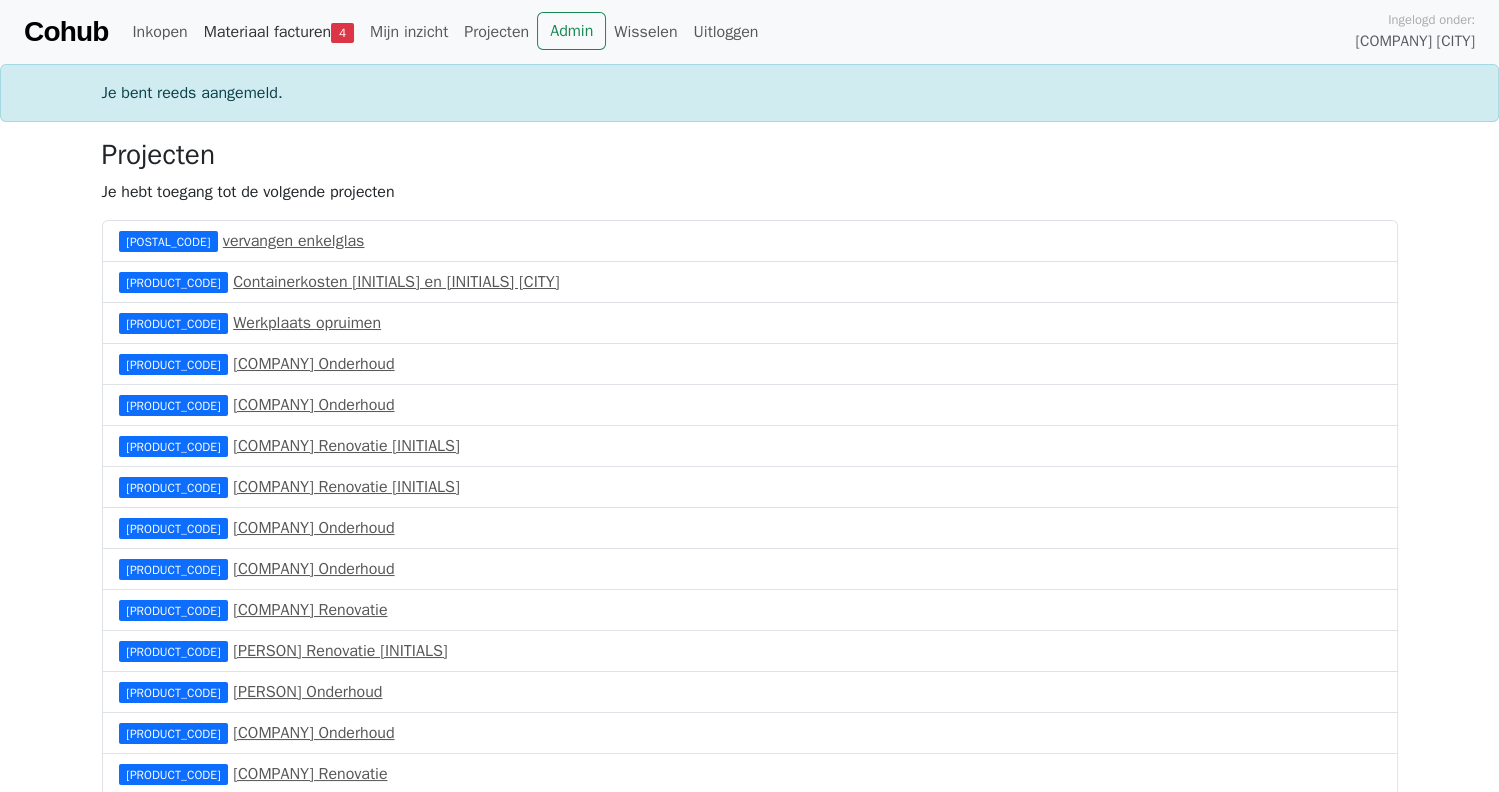 click on "Materiaal facturen  4" at bounding box center (279, 32) 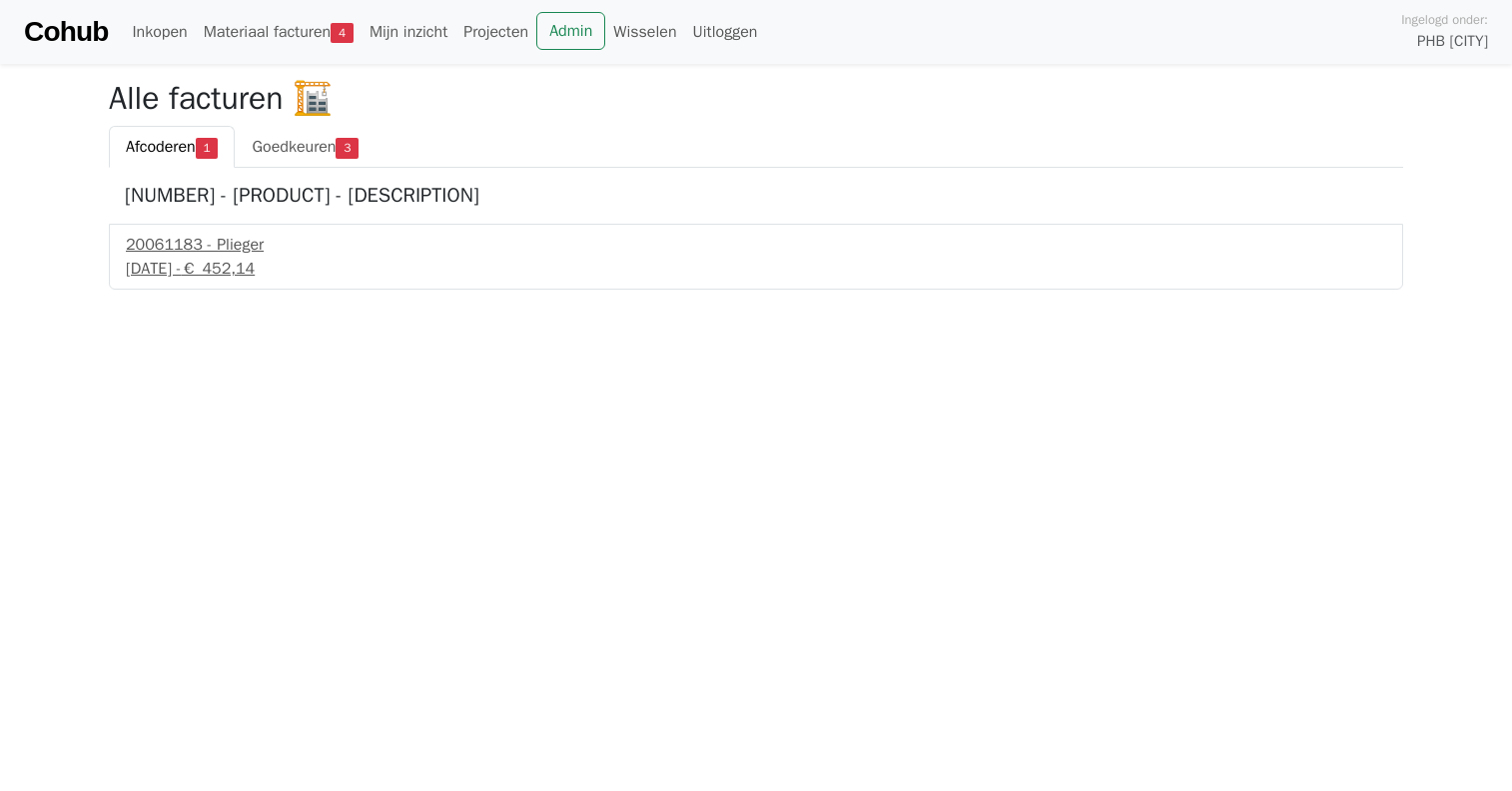 scroll, scrollTop: 0, scrollLeft: 0, axis: both 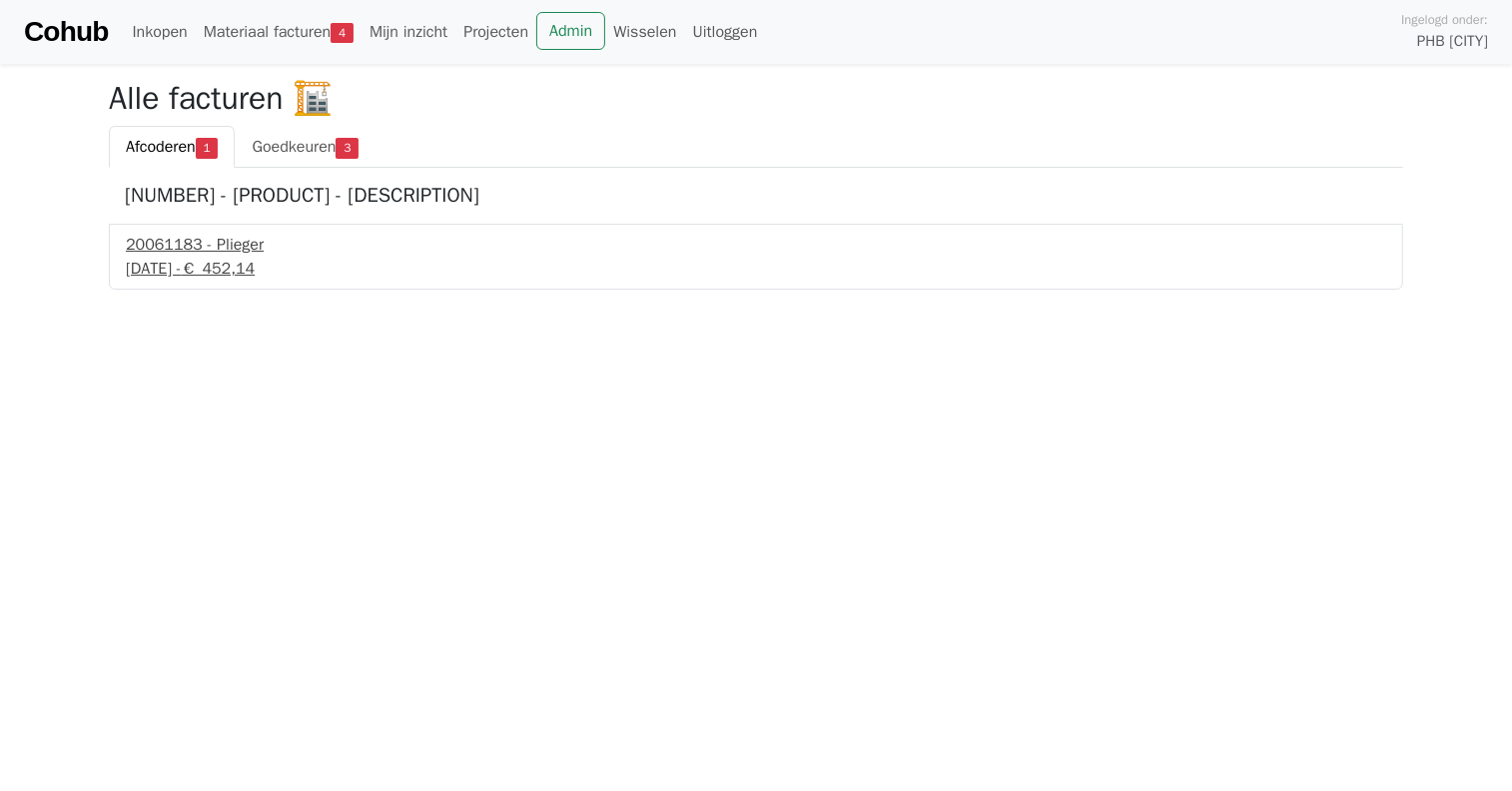 click on "[DATE] -  [PRICE]" at bounding box center (756, 269) 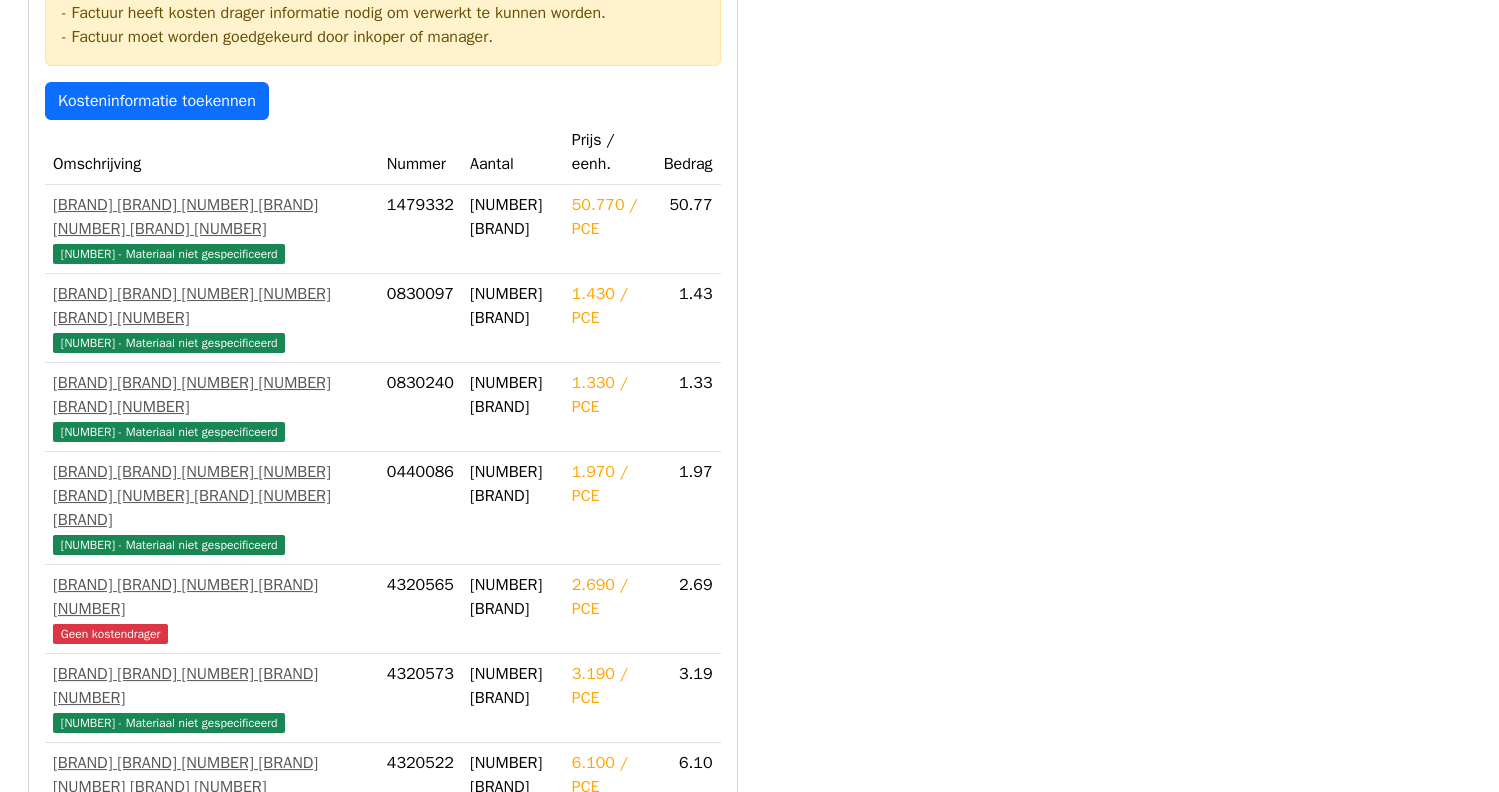 scroll, scrollTop: 0, scrollLeft: 0, axis: both 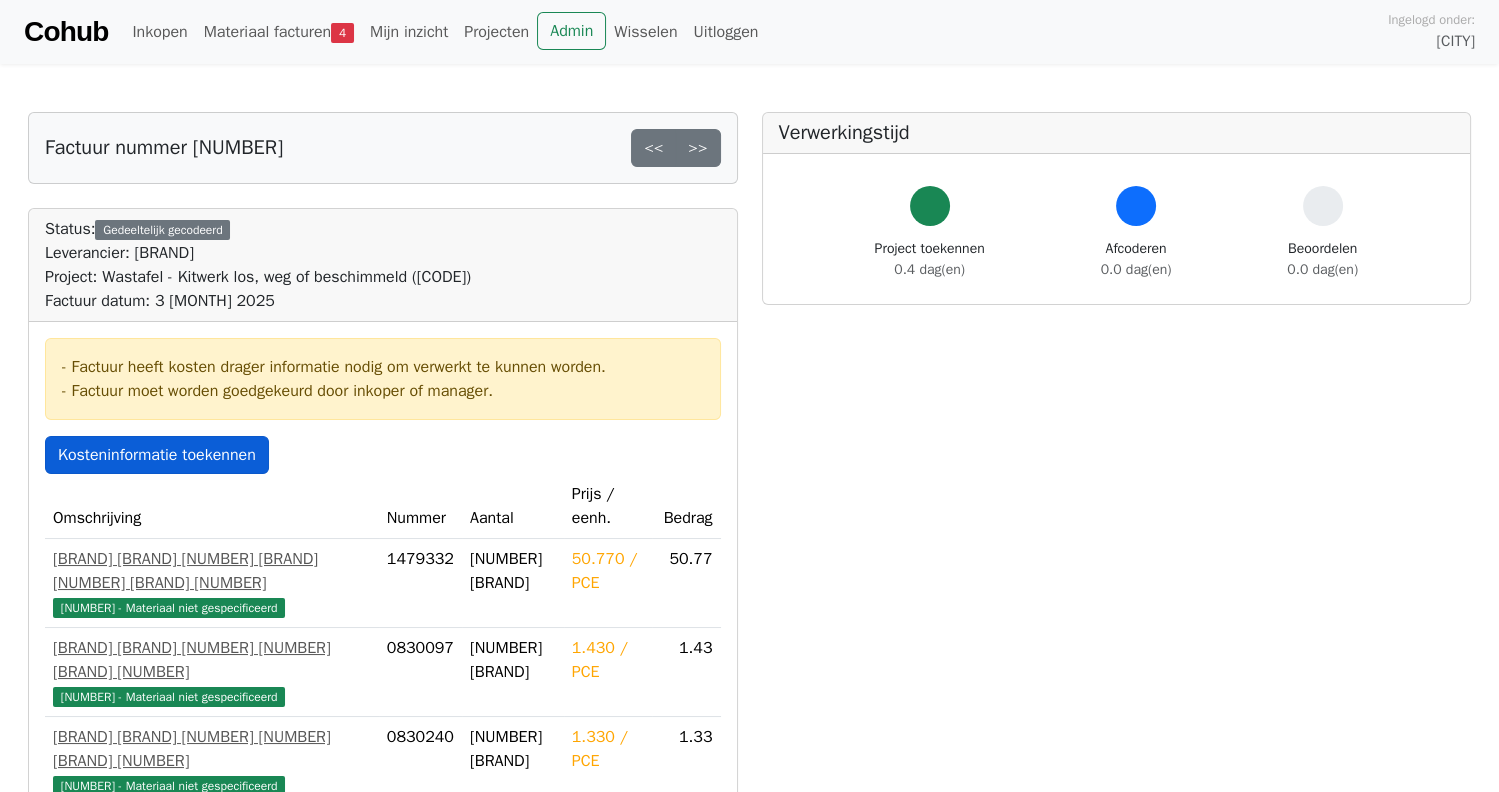 click on "Kosteninformatie toekennen" at bounding box center [157, 455] 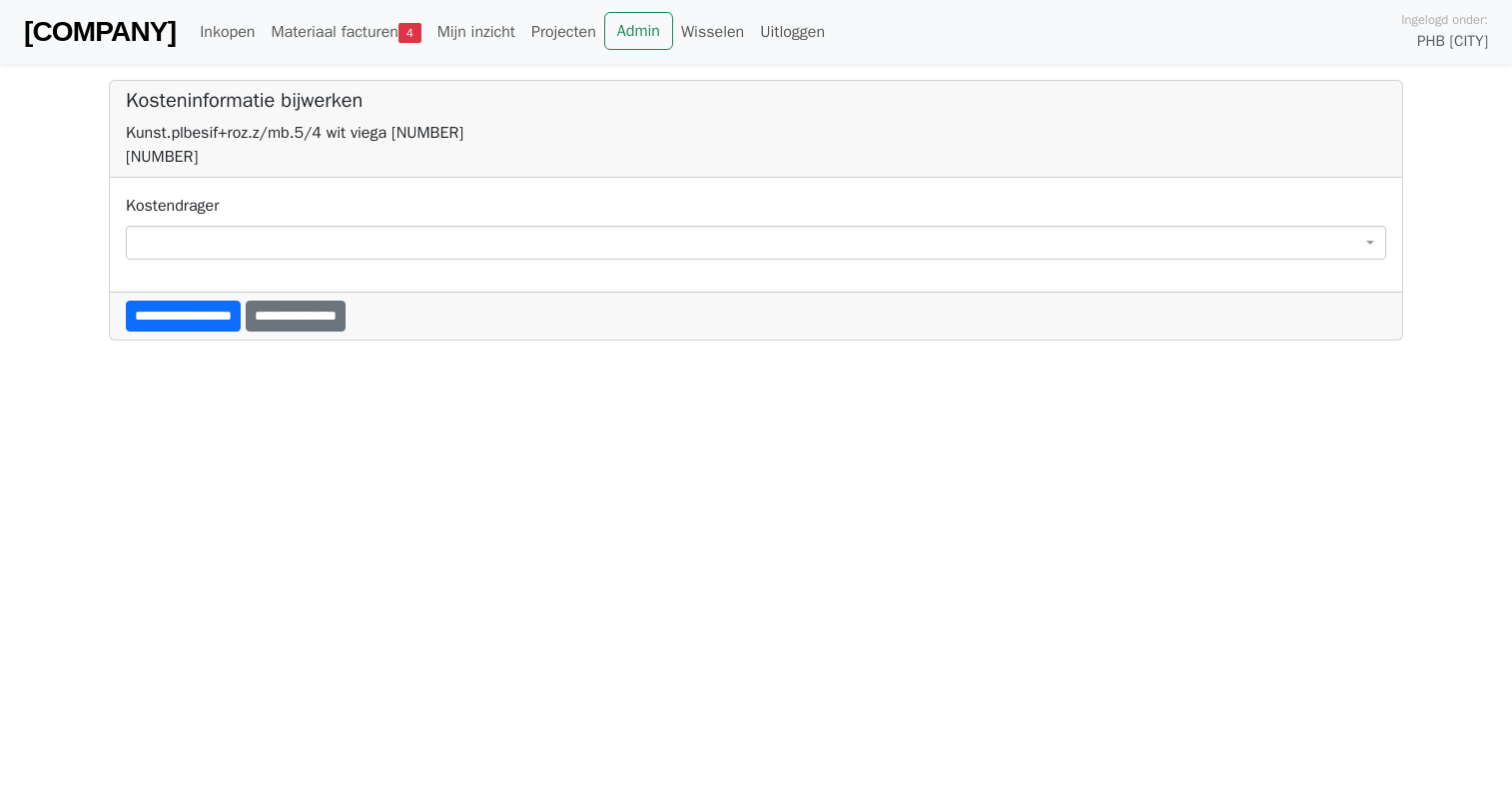 scroll, scrollTop: 0, scrollLeft: 0, axis: both 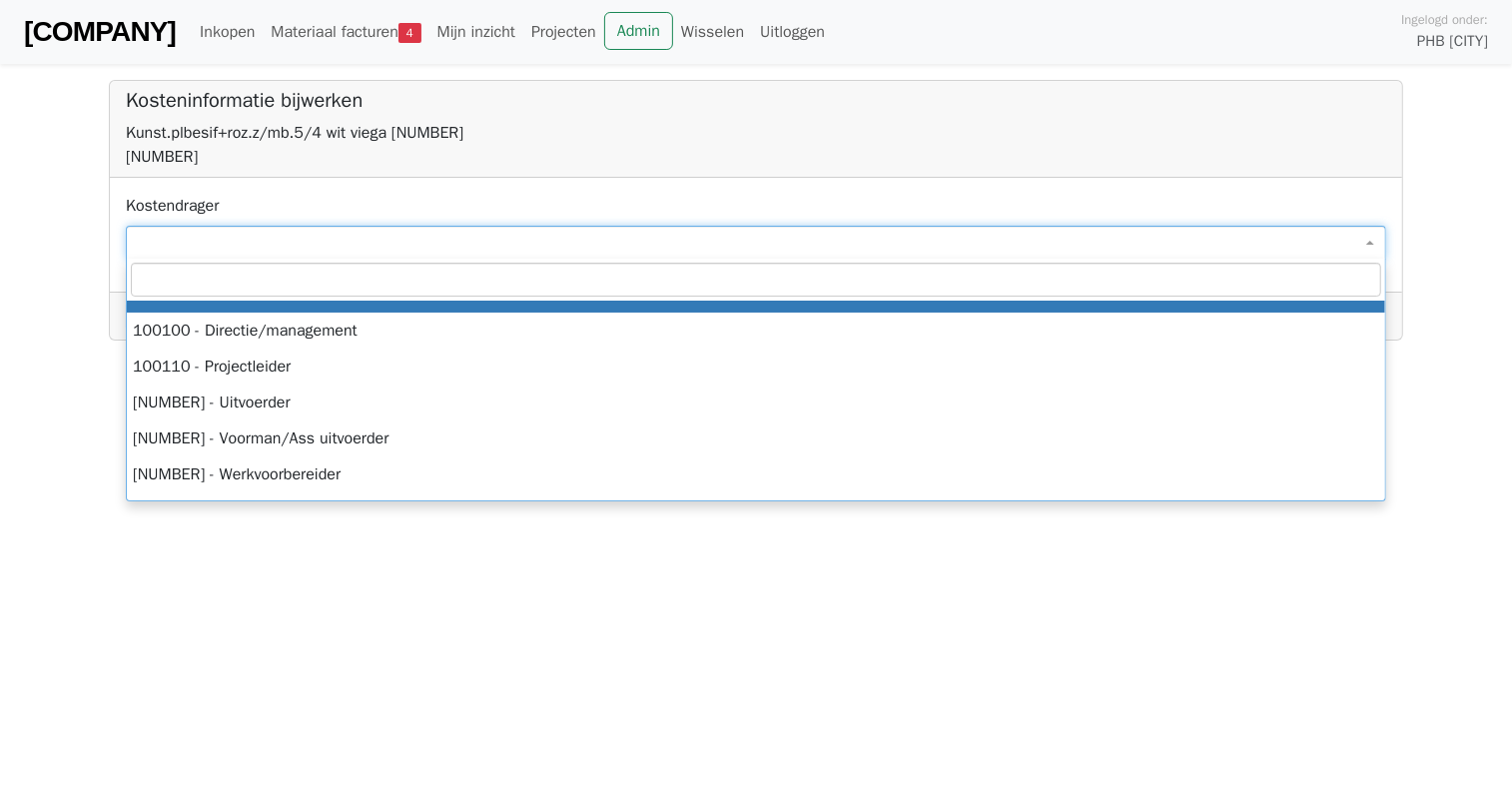 click at bounding box center [756, 243] 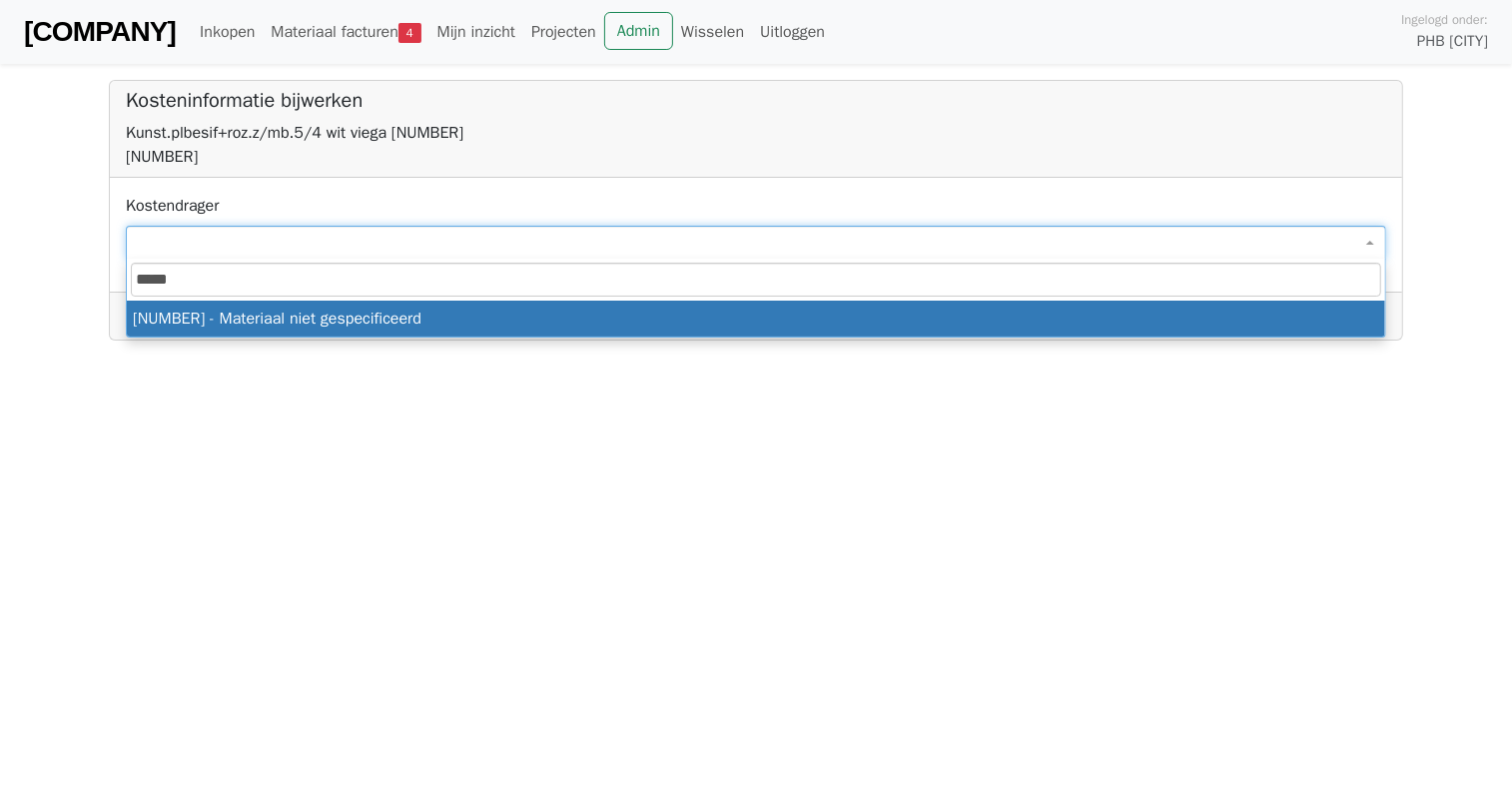 type on "*****" 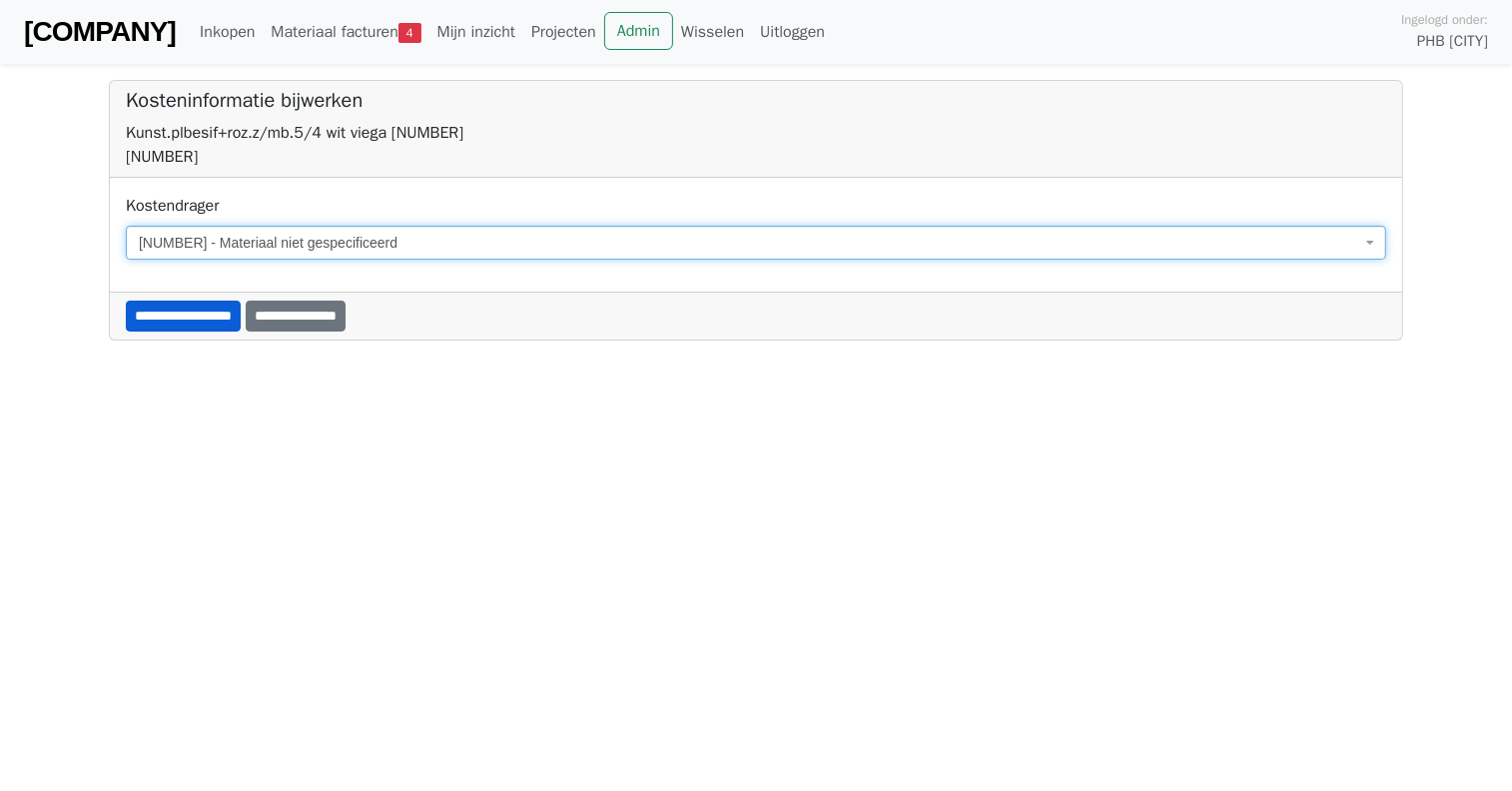 click on "**********" at bounding box center (183, 316) 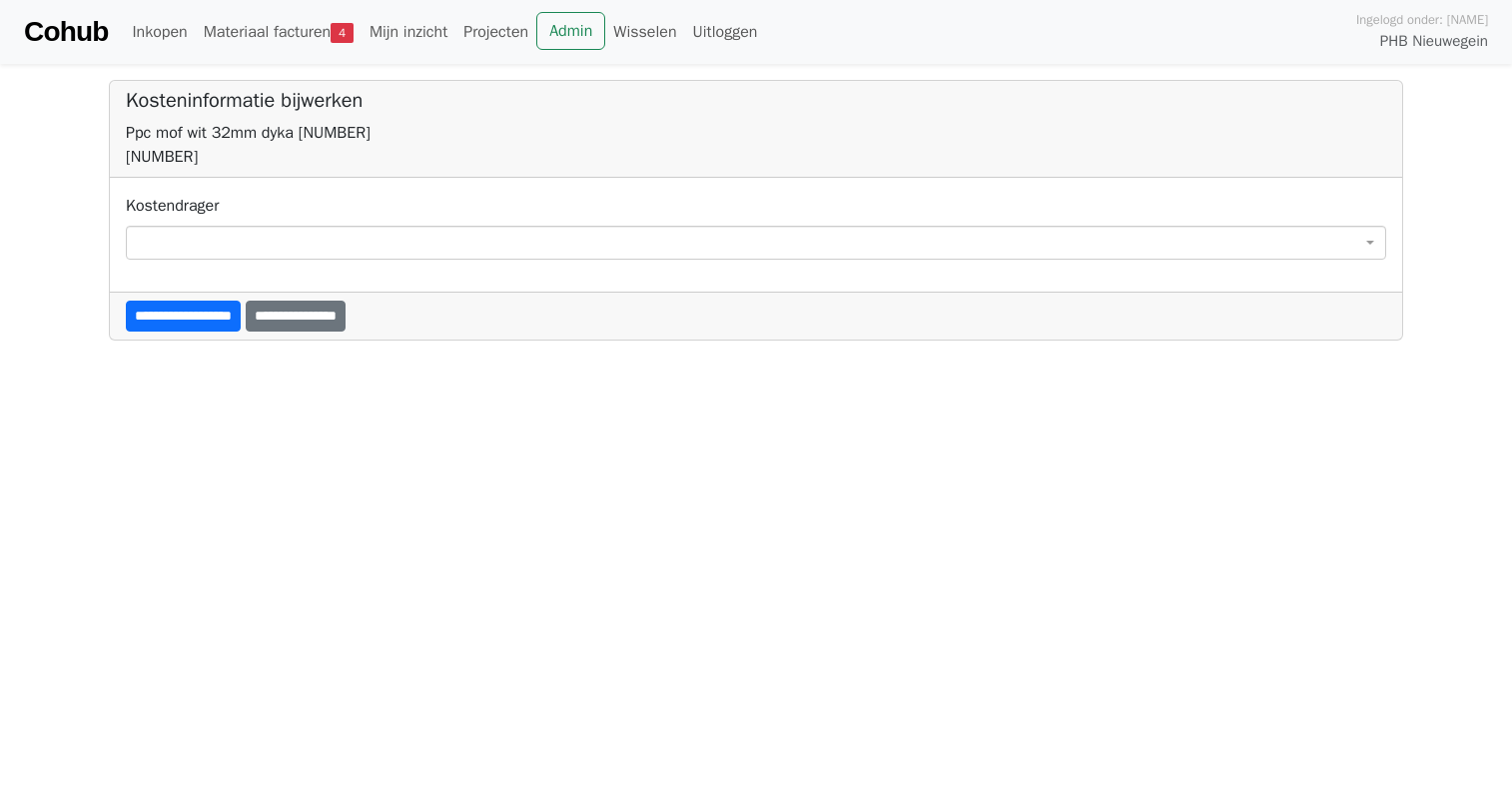 scroll, scrollTop: 0, scrollLeft: 0, axis: both 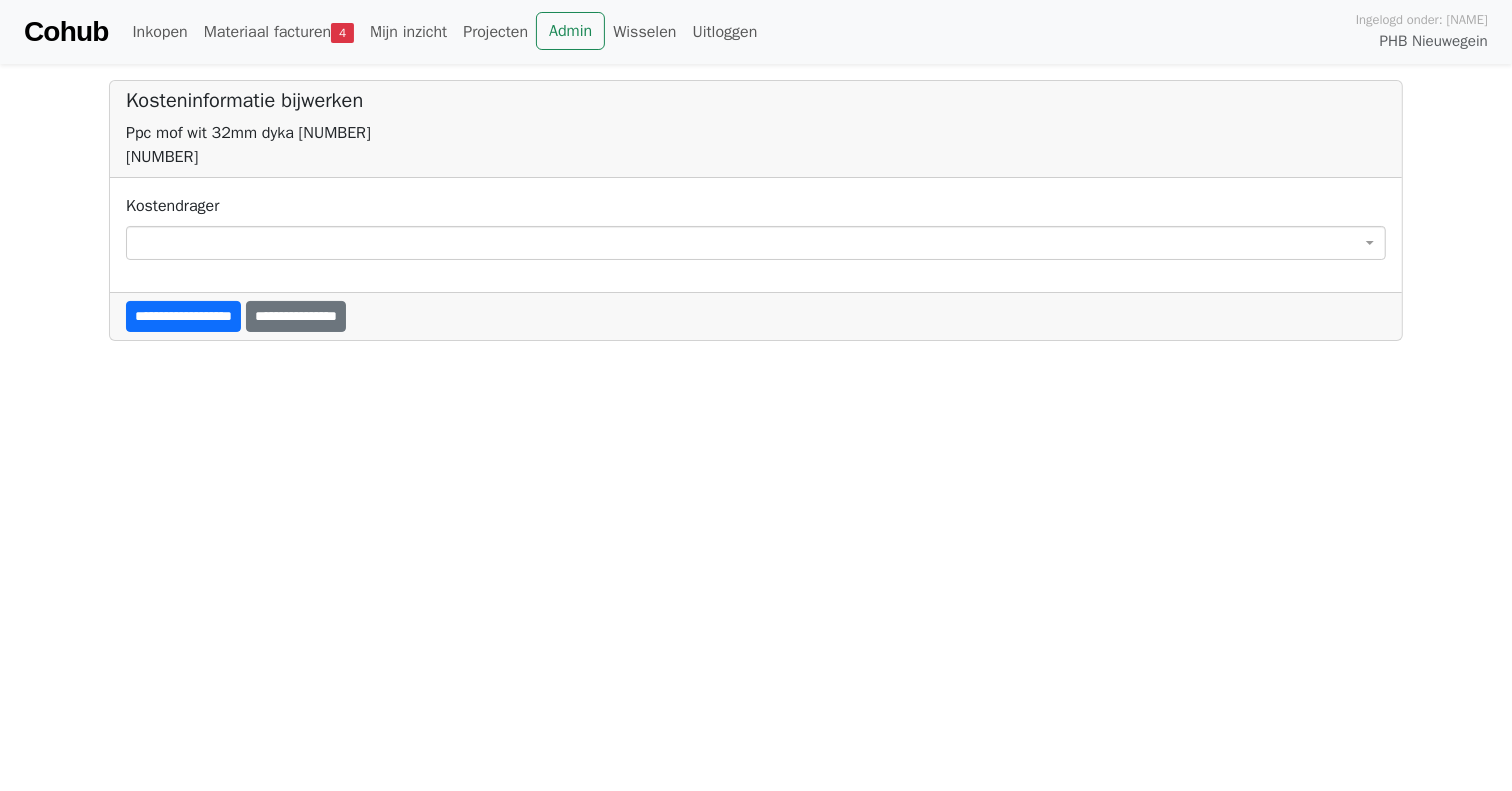 click at bounding box center [756, 243] 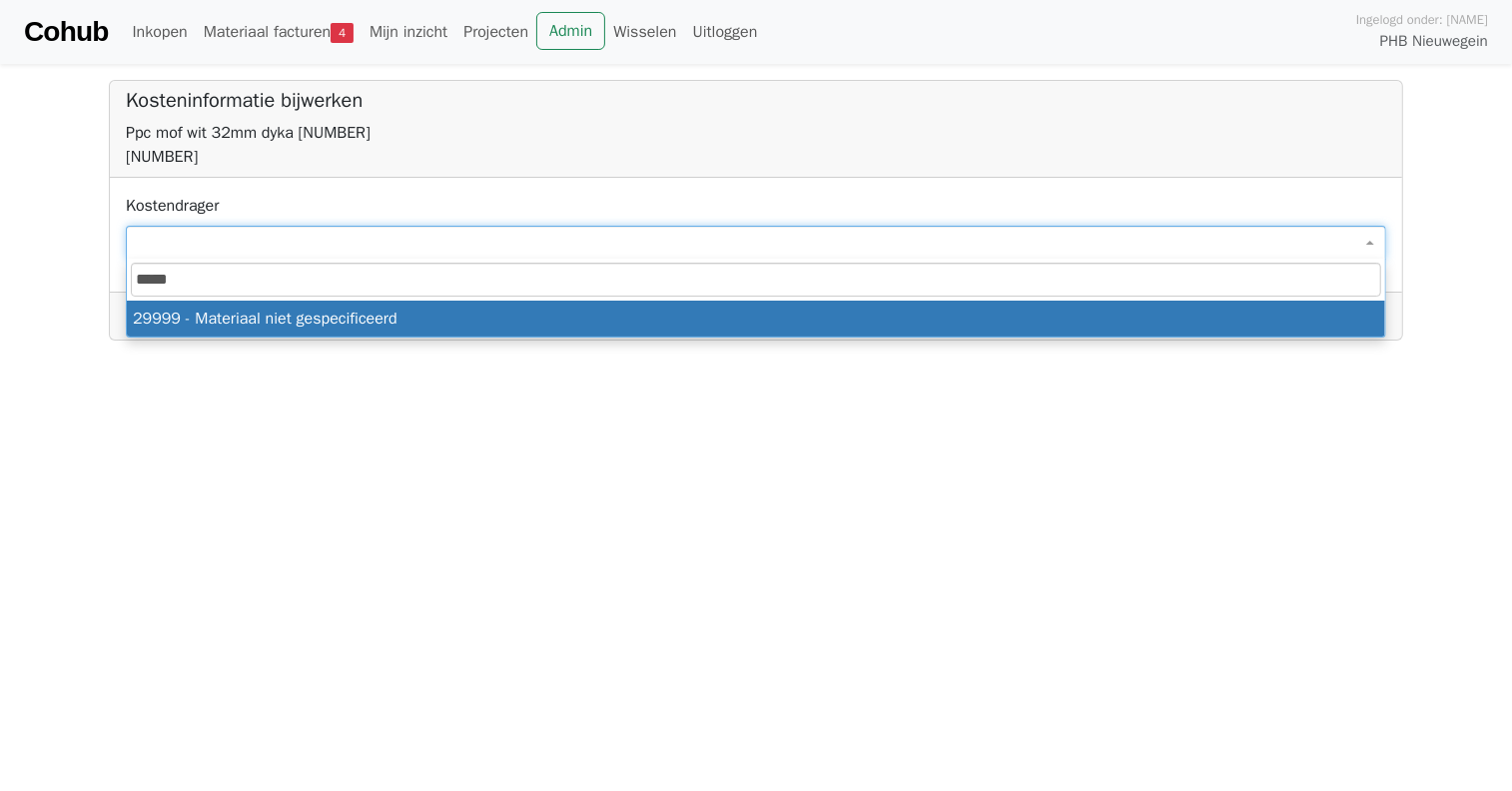 type on "**********" 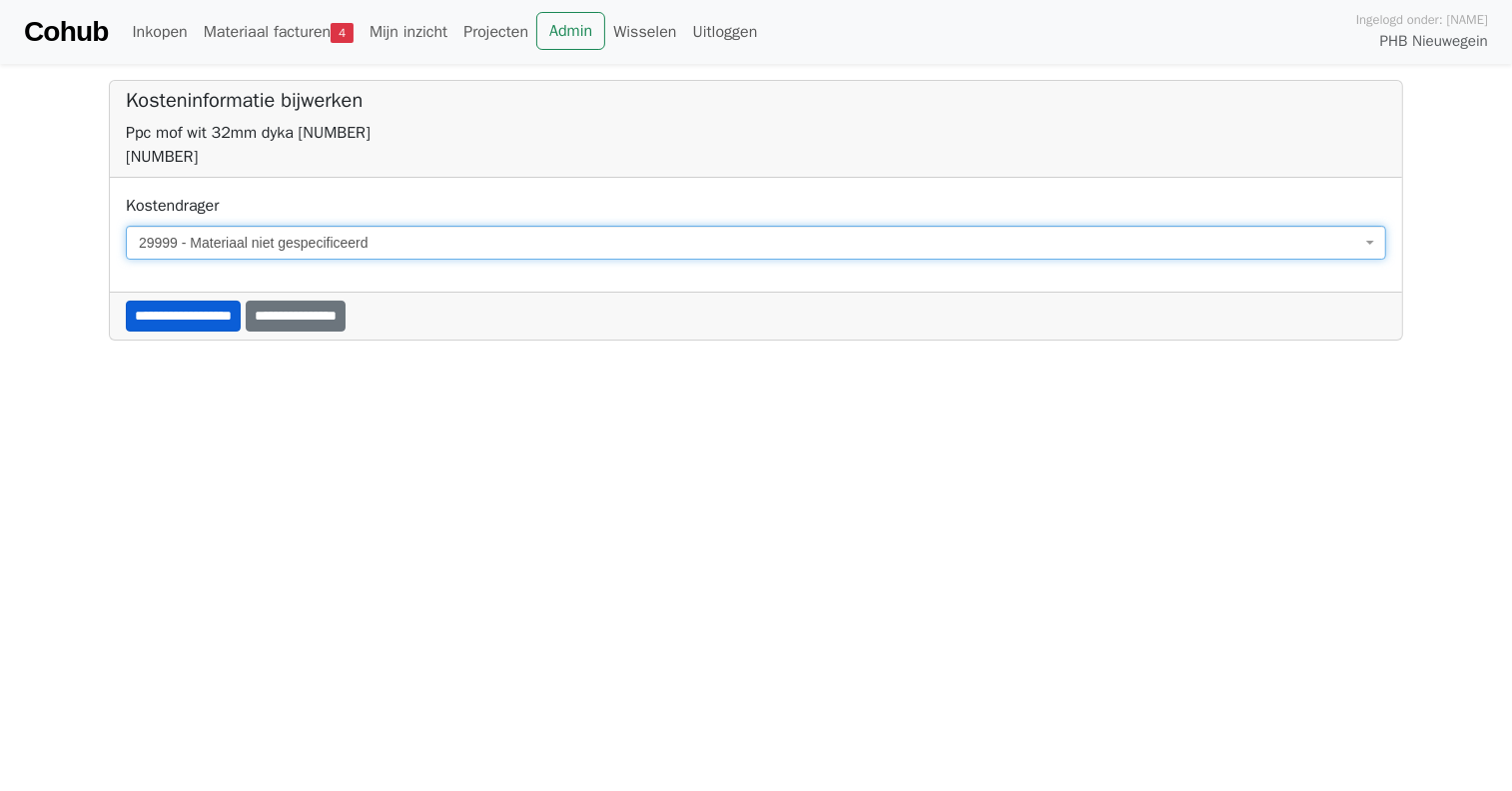 click on "**********" at bounding box center [183, 316] 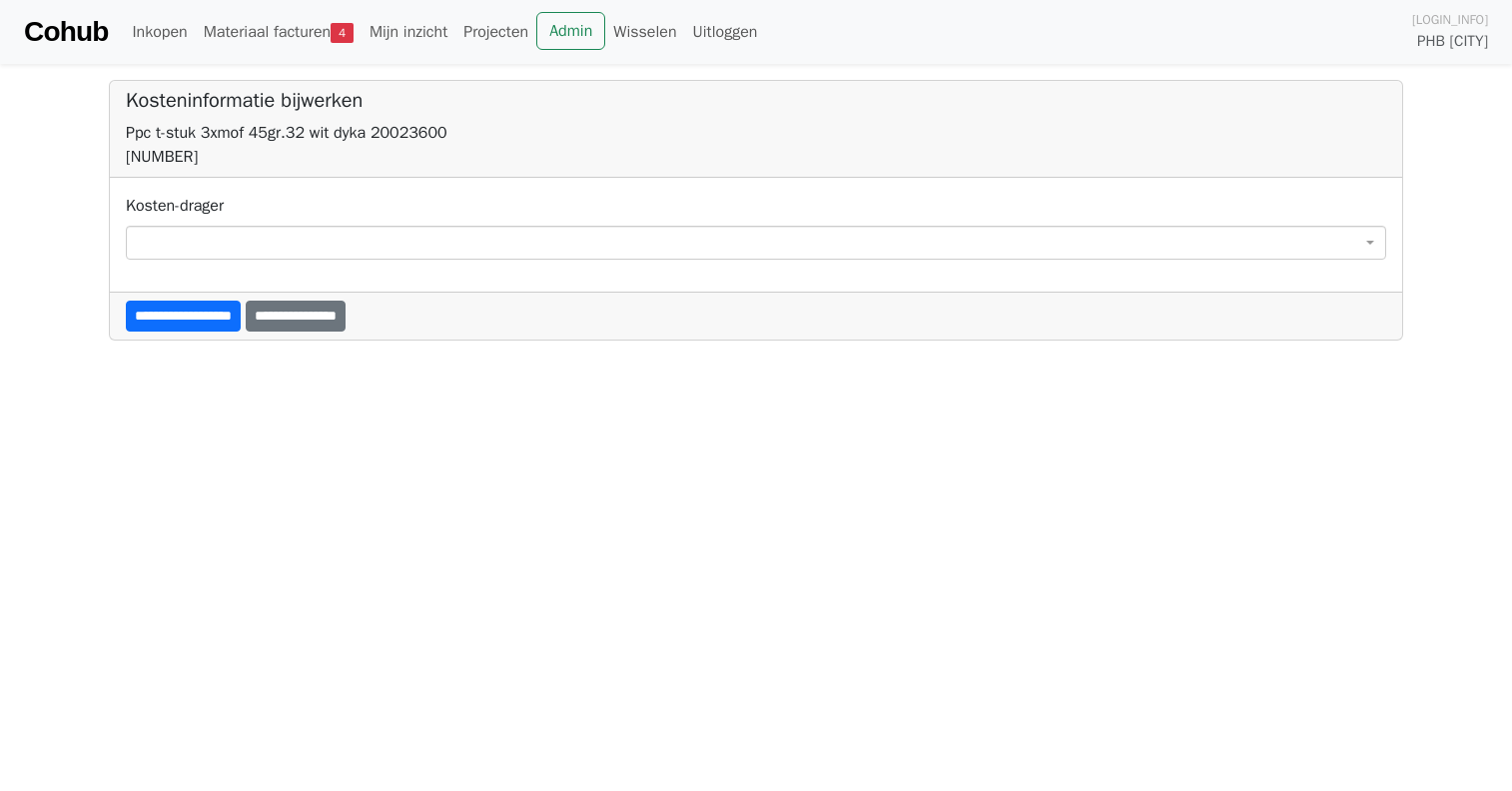 scroll, scrollTop: 0, scrollLeft: 0, axis: both 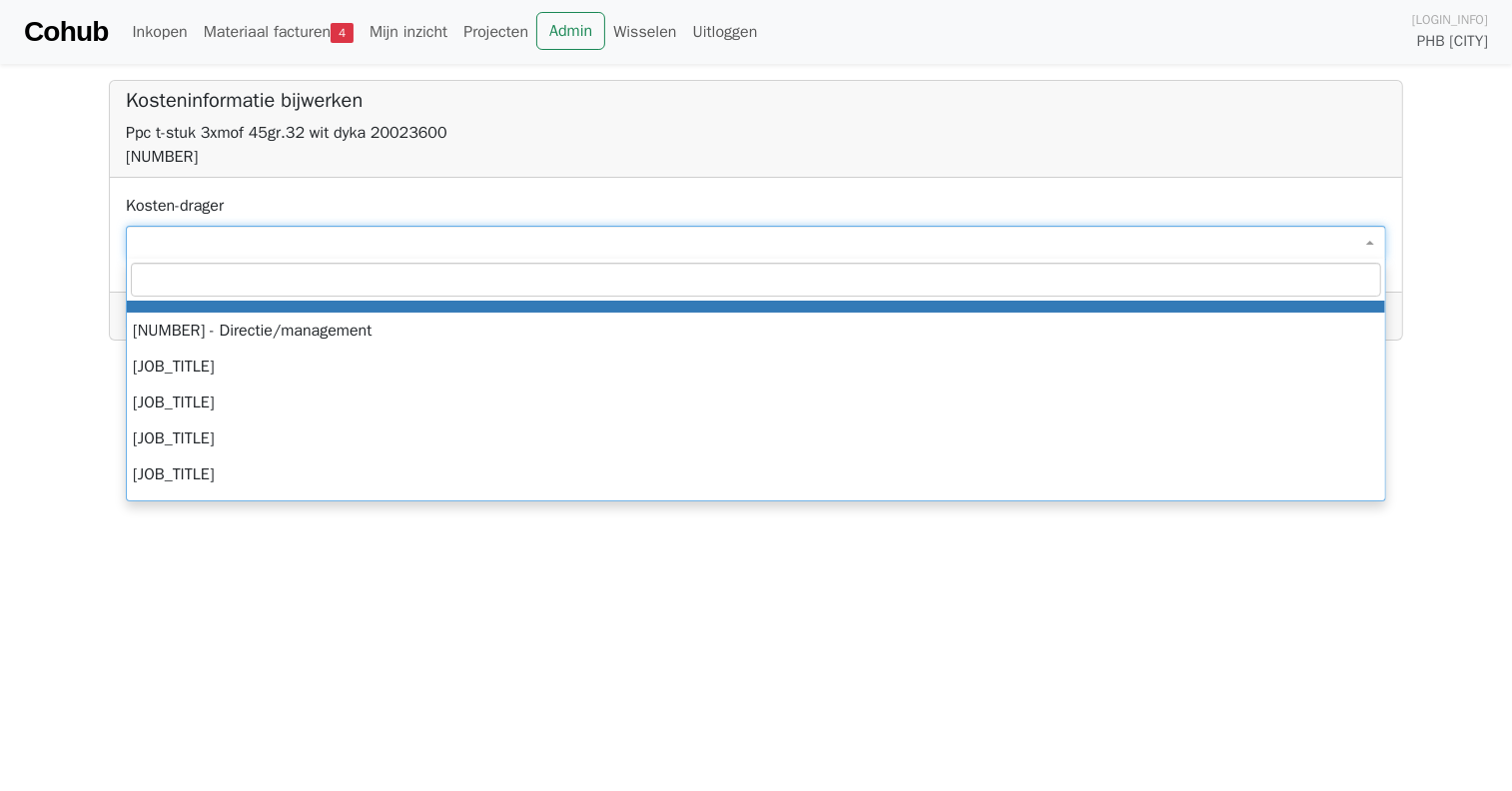 click at bounding box center (756, 243) 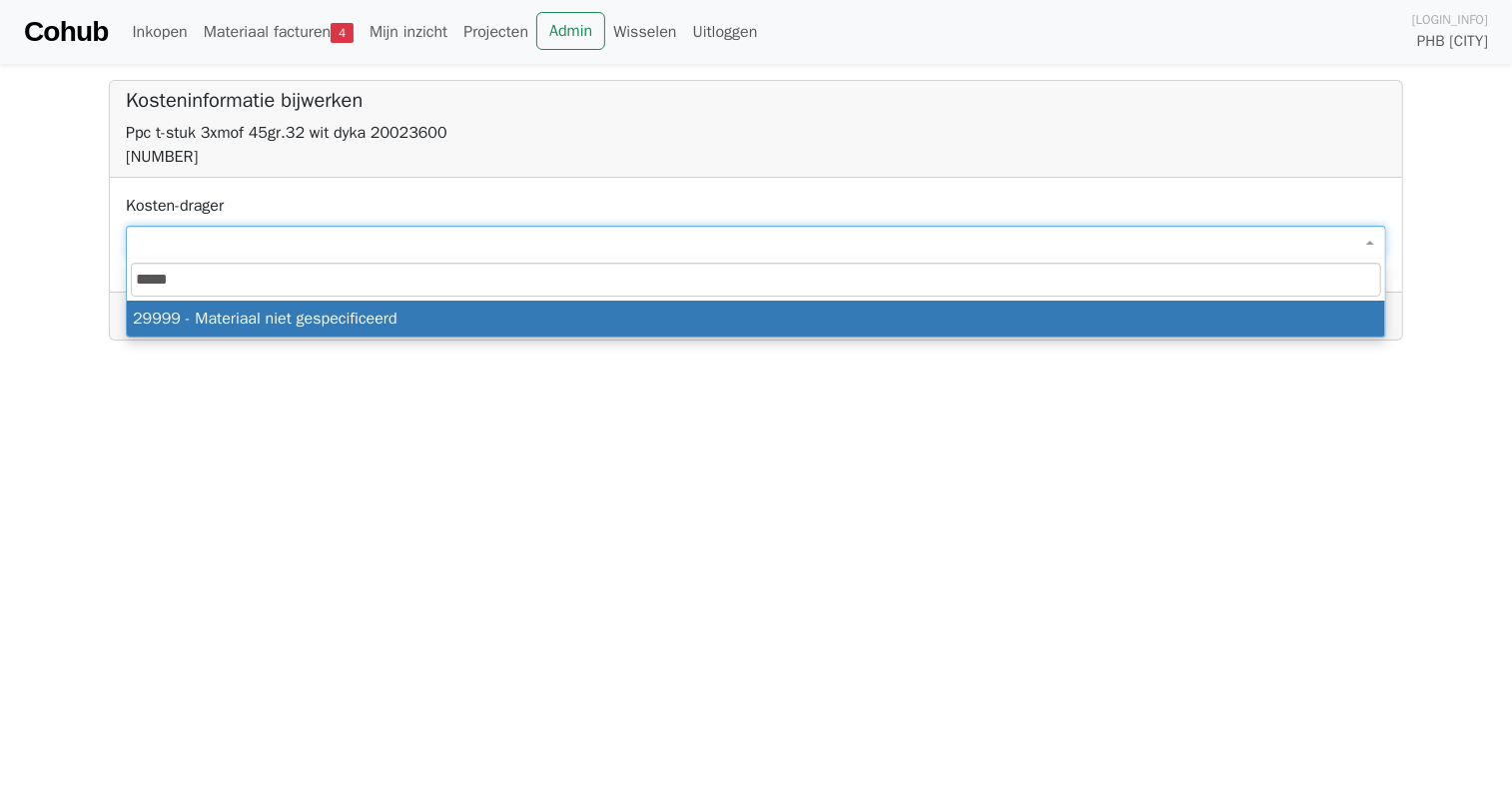 type on "*****" 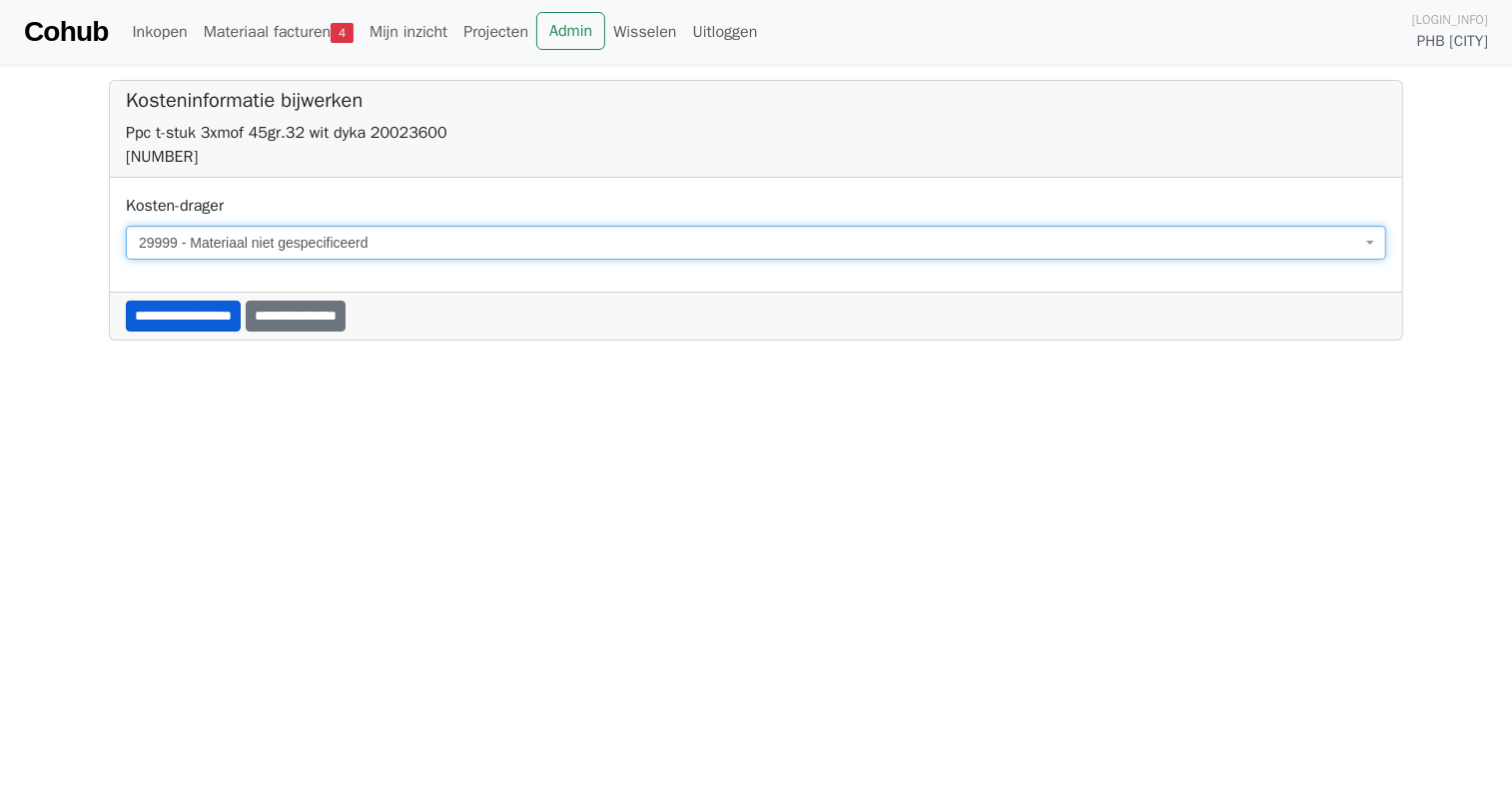 click on "**********" at bounding box center (183, 316) 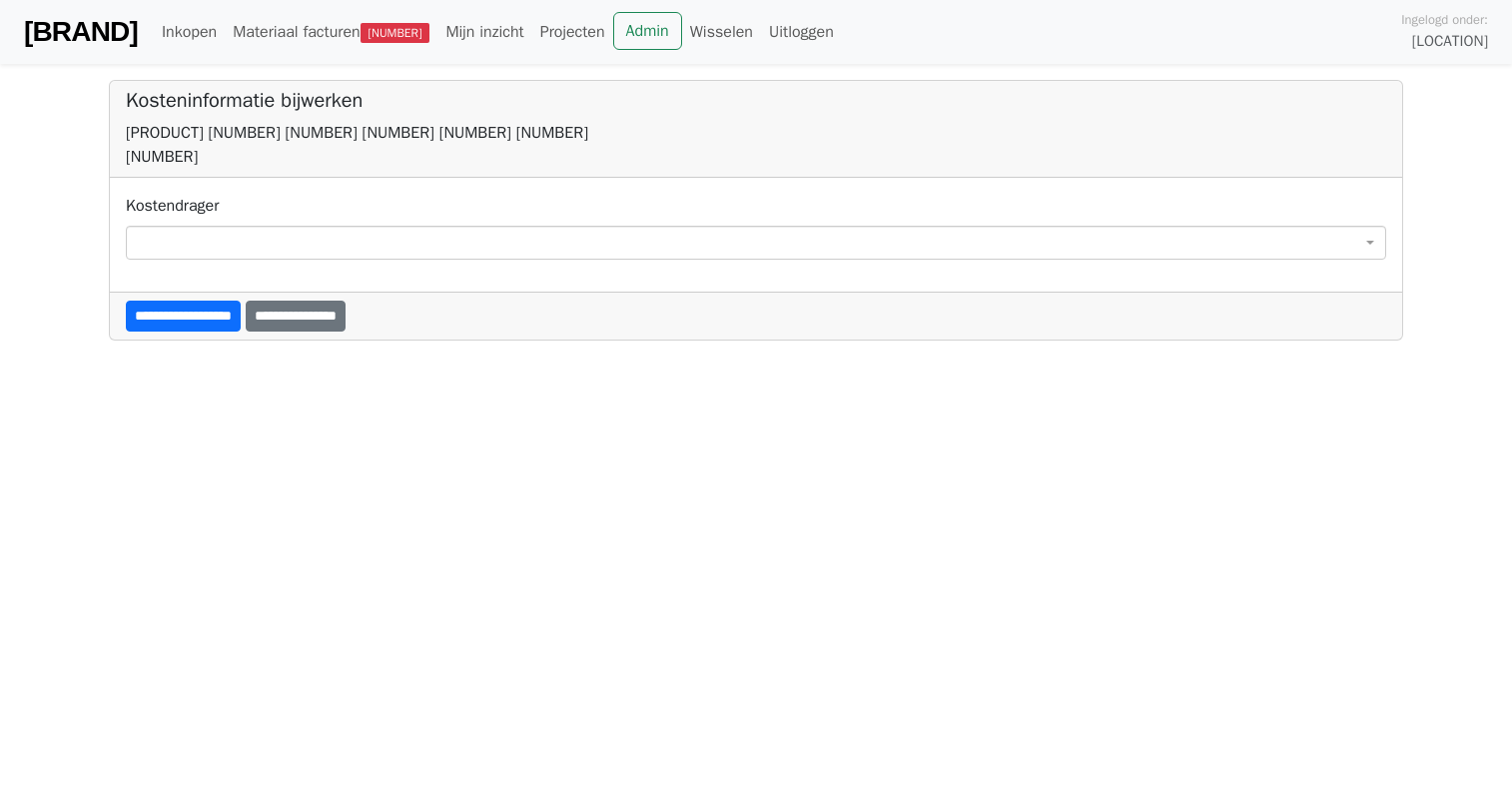 scroll, scrollTop: 0, scrollLeft: 0, axis: both 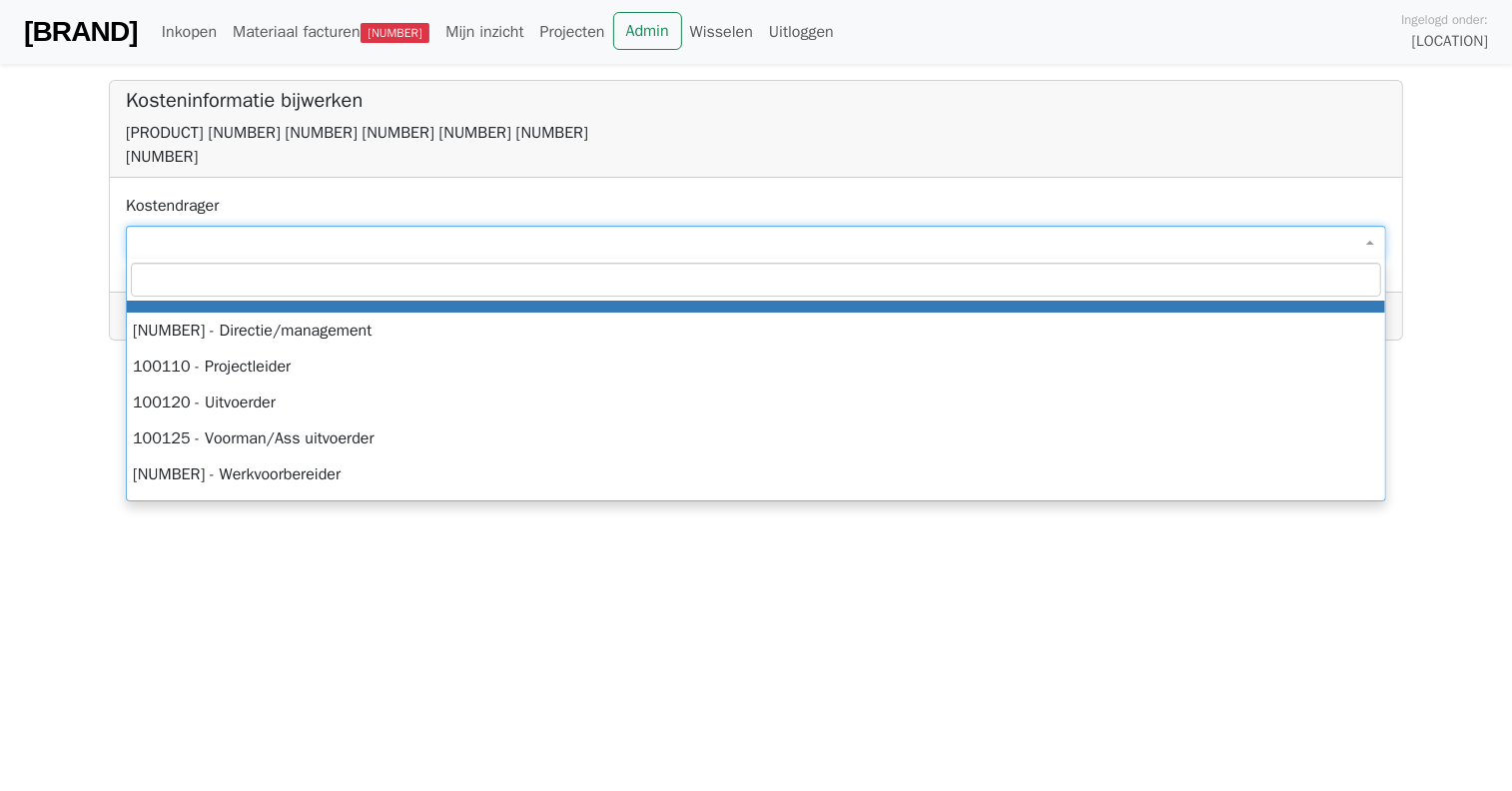 click at bounding box center [756, 243] 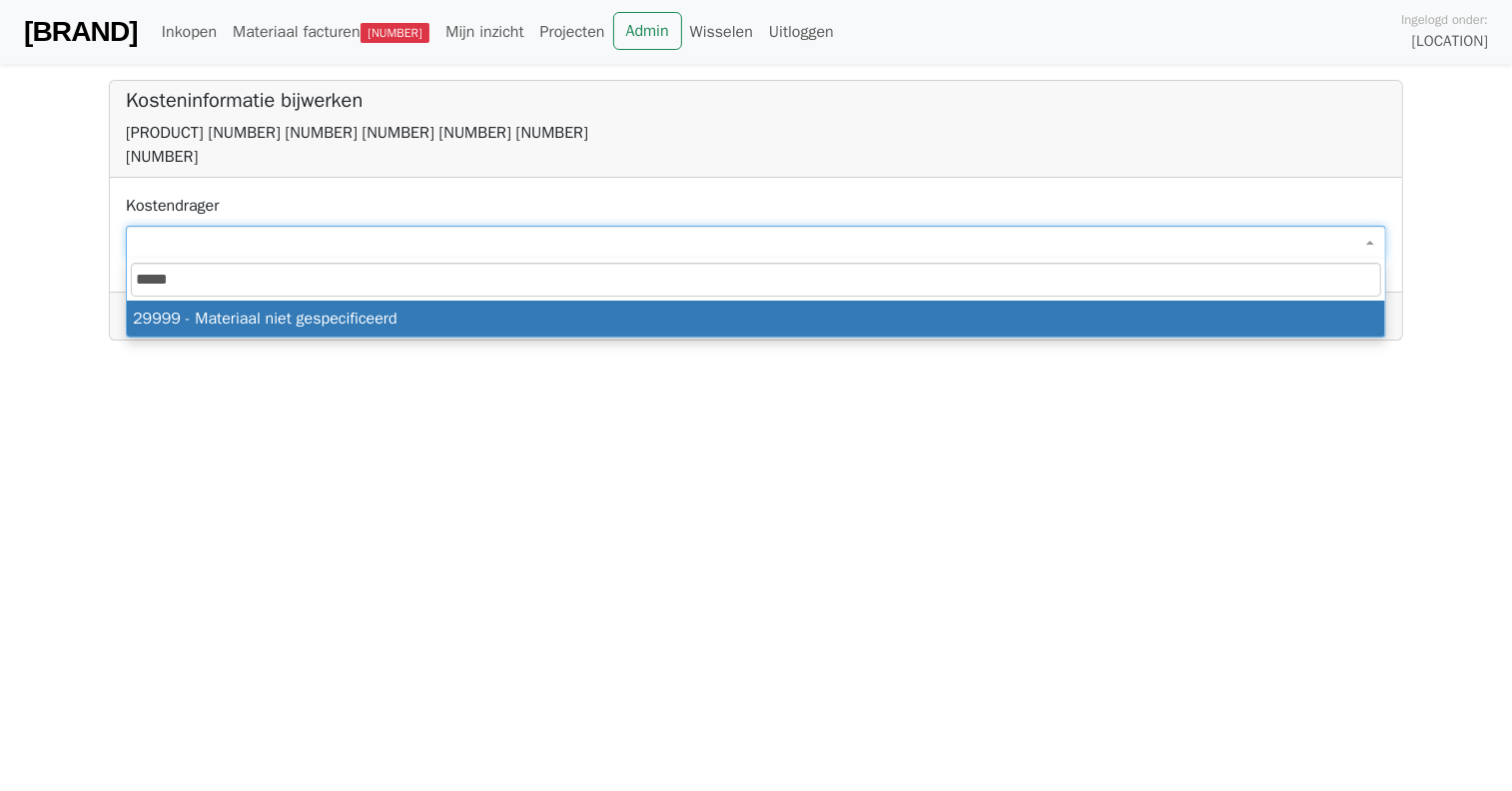 type on "*****" 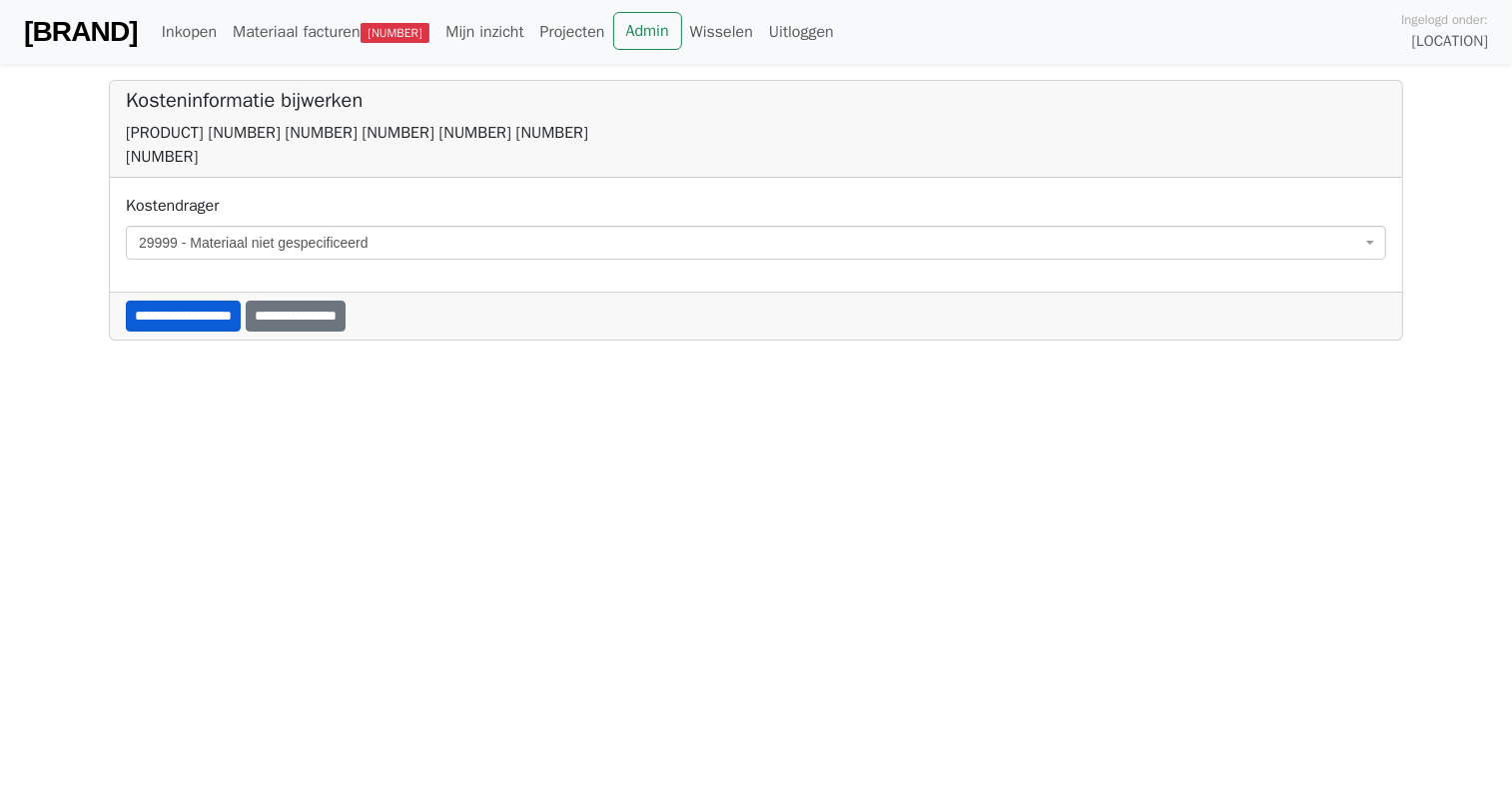 click on "**********" at bounding box center [183, 316] 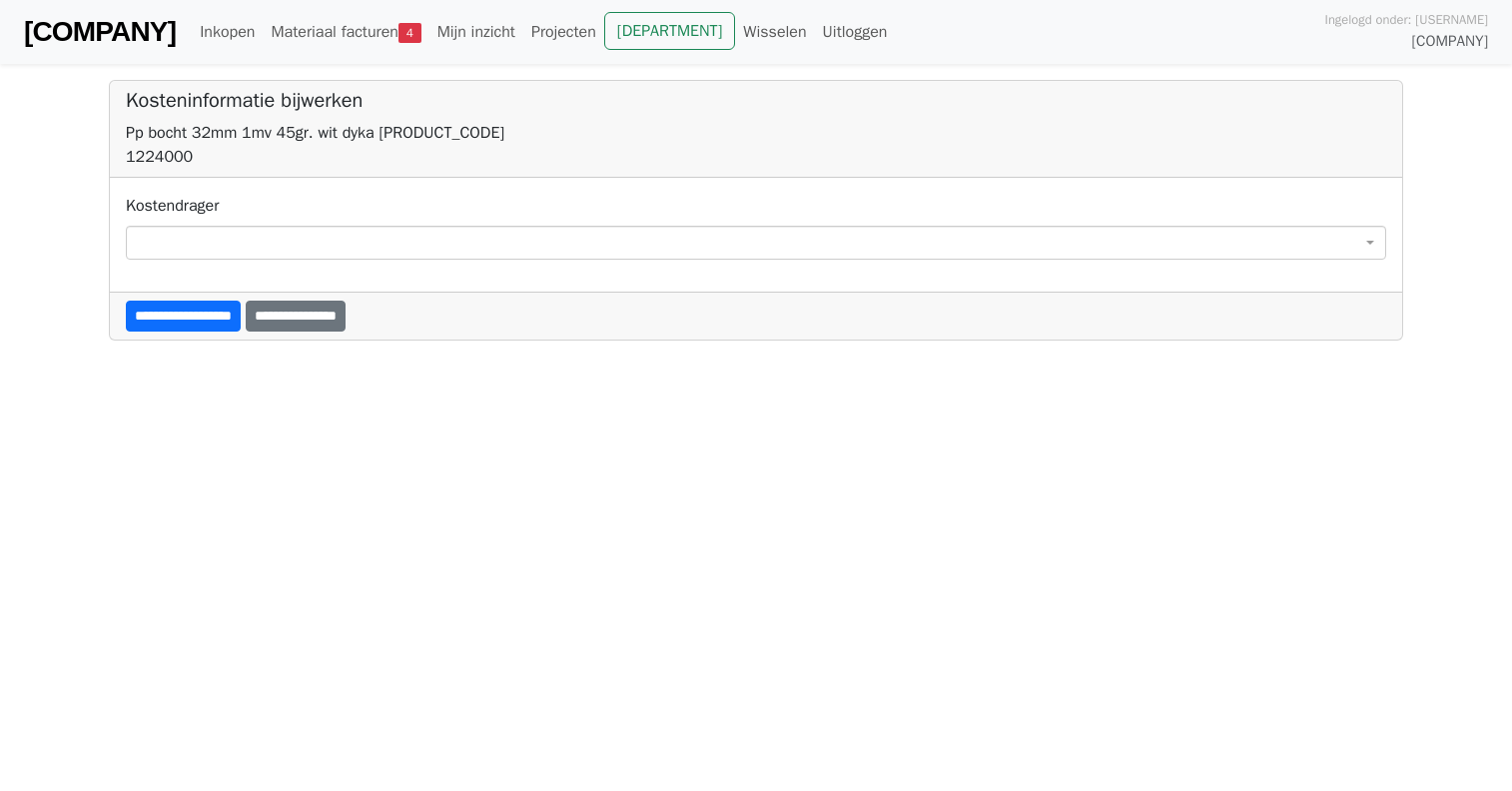 scroll, scrollTop: 0, scrollLeft: 0, axis: both 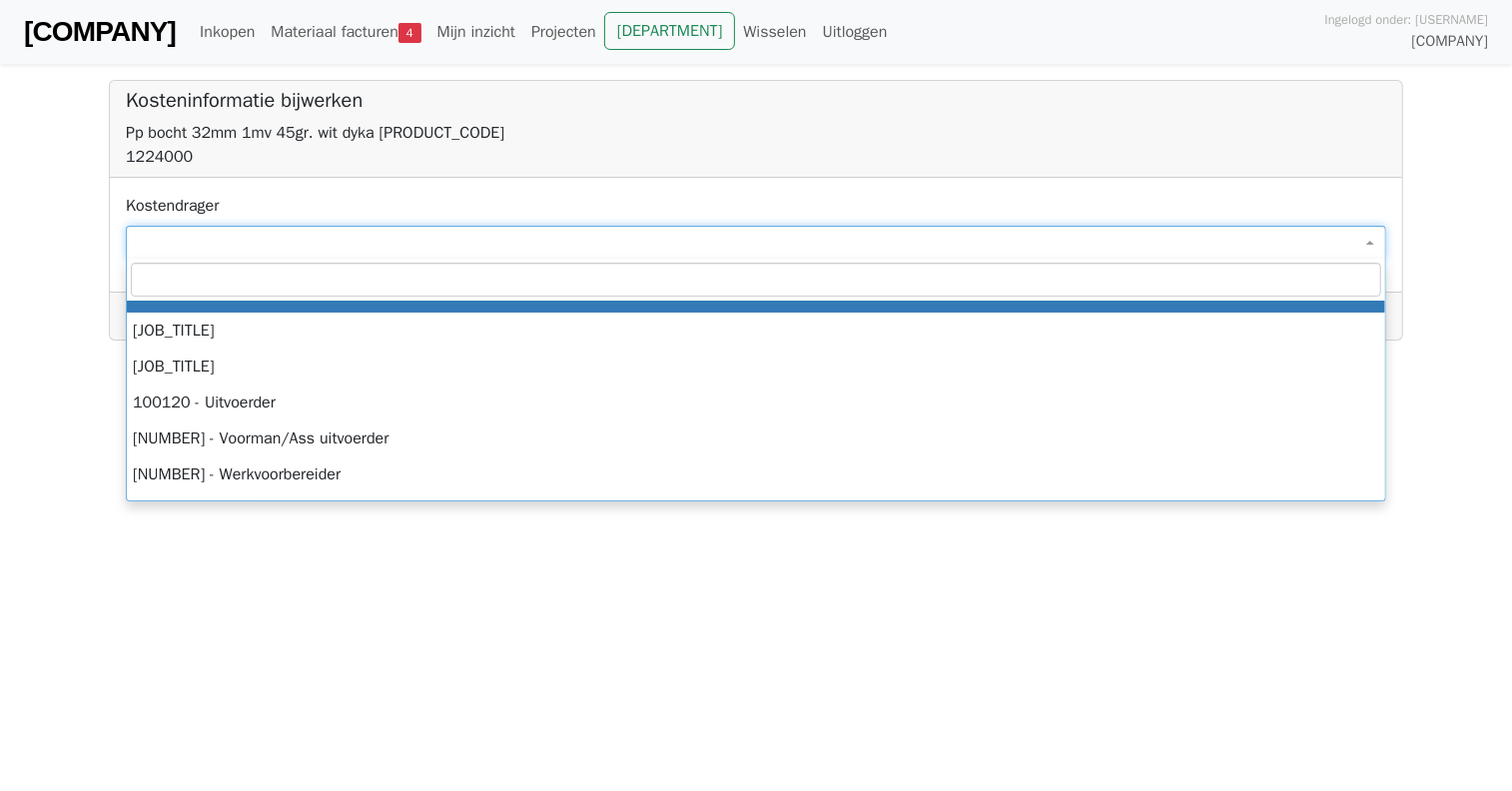 click at bounding box center [756, 243] 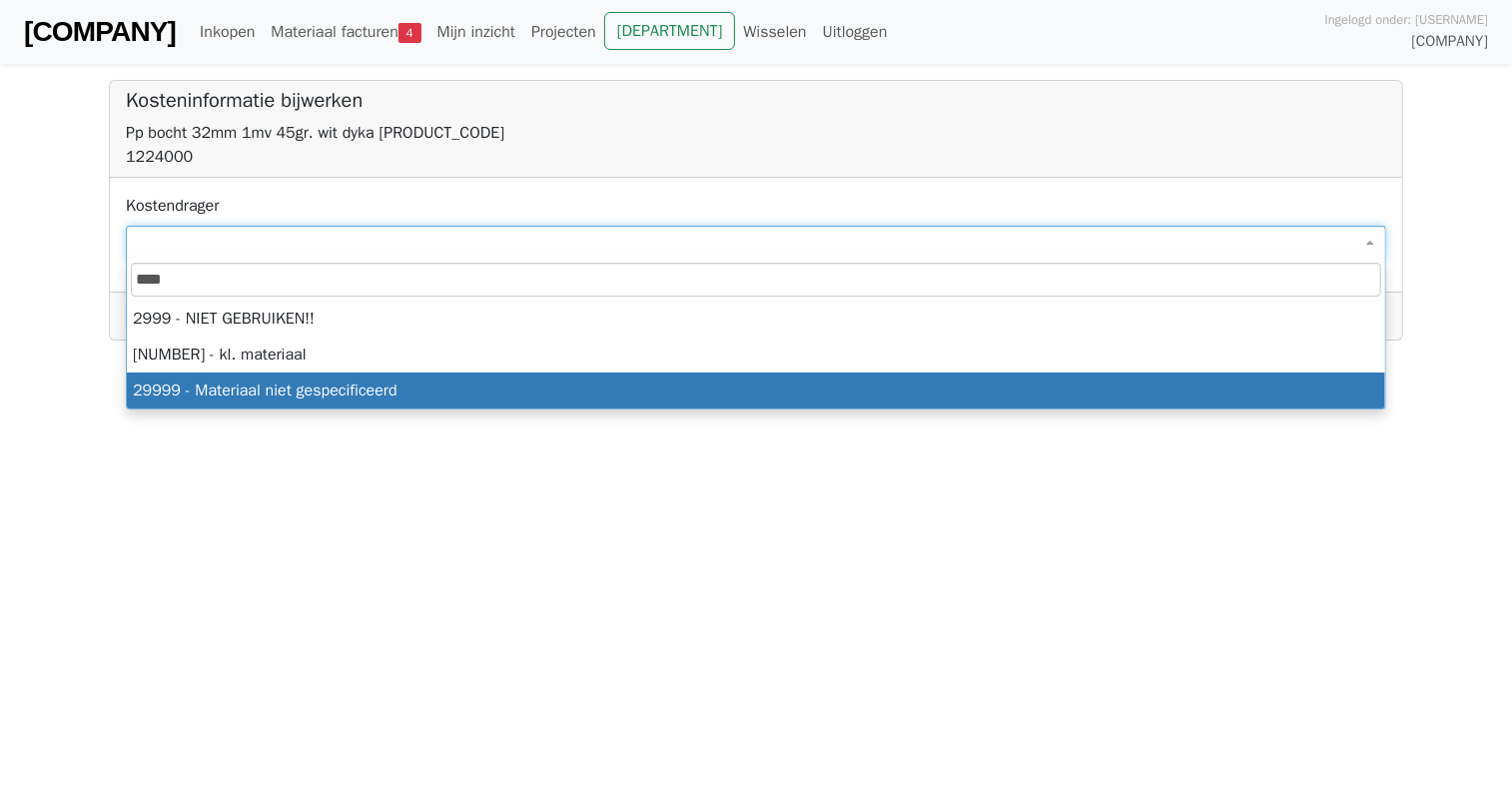 type on "****" 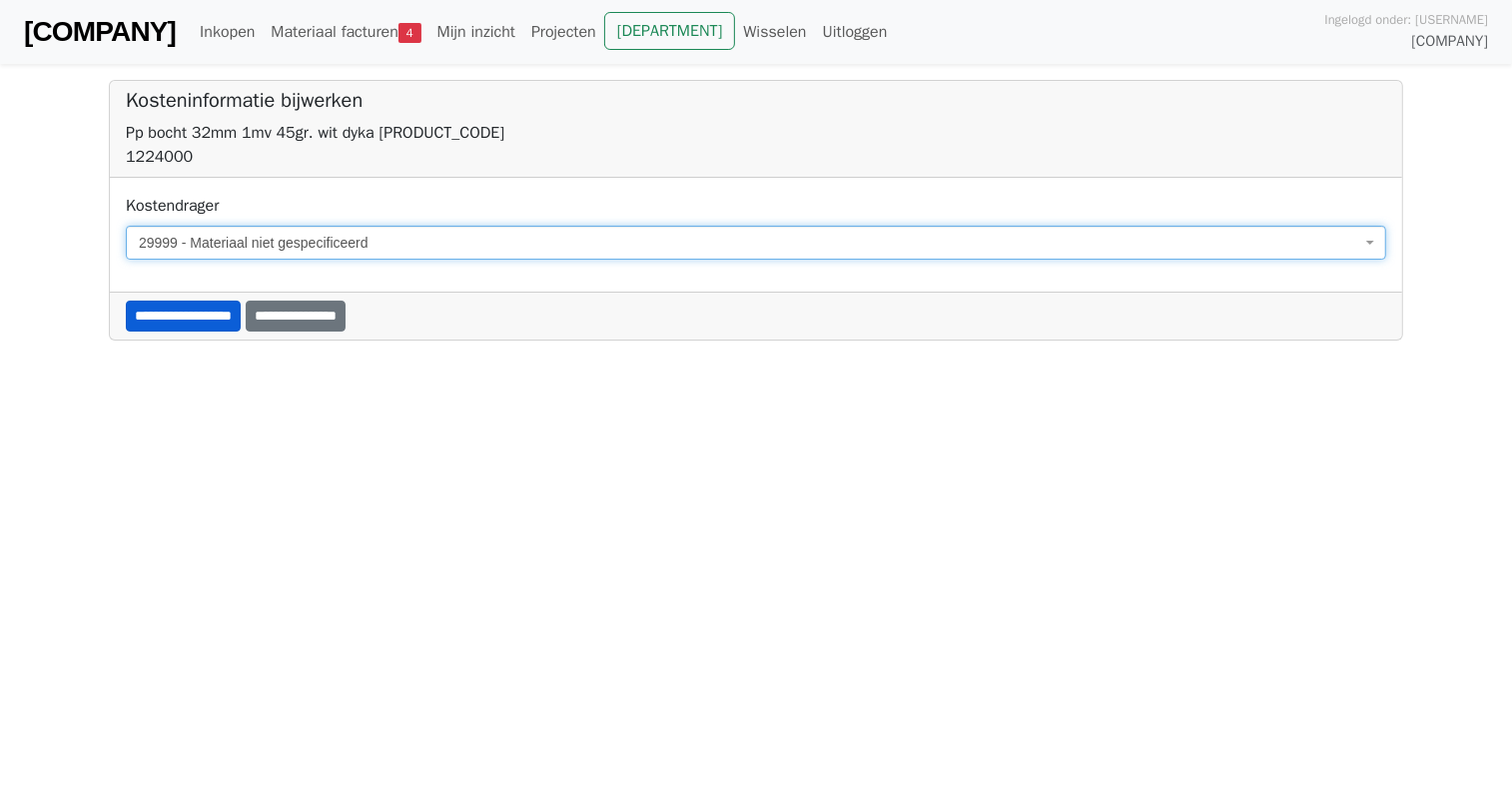 click on "**********" at bounding box center [183, 316] 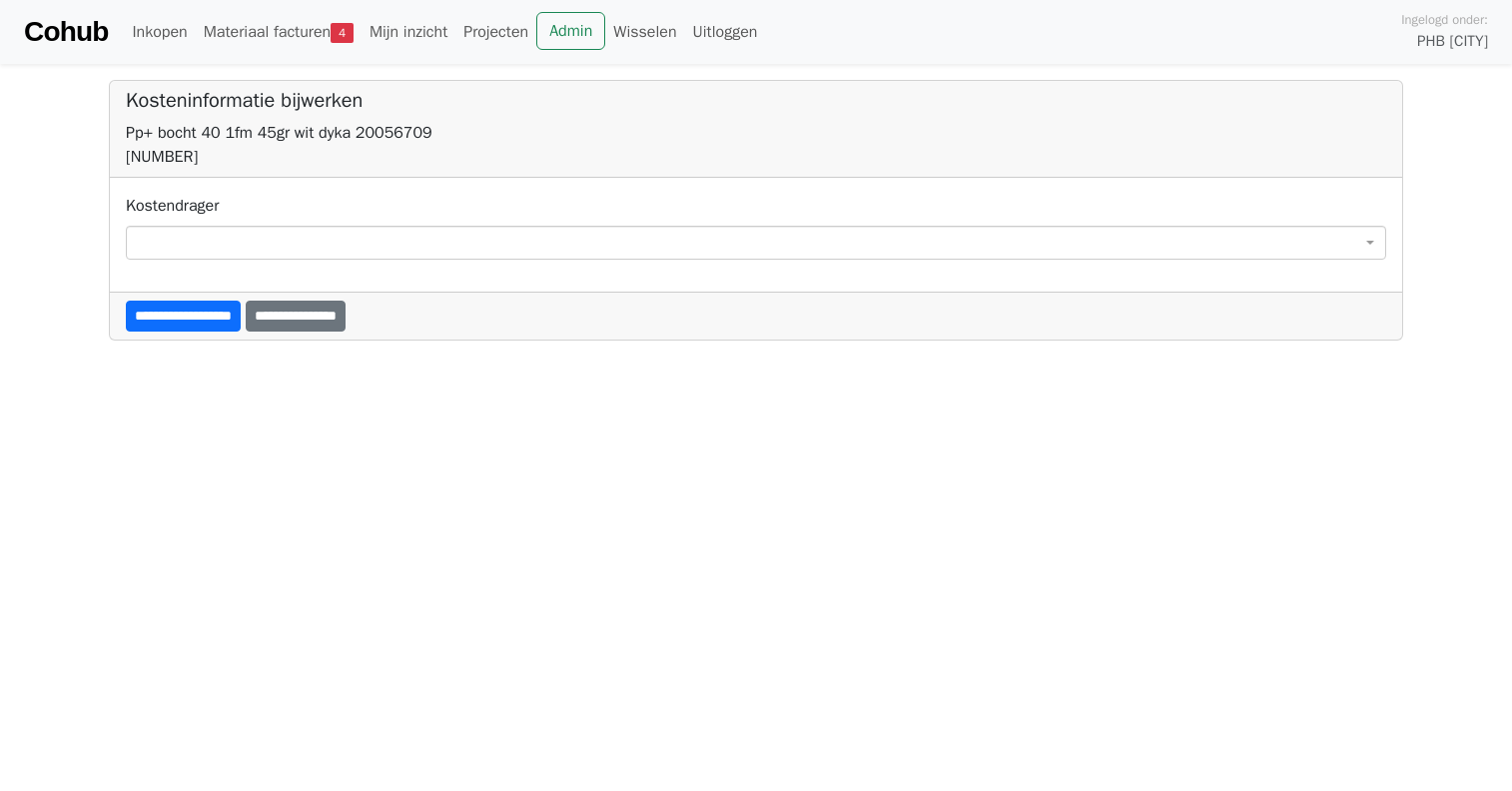 scroll, scrollTop: 0, scrollLeft: 0, axis: both 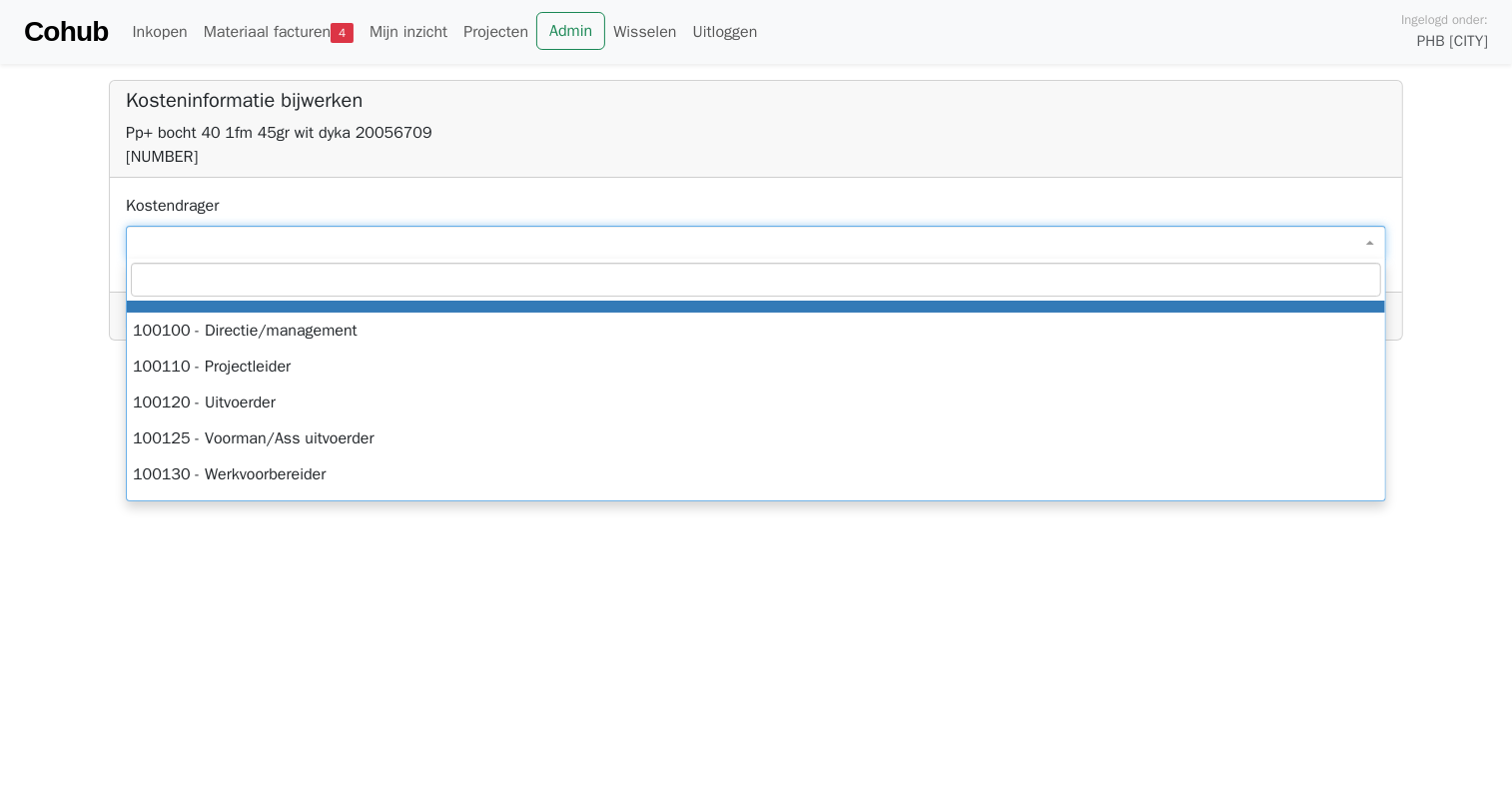 click at bounding box center [756, 243] 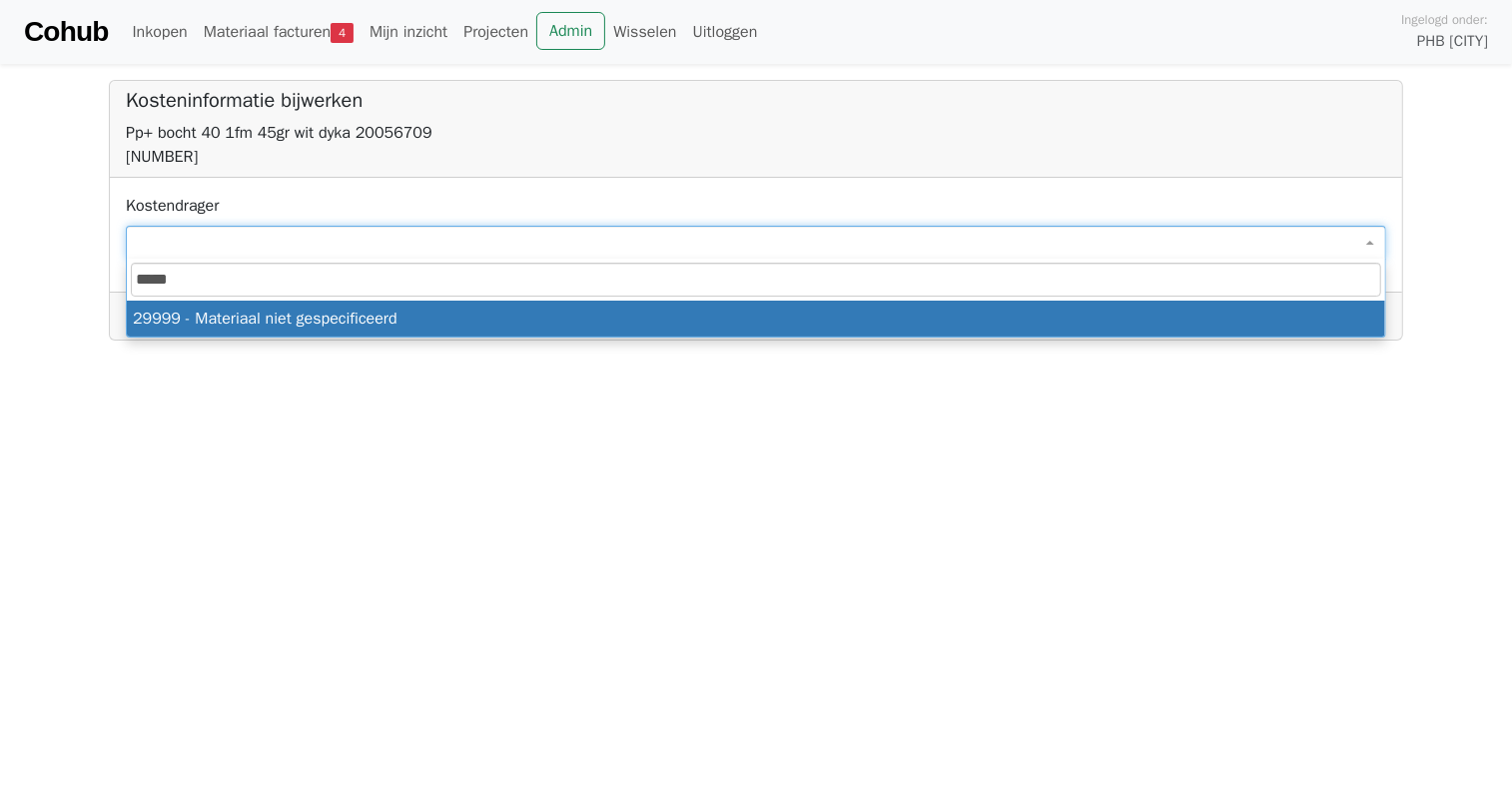 type on "**********" 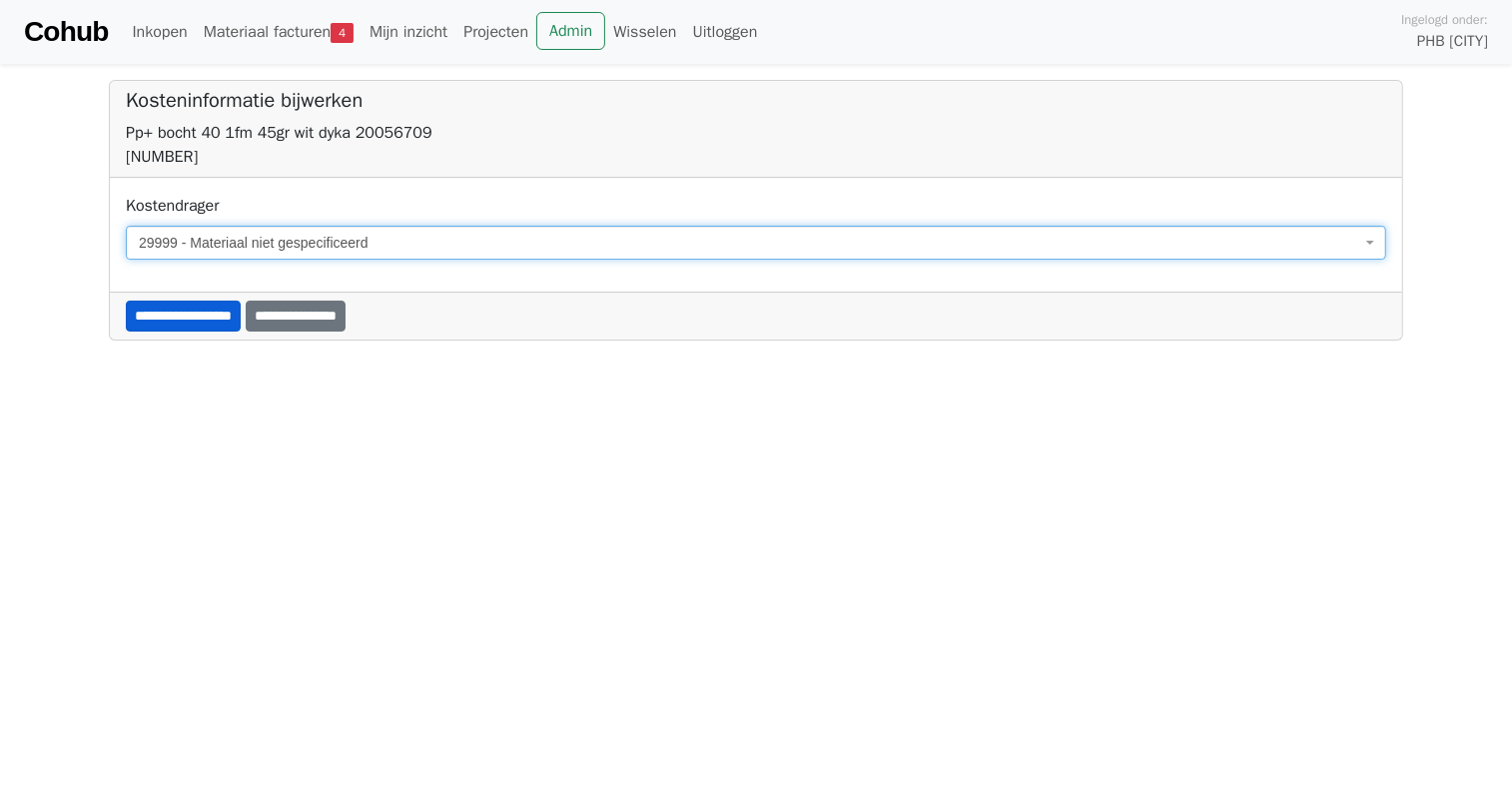 click on "**********" at bounding box center (183, 316) 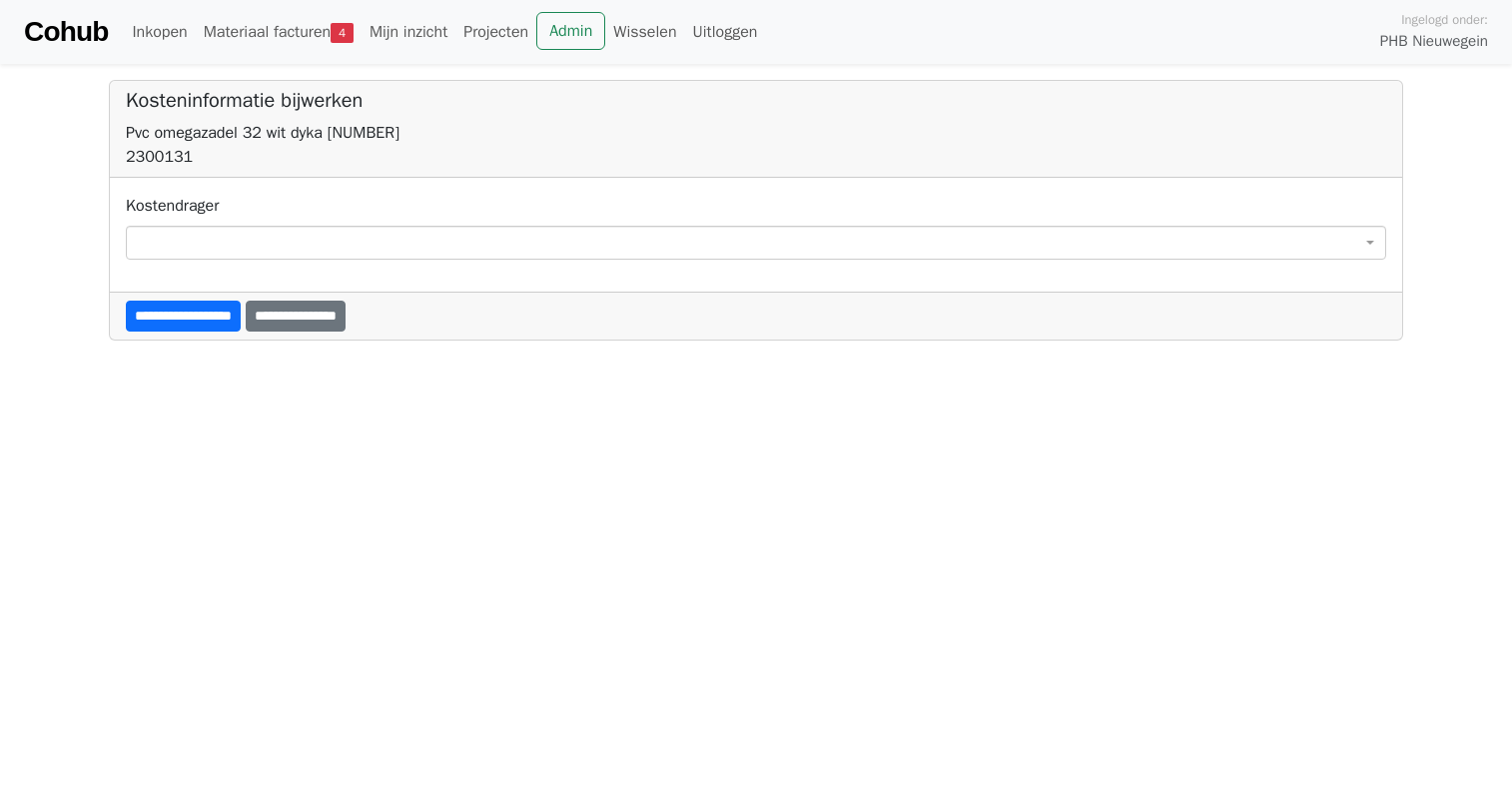 scroll, scrollTop: 0, scrollLeft: 0, axis: both 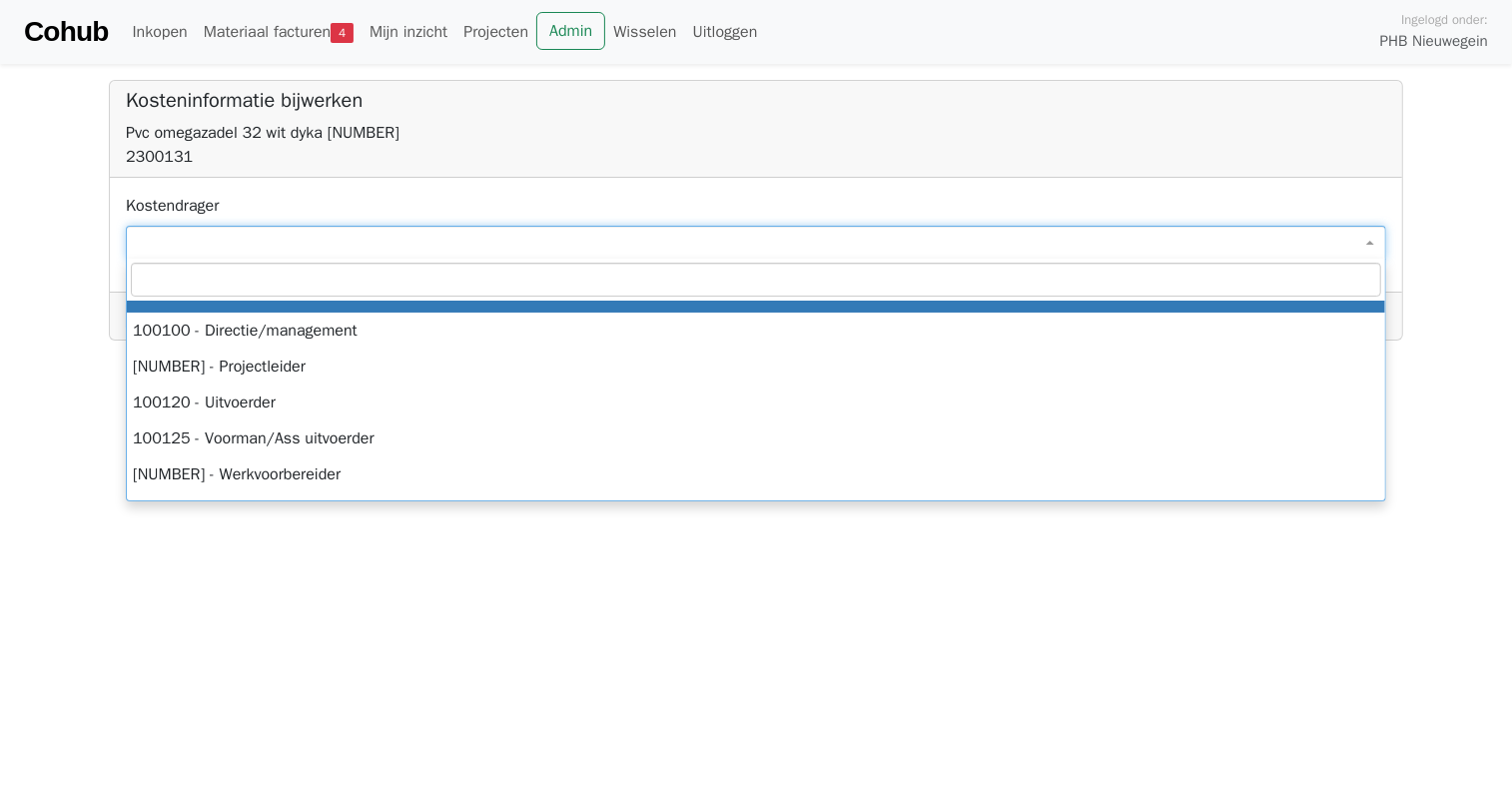 click at bounding box center (756, 243) 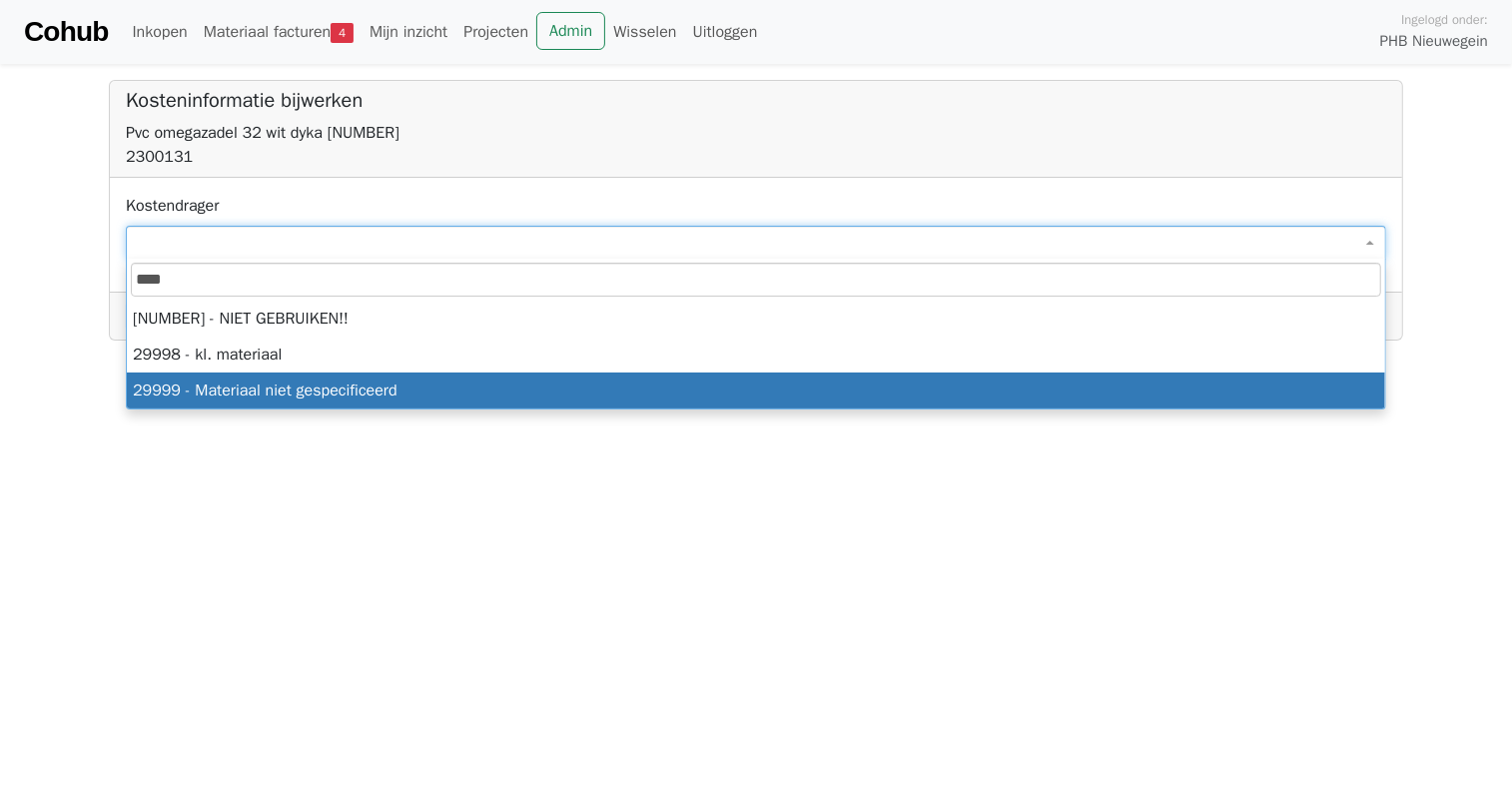 type on "****" 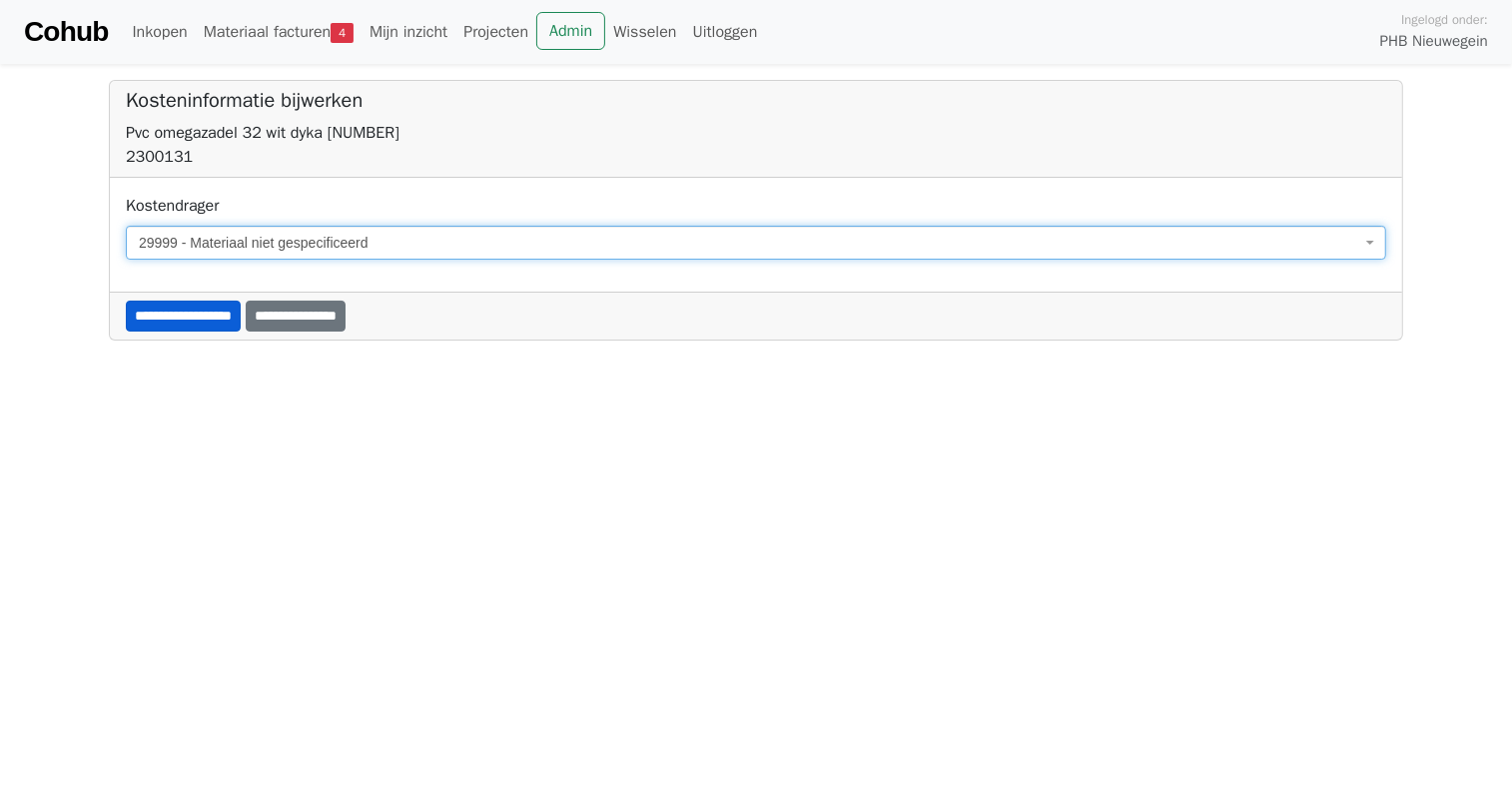 click on "**********" at bounding box center (183, 316) 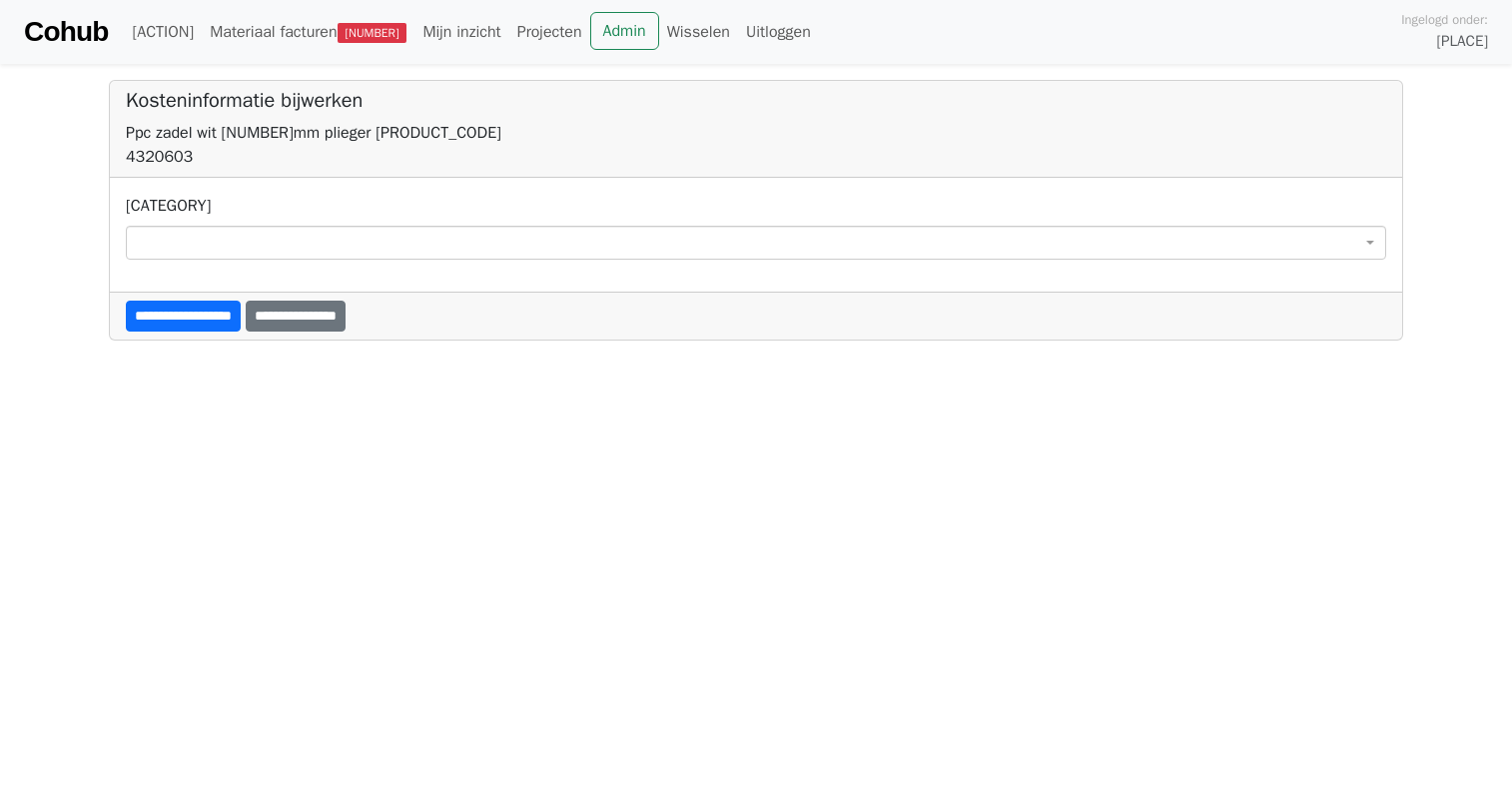 scroll, scrollTop: 0, scrollLeft: 0, axis: both 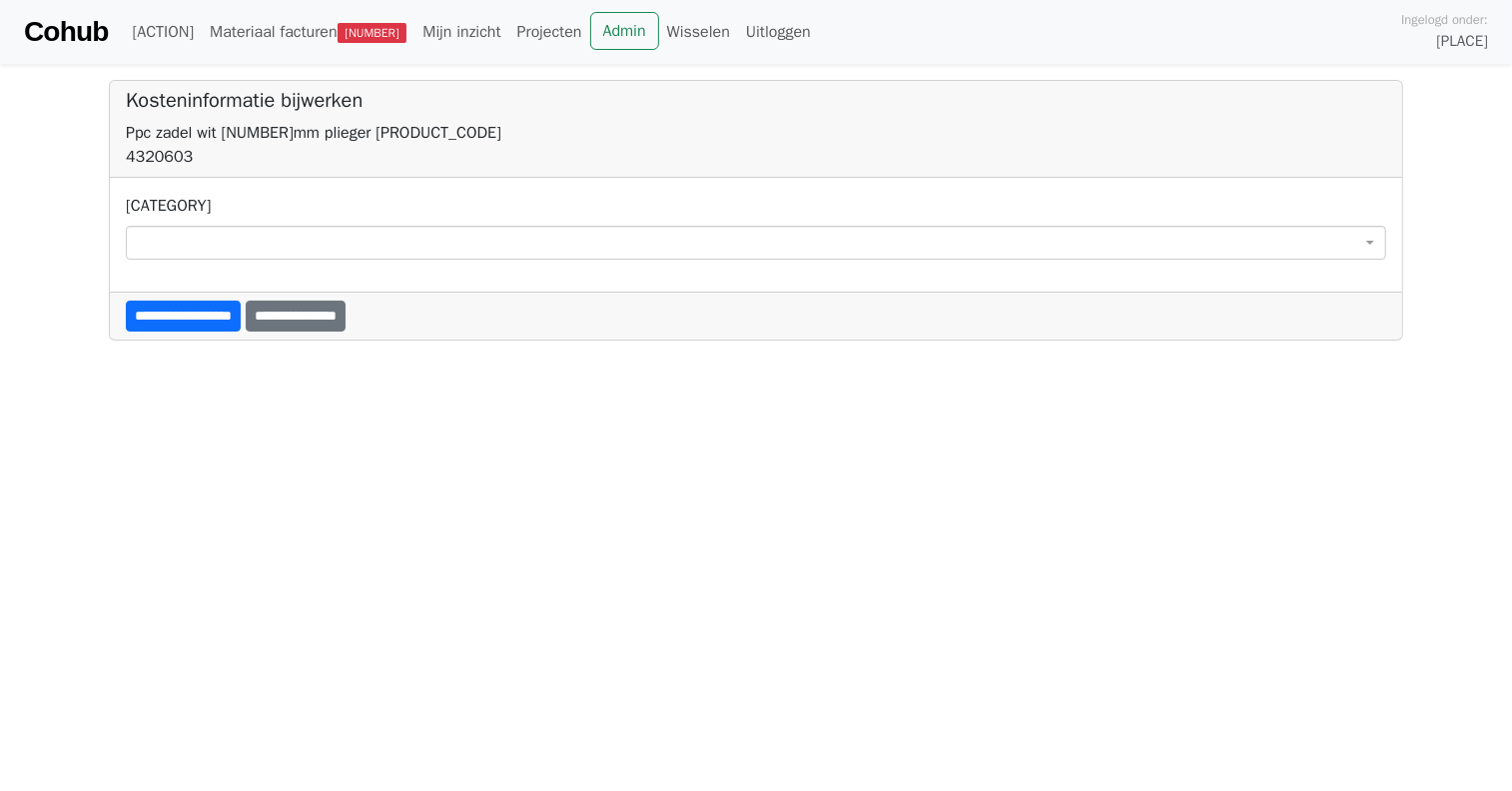 click at bounding box center [756, 243] 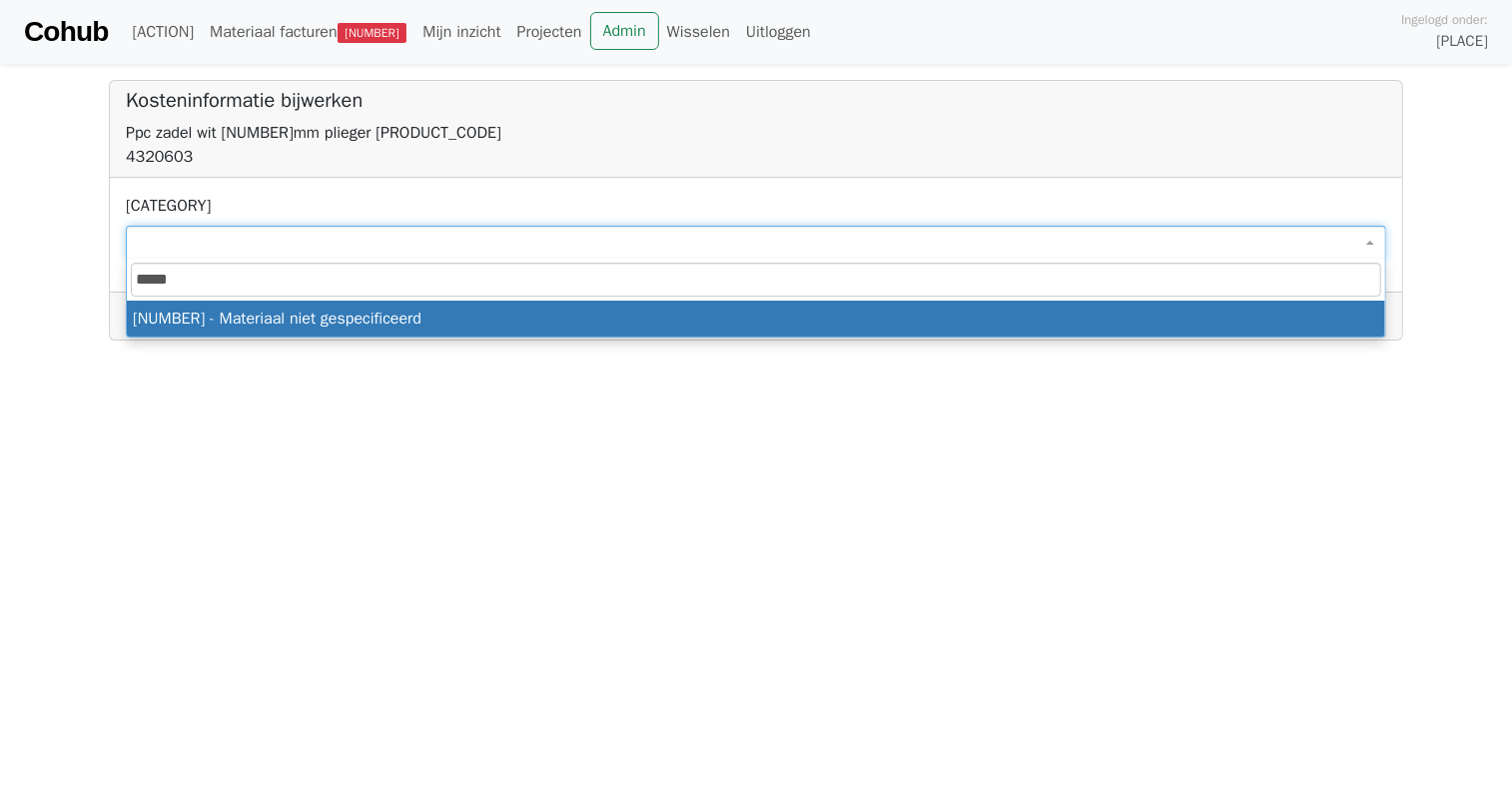 type on "*****" 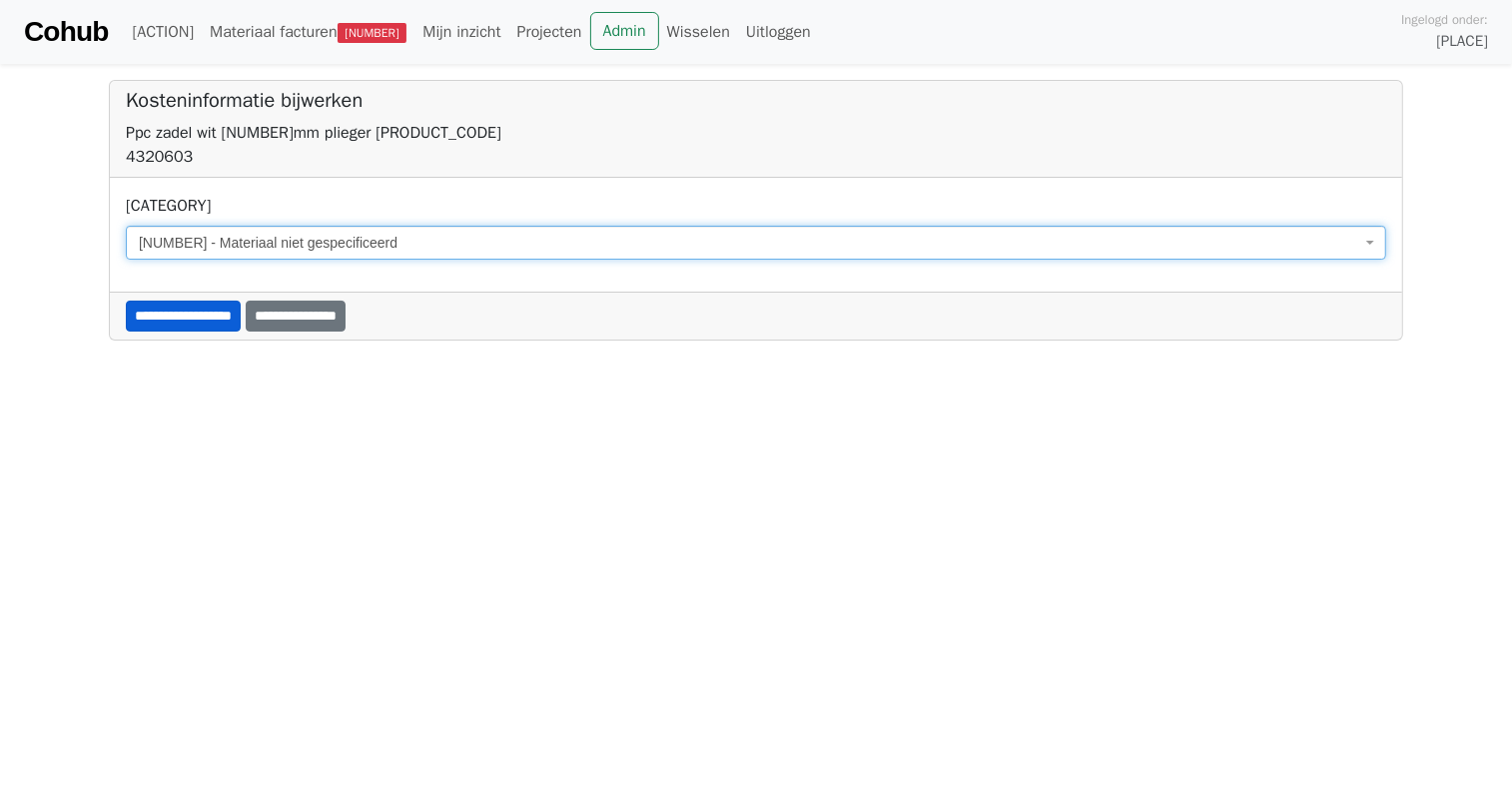 click on "**********" at bounding box center (183, 316) 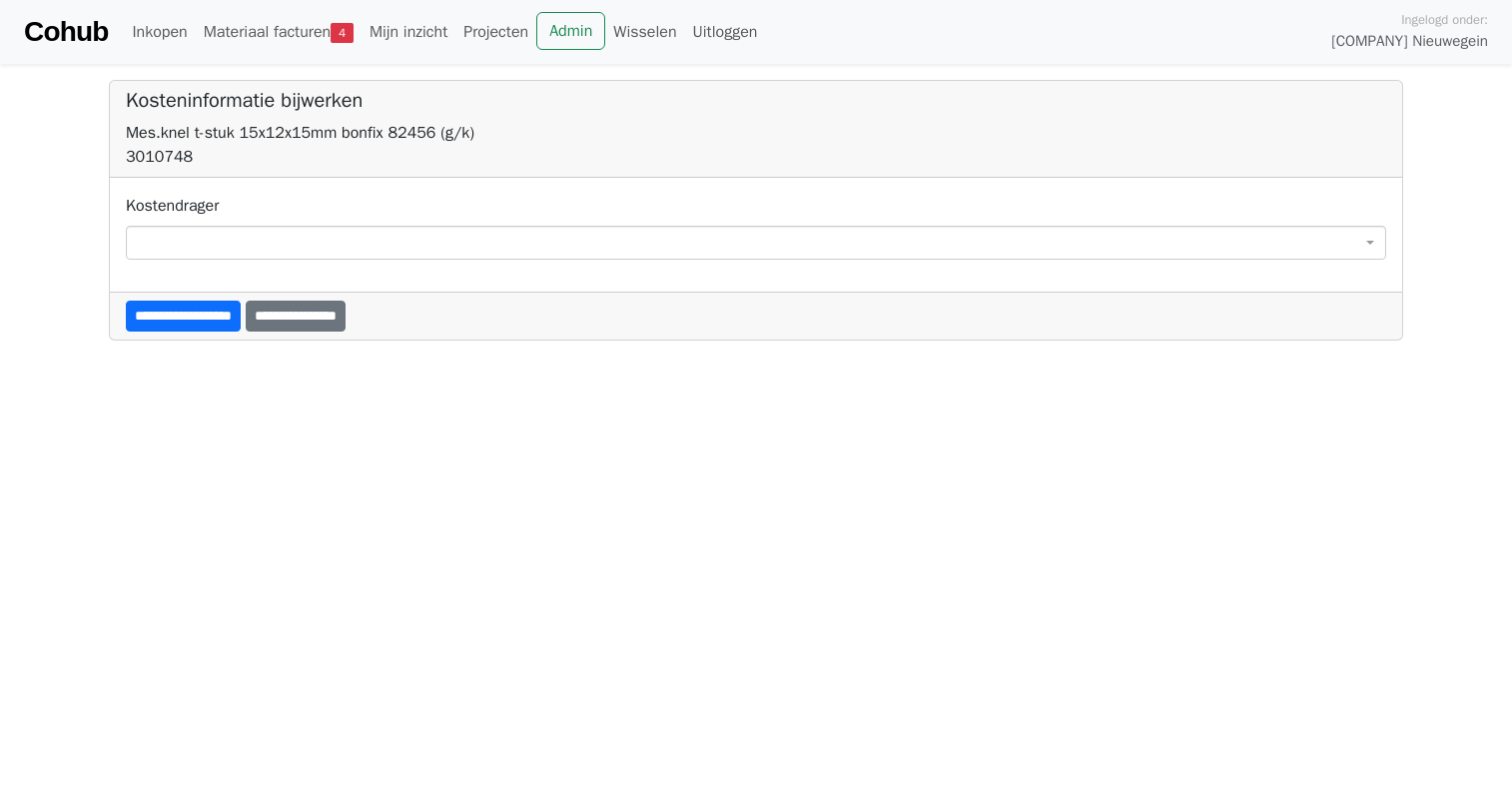 scroll, scrollTop: 0, scrollLeft: 0, axis: both 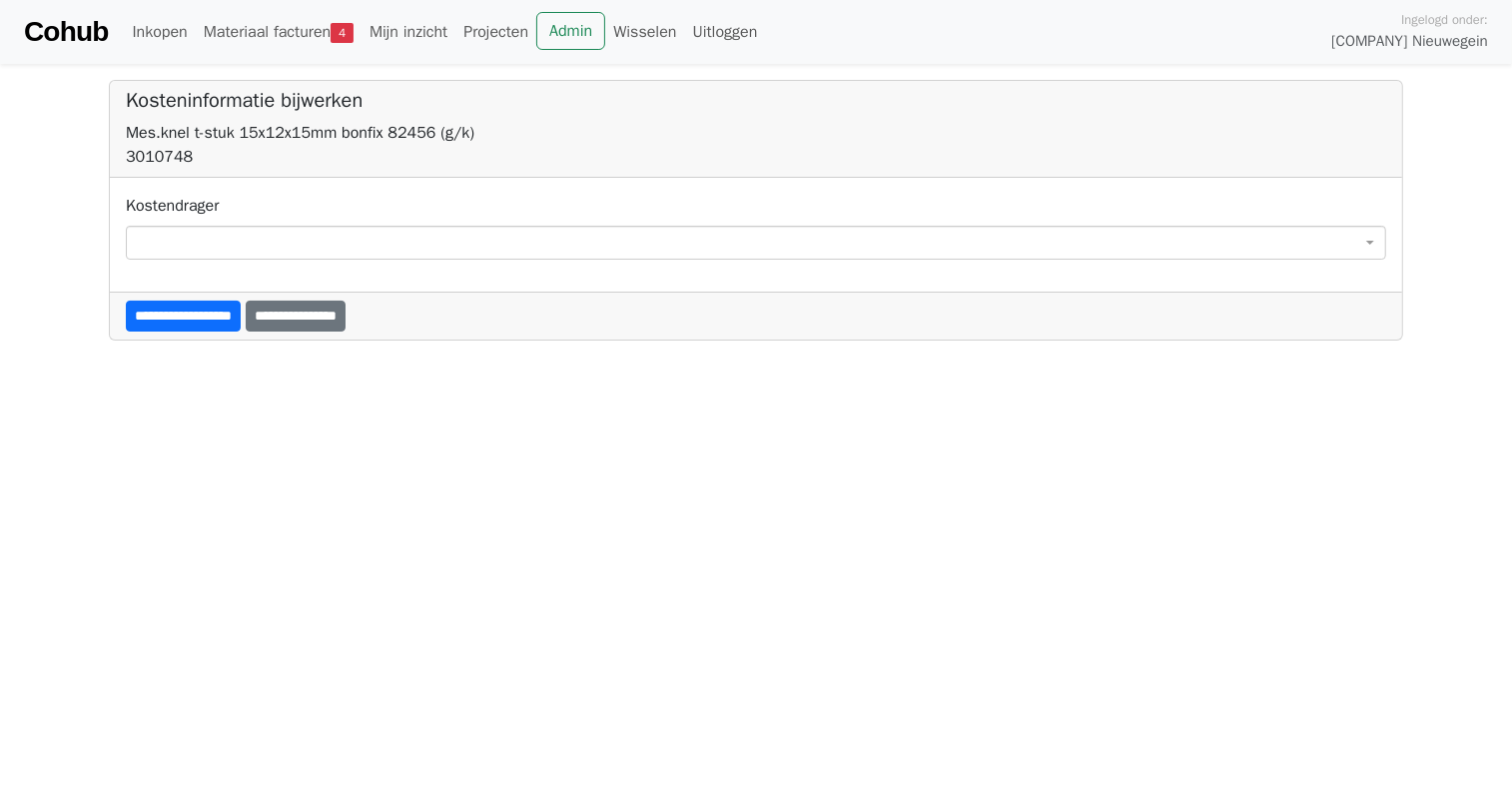 click at bounding box center (756, 243) 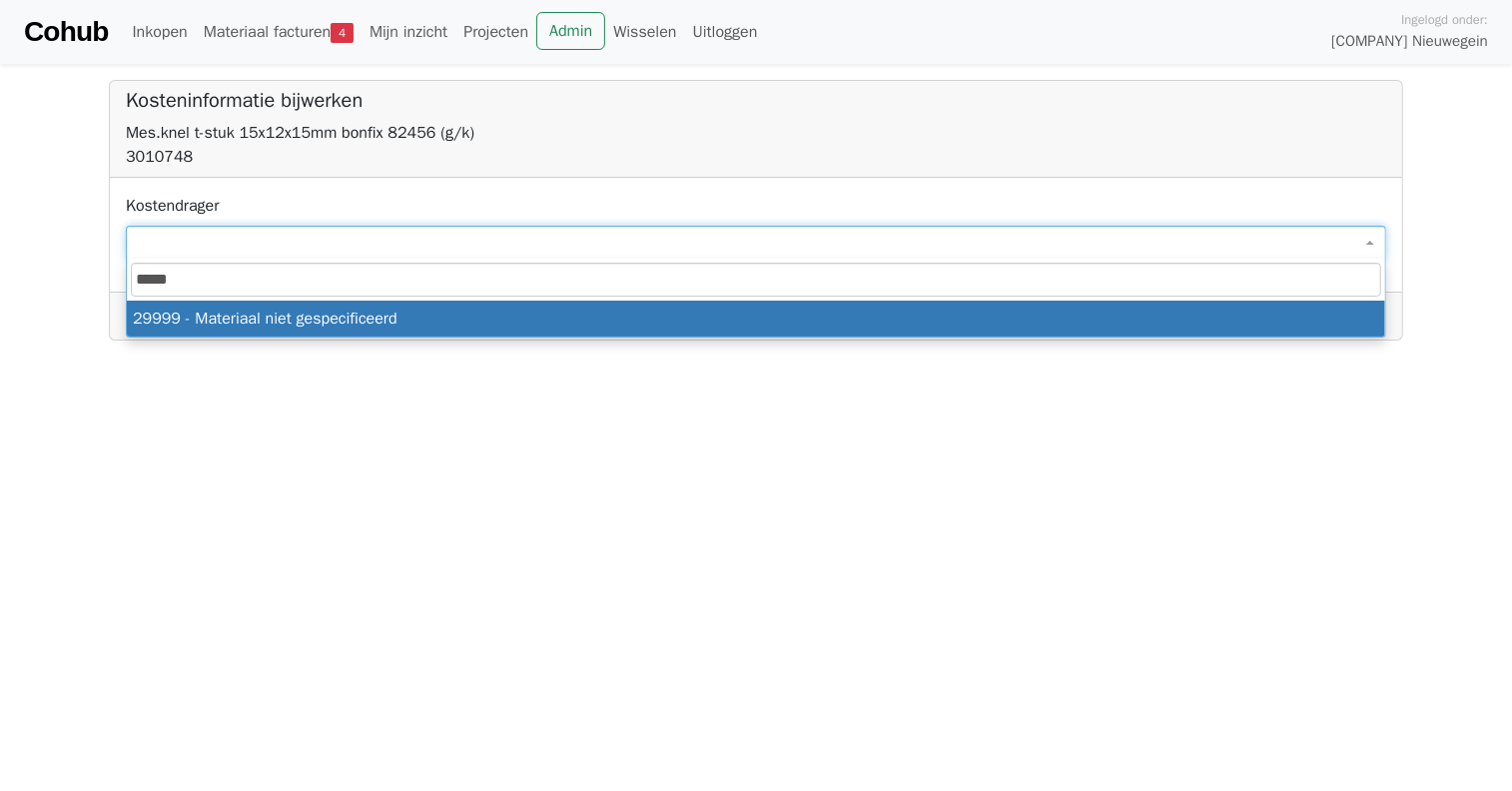 type on "*****" 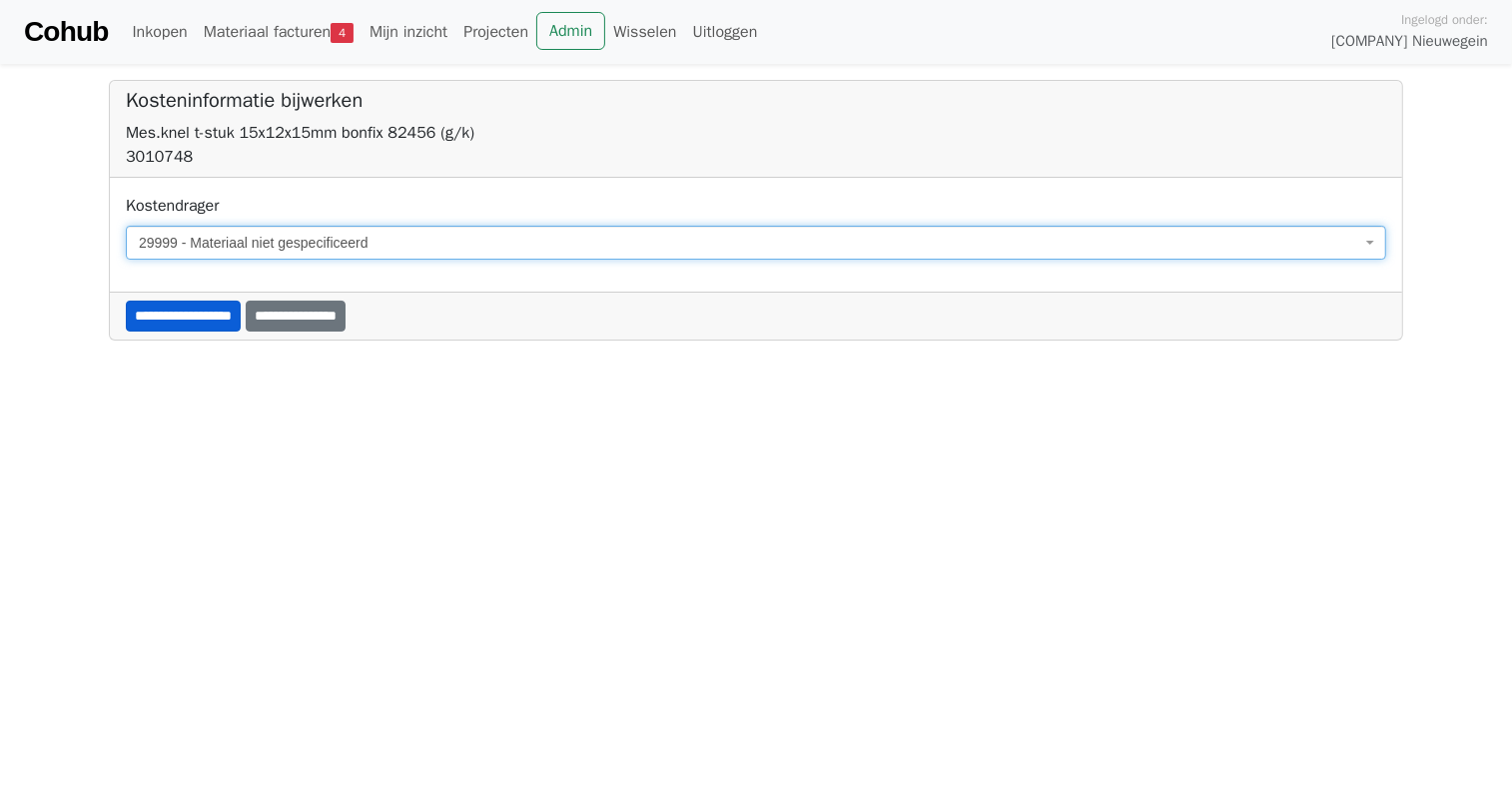 click on "**********" at bounding box center (183, 316) 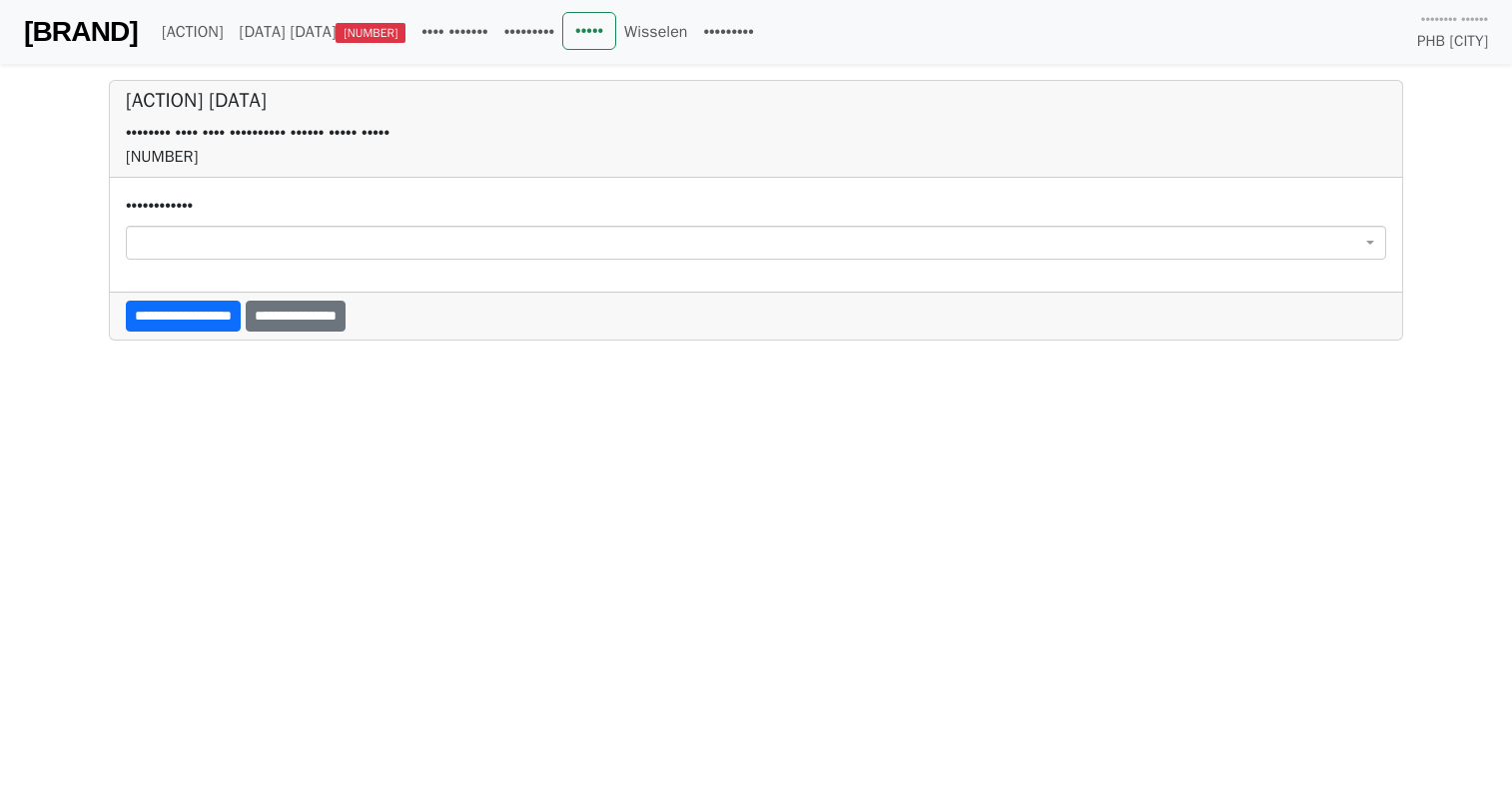 scroll, scrollTop: 0, scrollLeft: 0, axis: both 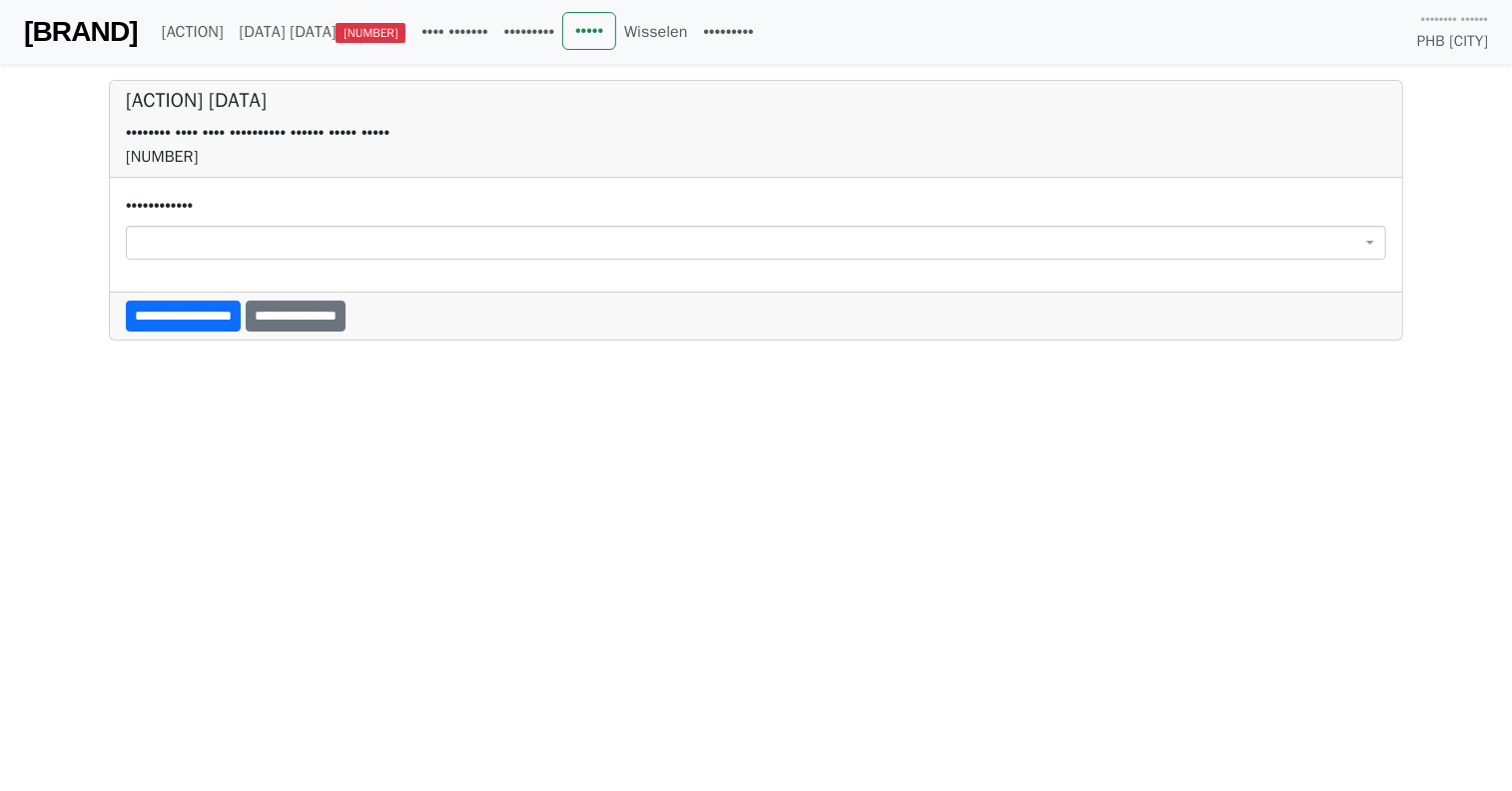 click at bounding box center [756, 243] 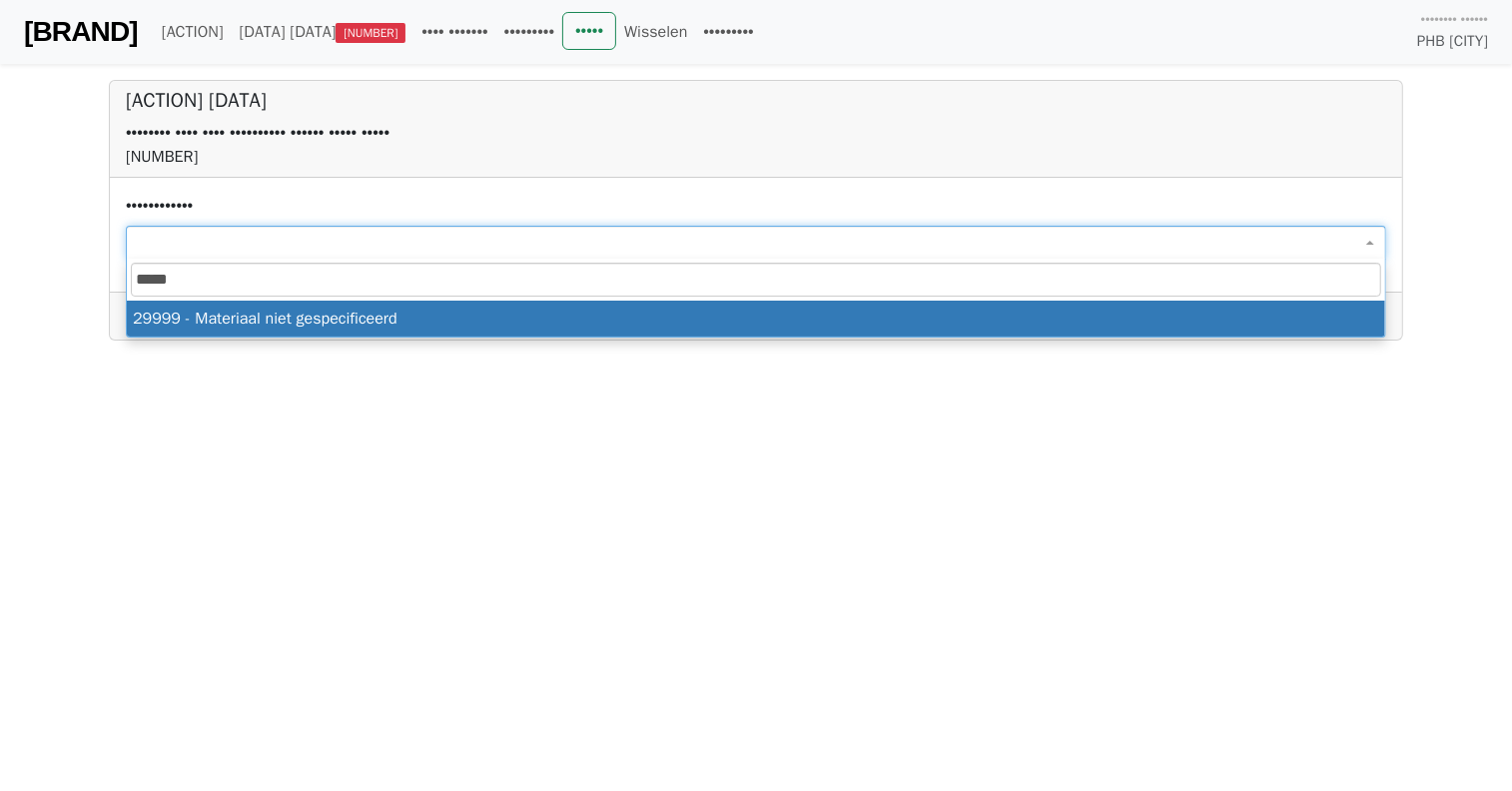 type on "*****" 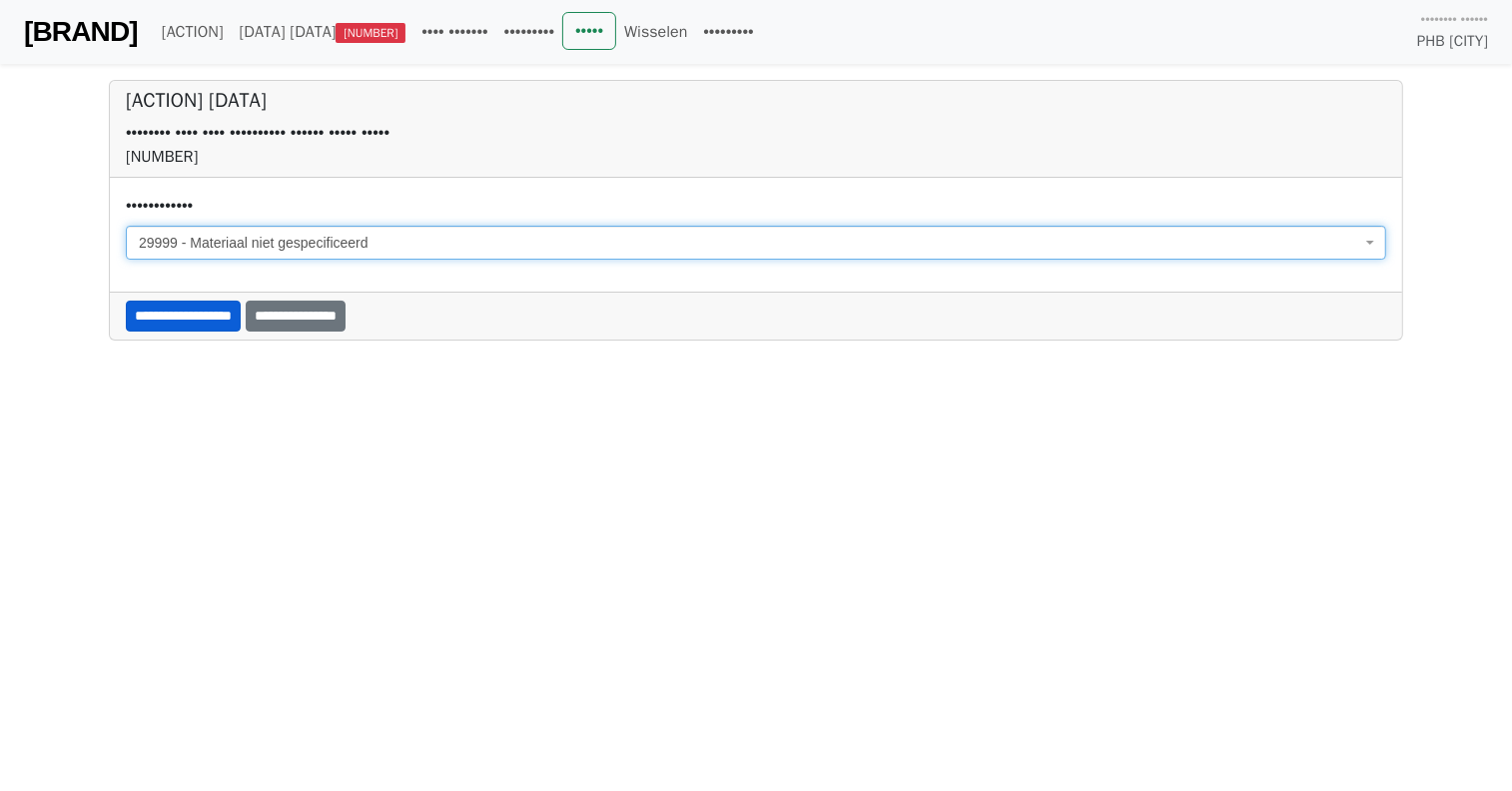 click on "**********" at bounding box center [183, 316] 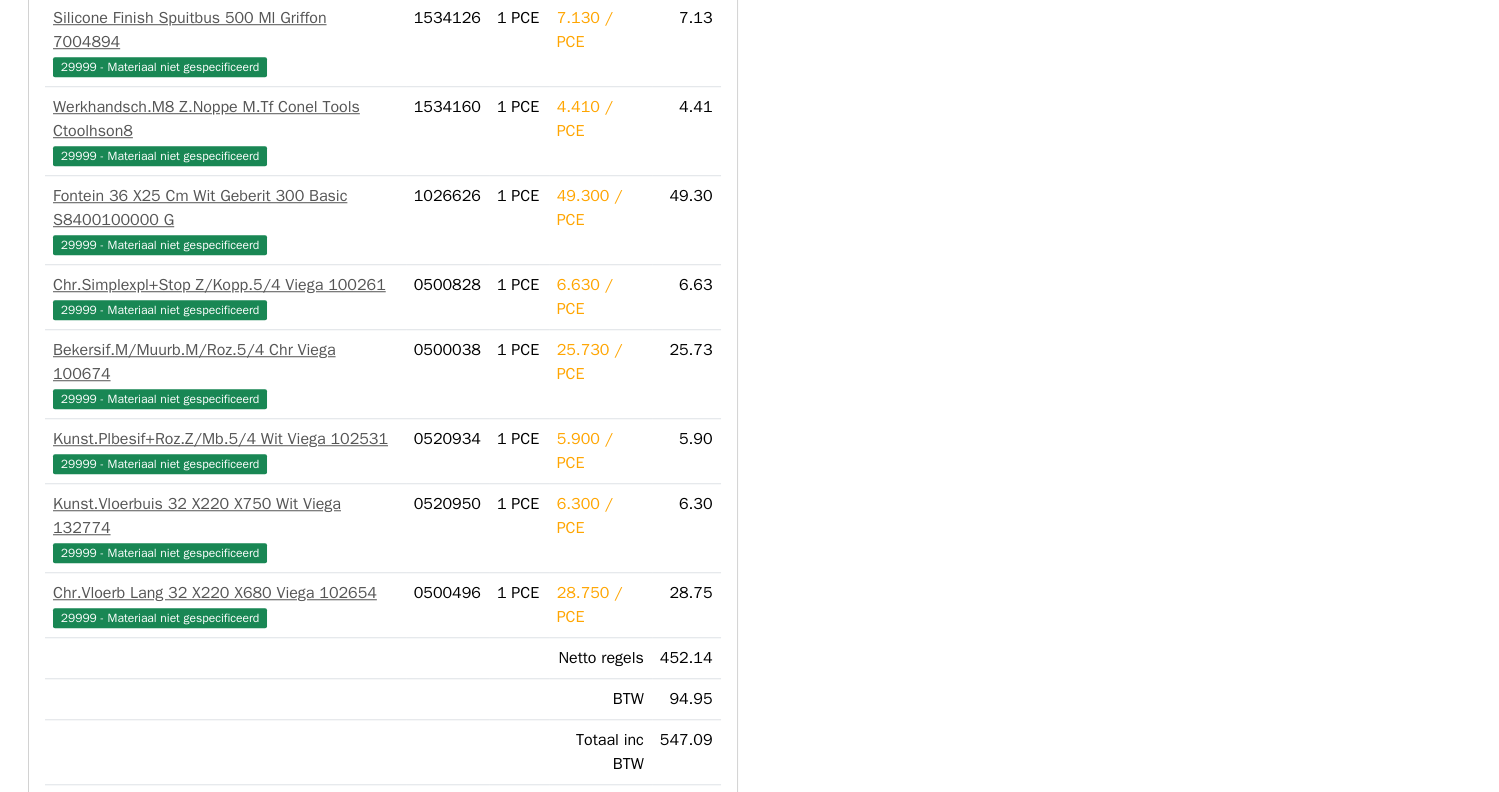 scroll, scrollTop: 2437, scrollLeft: 0, axis: vertical 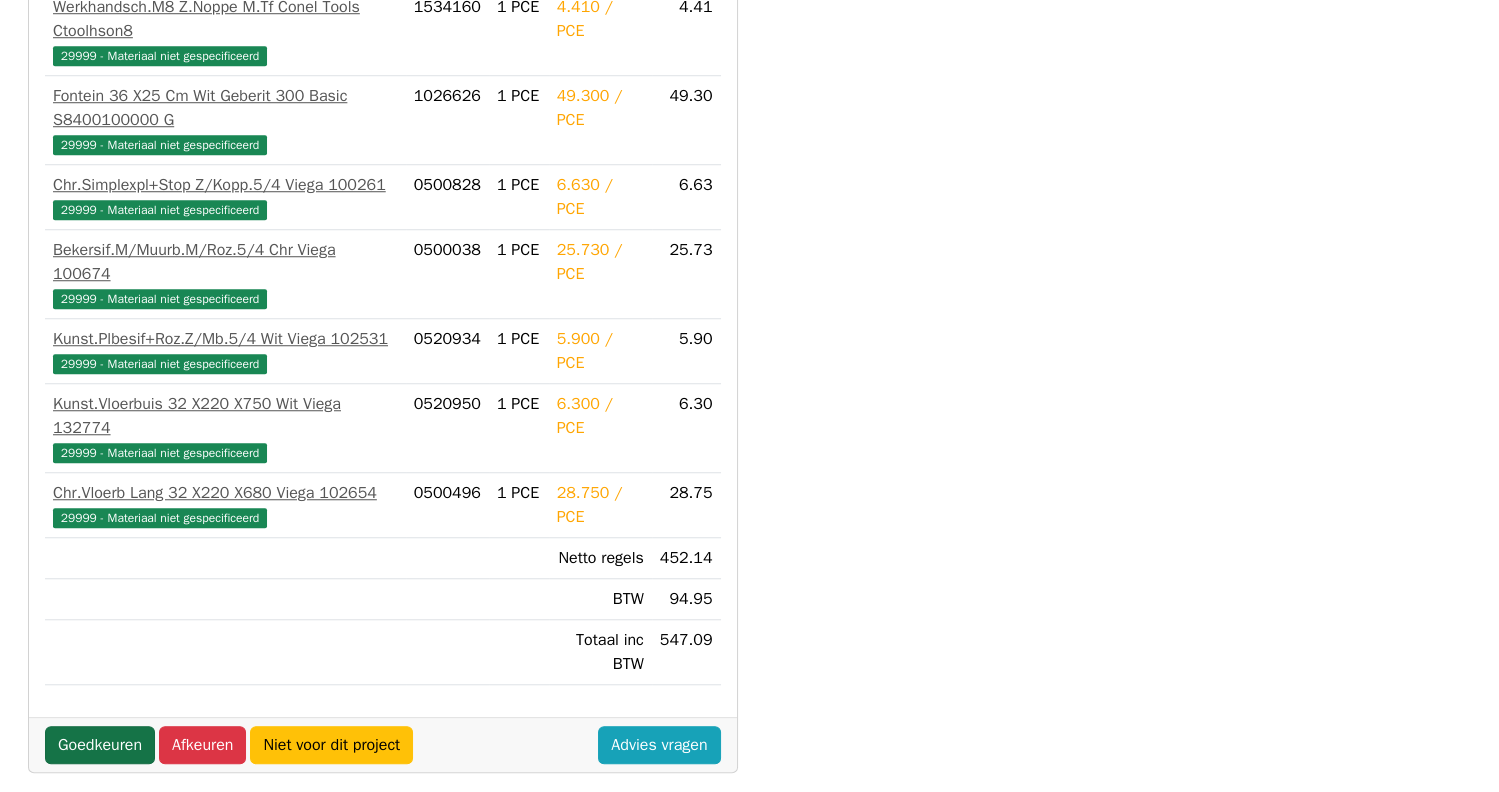 click on "Goedkeuren" at bounding box center [100, 745] 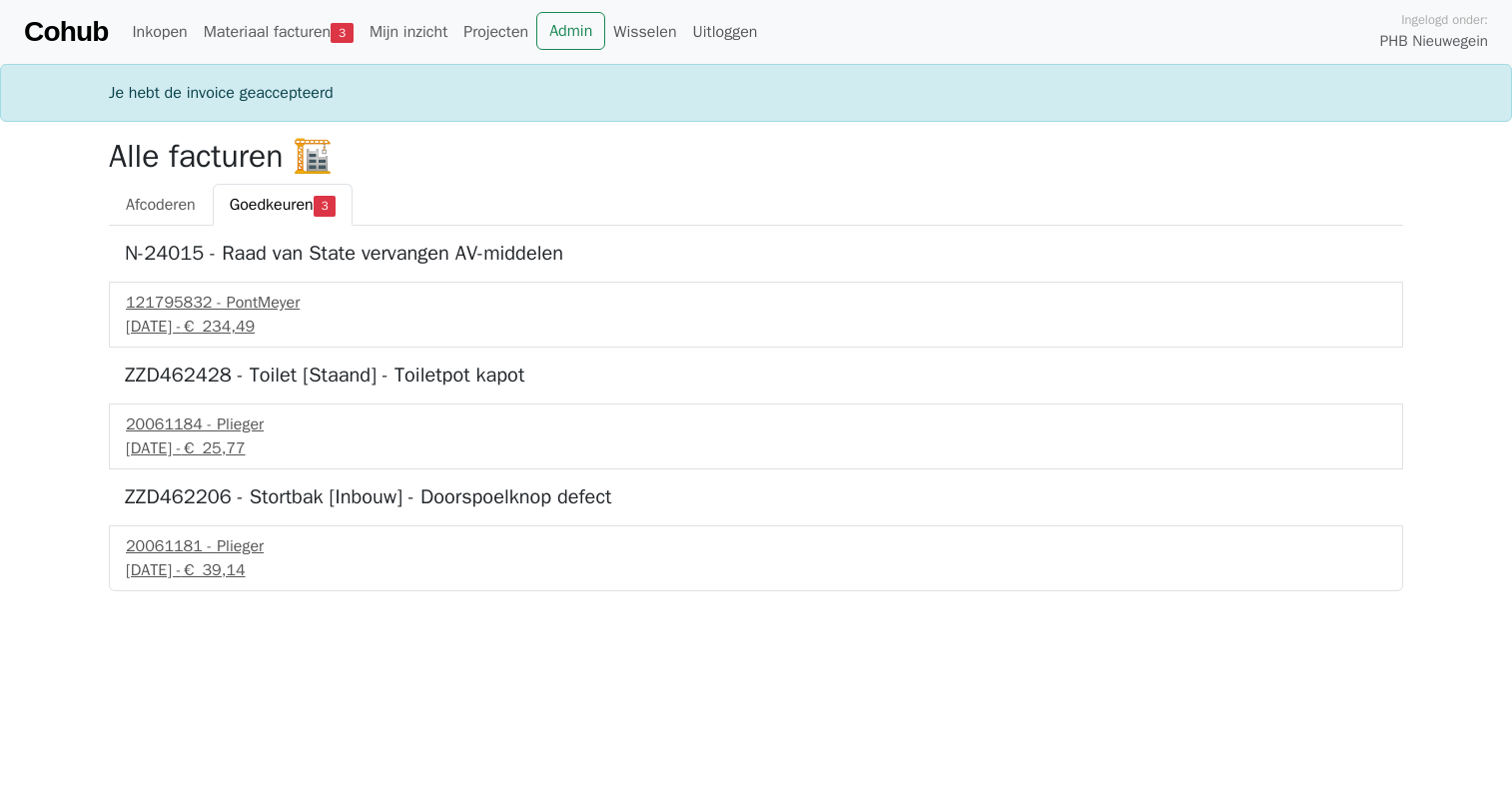 scroll, scrollTop: 0, scrollLeft: 0, axis: both 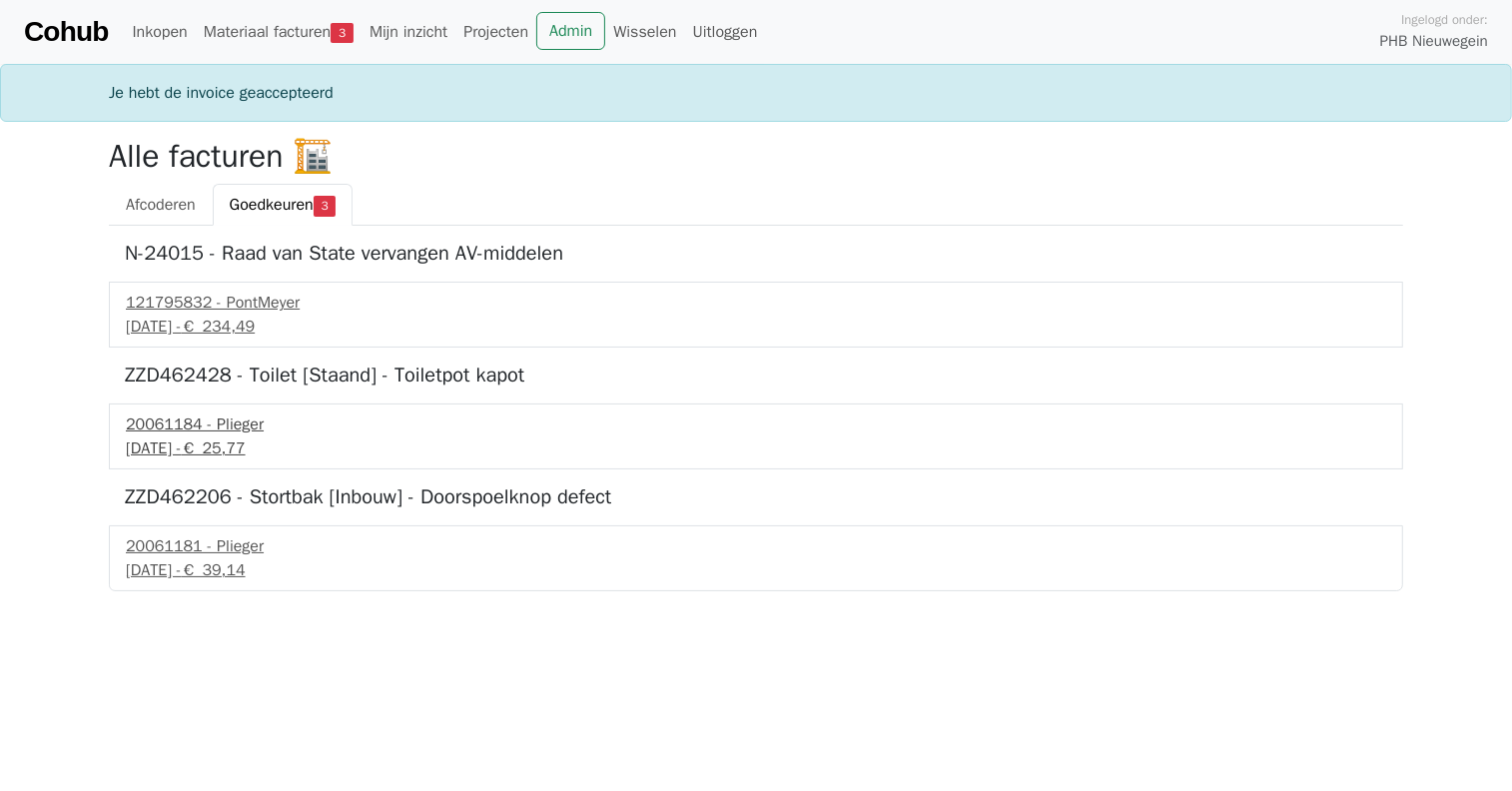 click on "3 juli 2025 -  € 25,77" at bounding box center (756, 448) 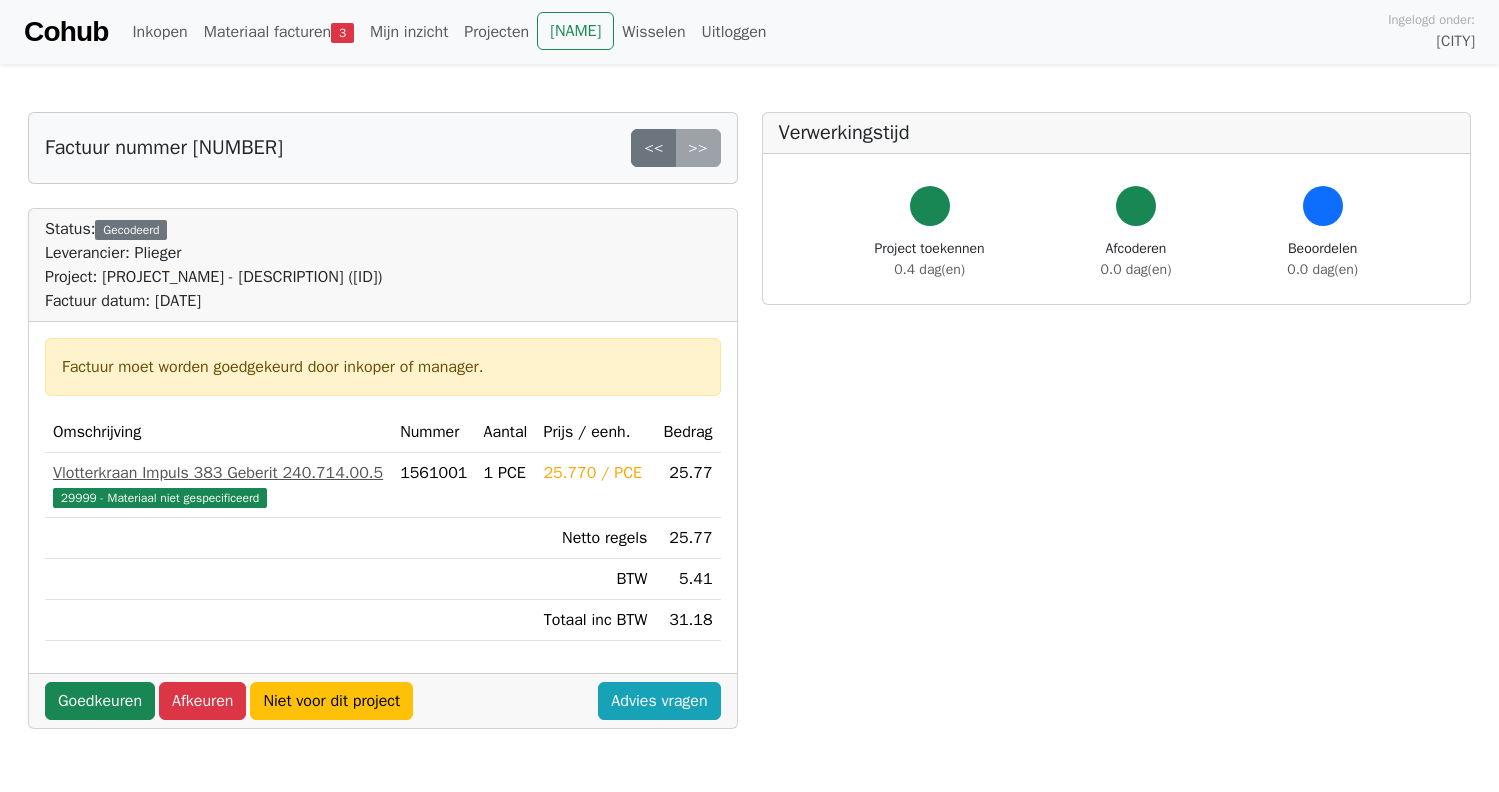 scroll, scrollTop: 0, scrollLeft: 0, axis: both 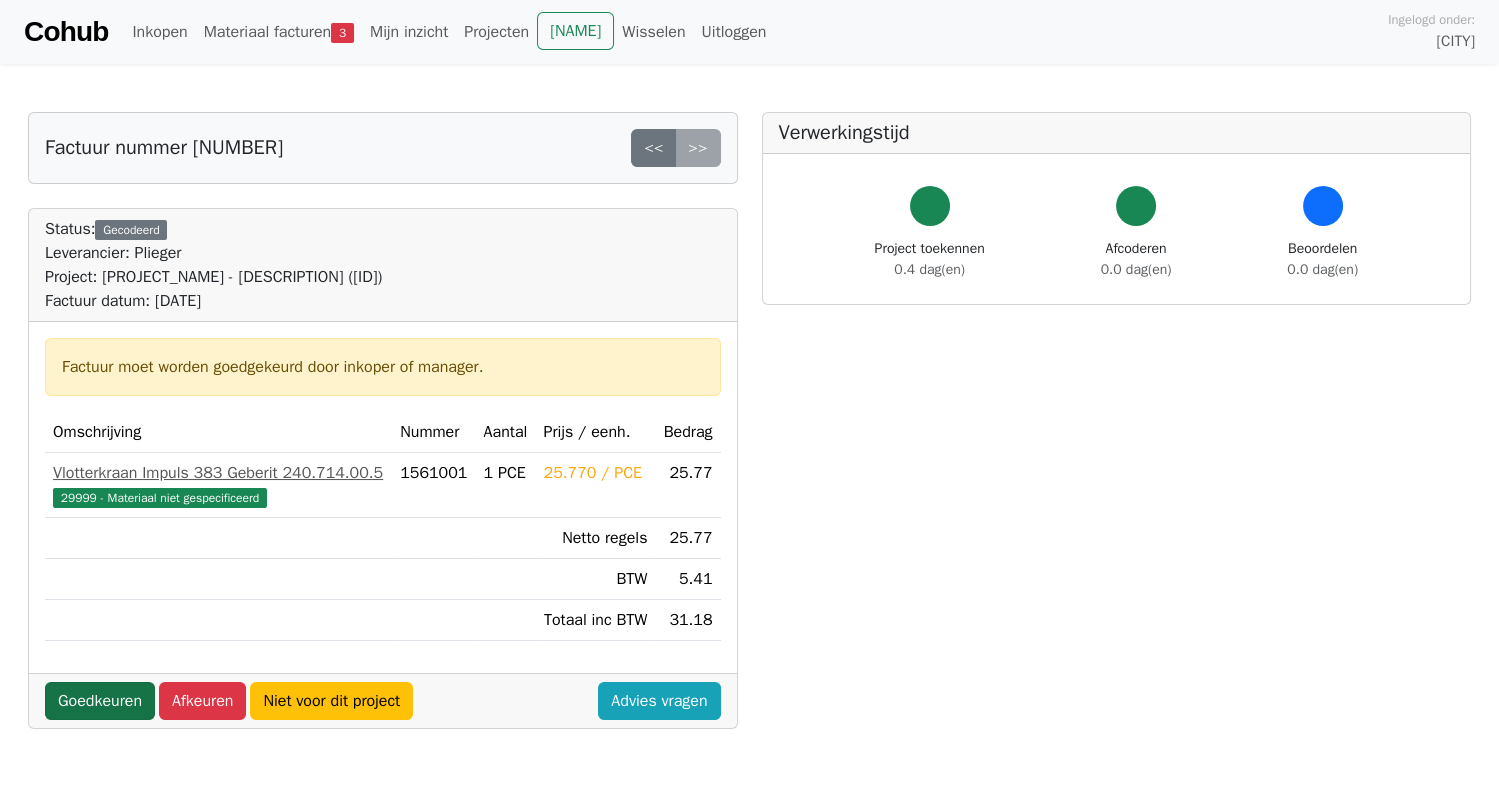 click on "Goedkeuren" at bounding box center (100, 701) 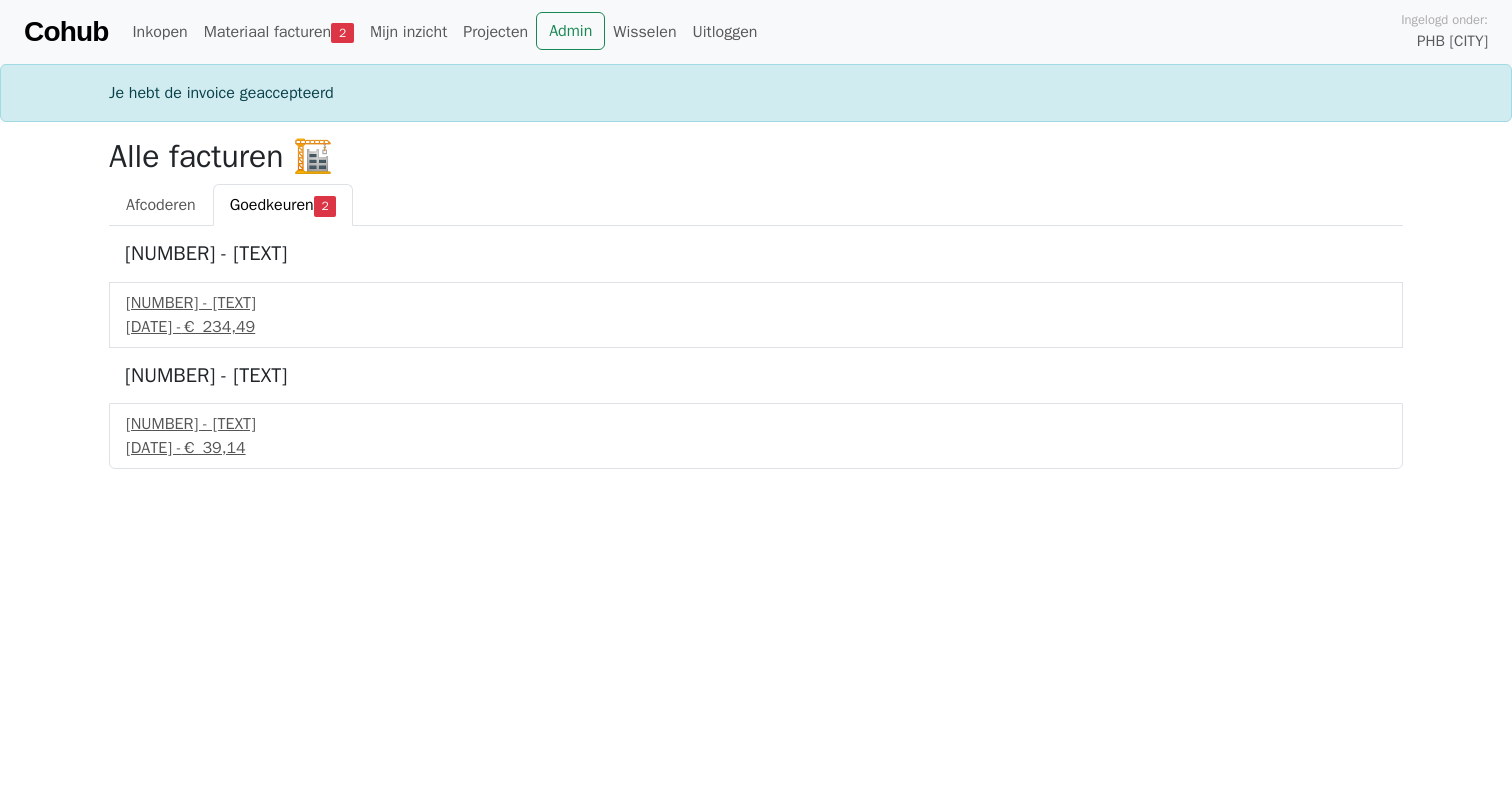 scroll, scrollTop: 0, scrollLeft: 0, axis: both 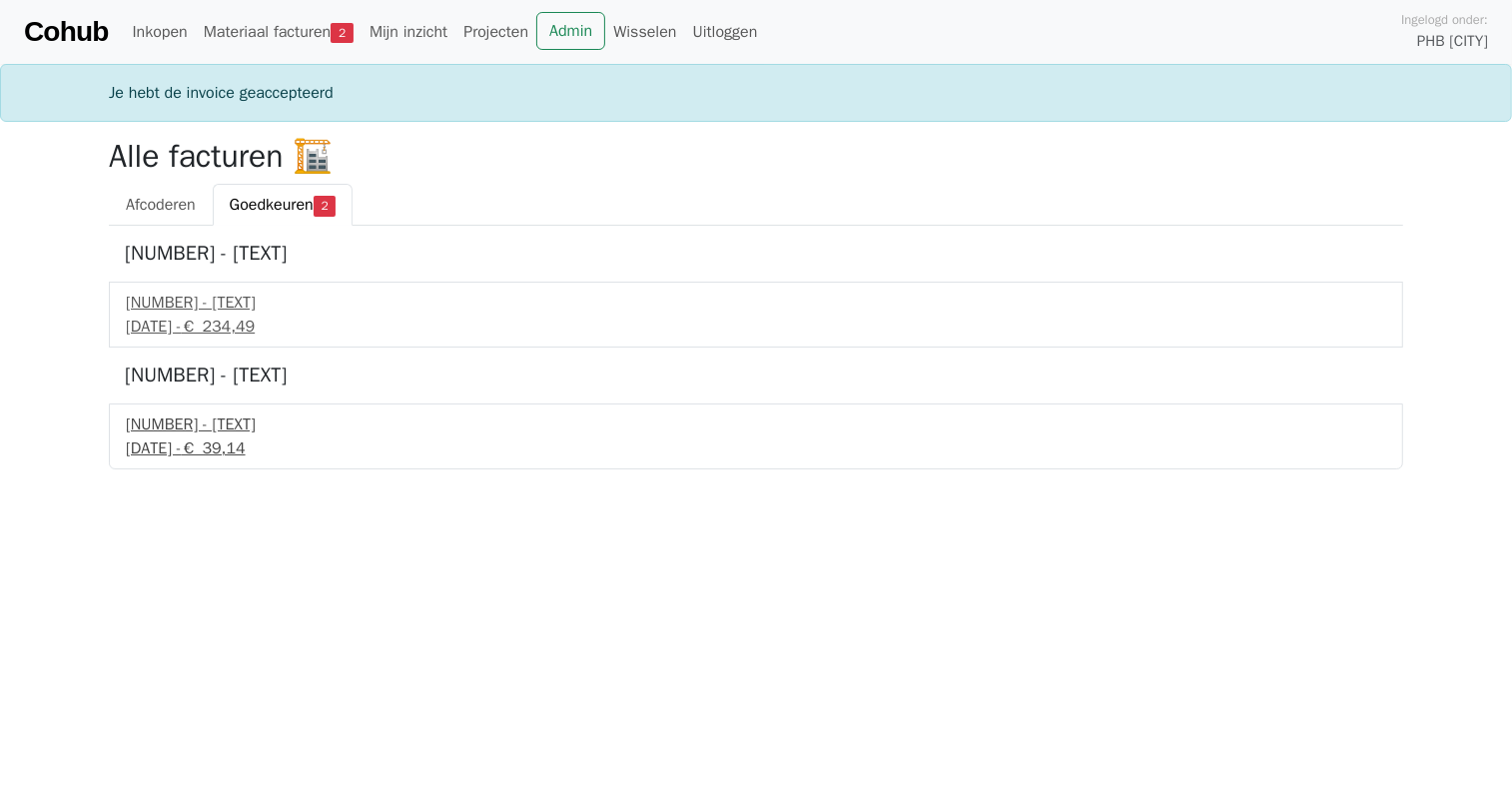 click on "€ 39,14" at bounding box center [214, 448] 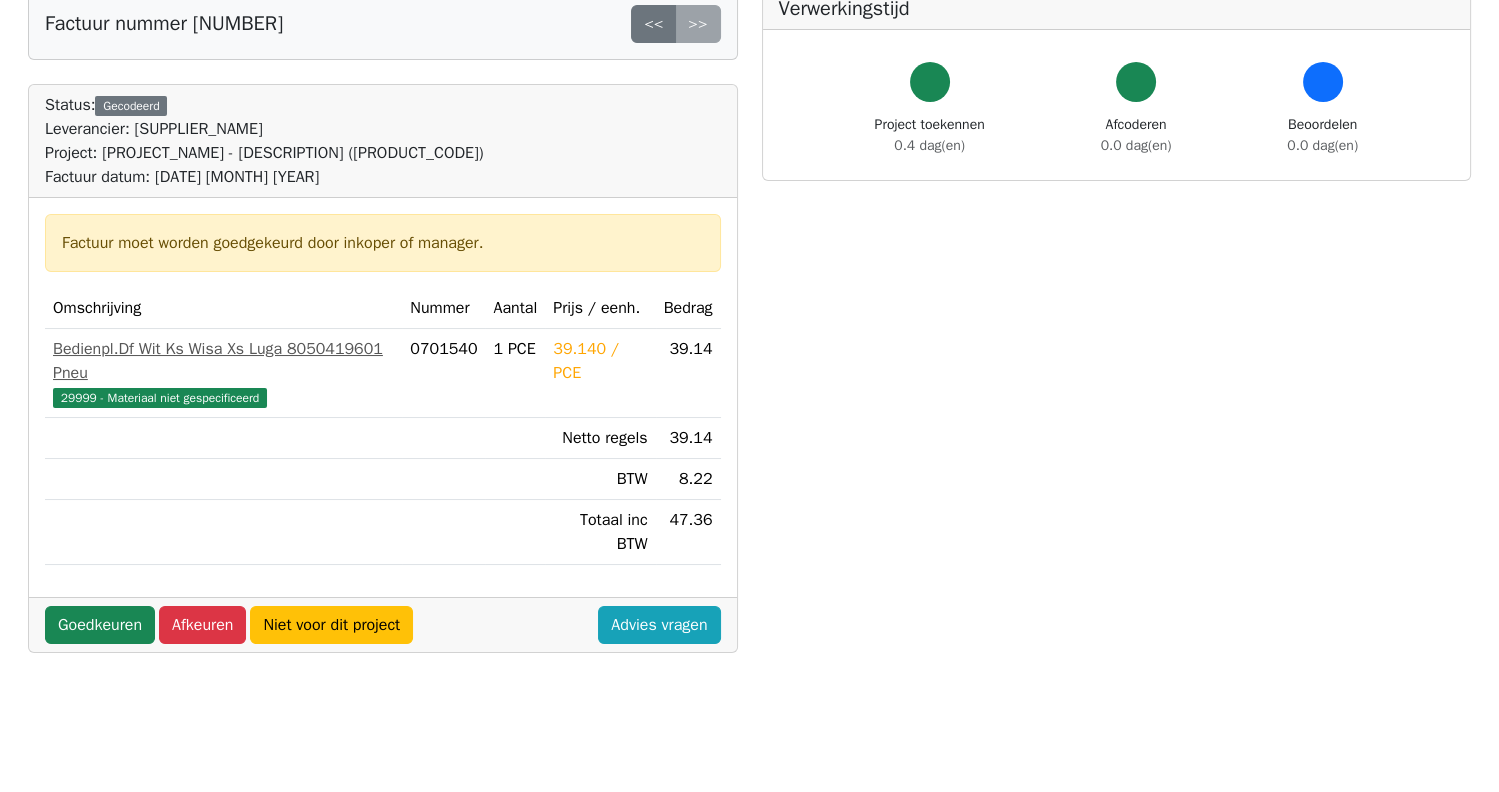 scroll, scrollTop: 299, scrollLeft: 0, axis: vertical 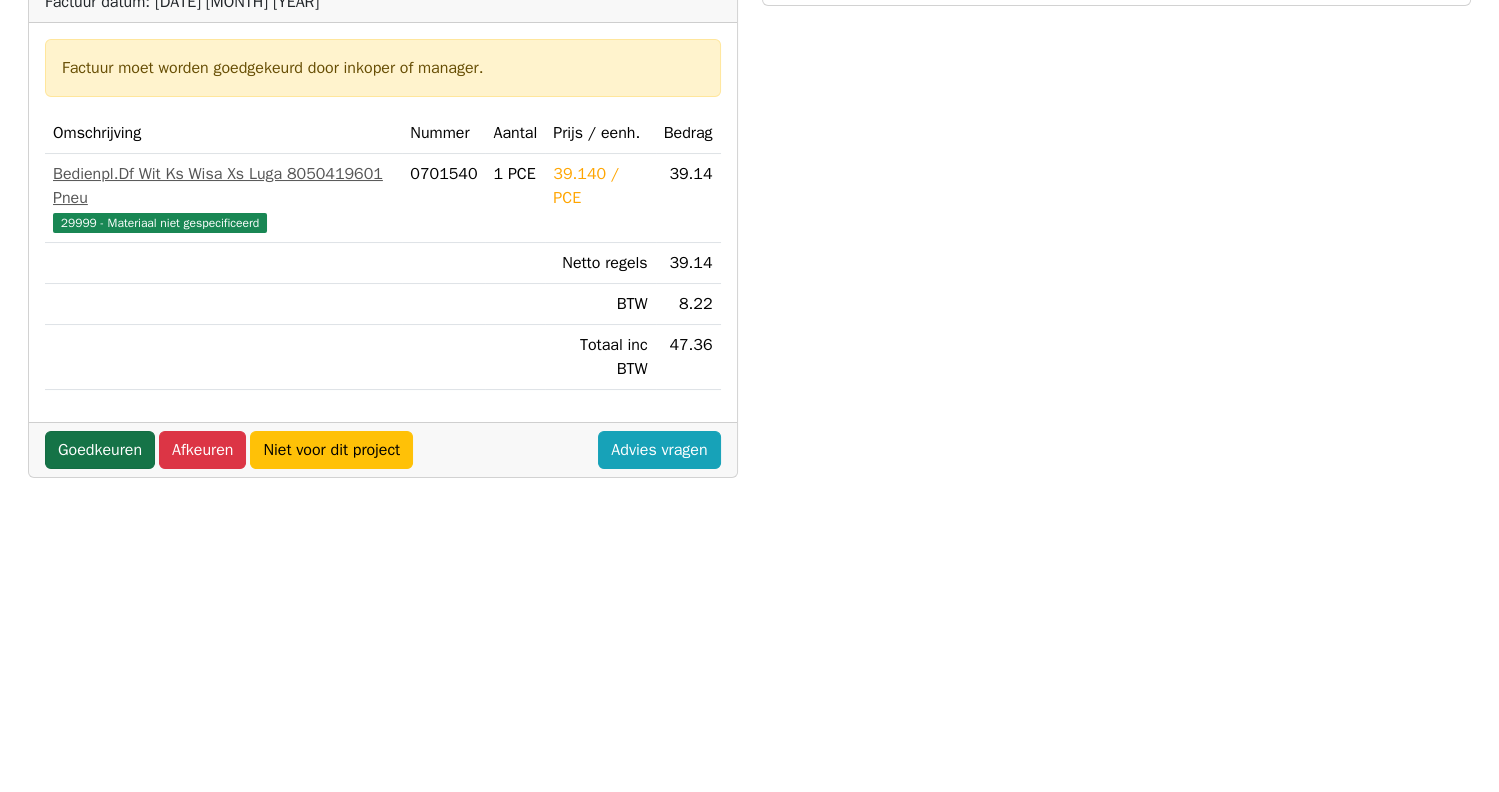 click on "Goedkeuren" at bounding box center [100, 450] 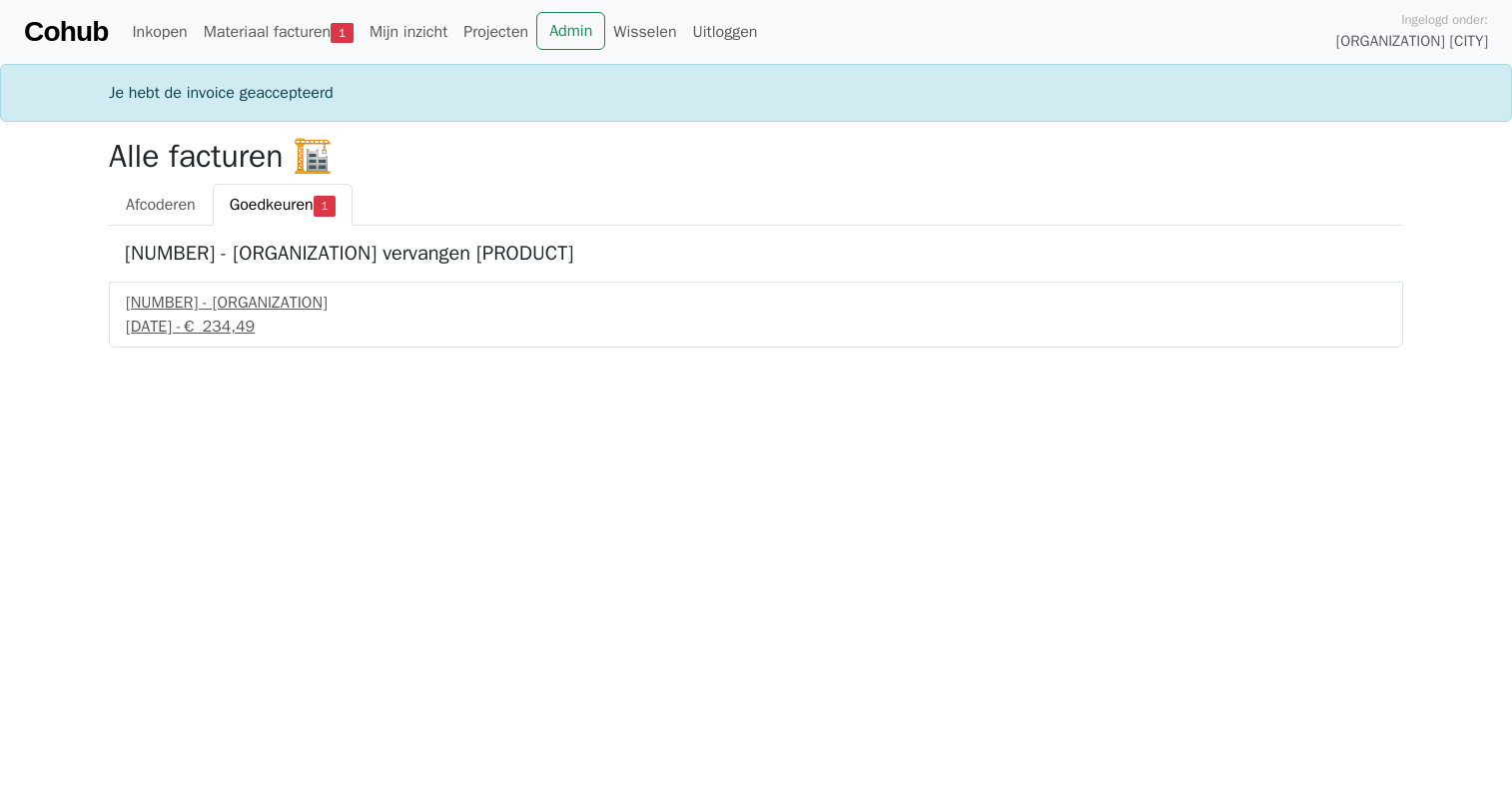 scroll, scrollTop: 0, scrollLeft: 0, axis: both 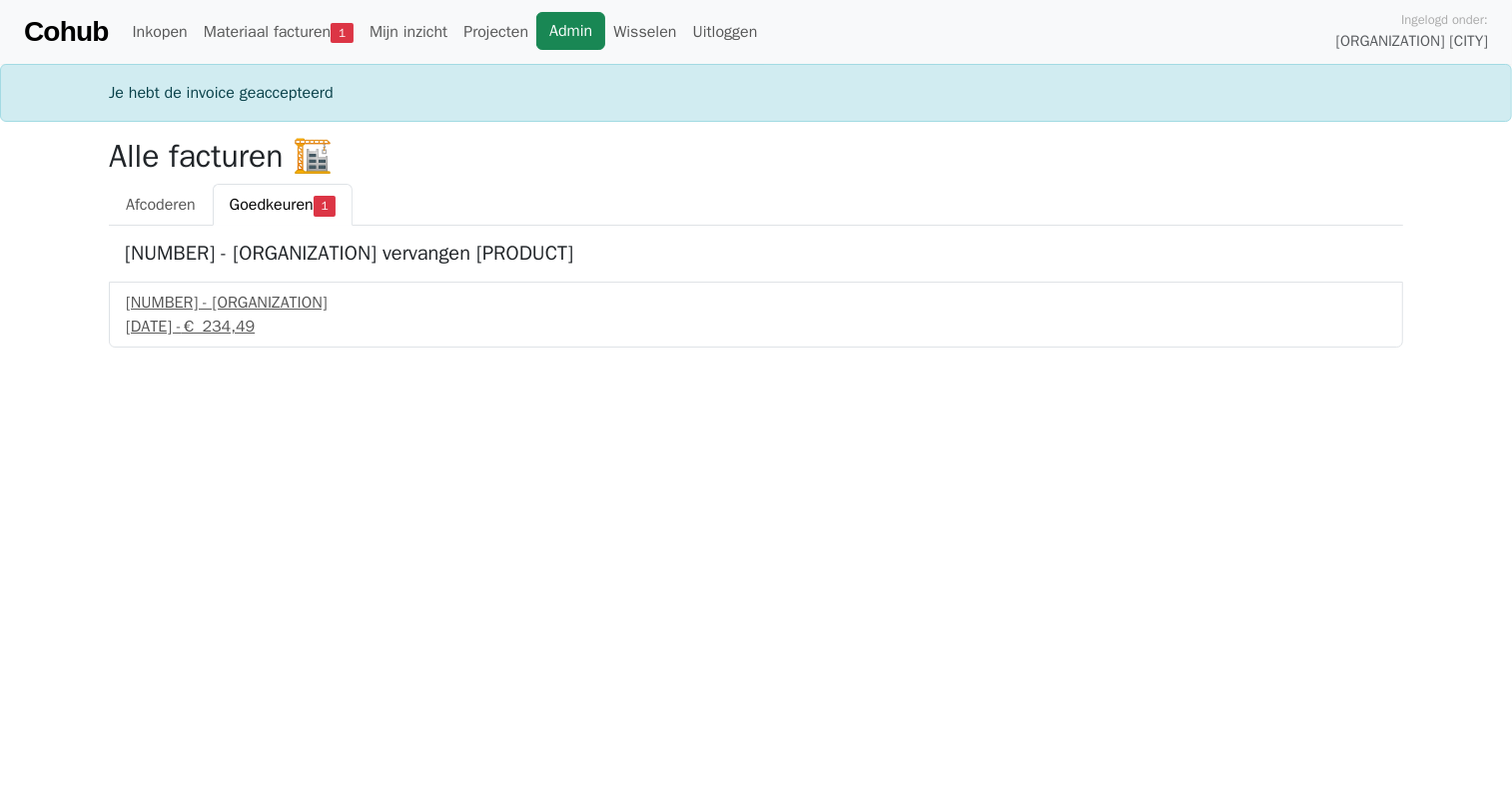click on "Admin" at bounding box center [570, 31] 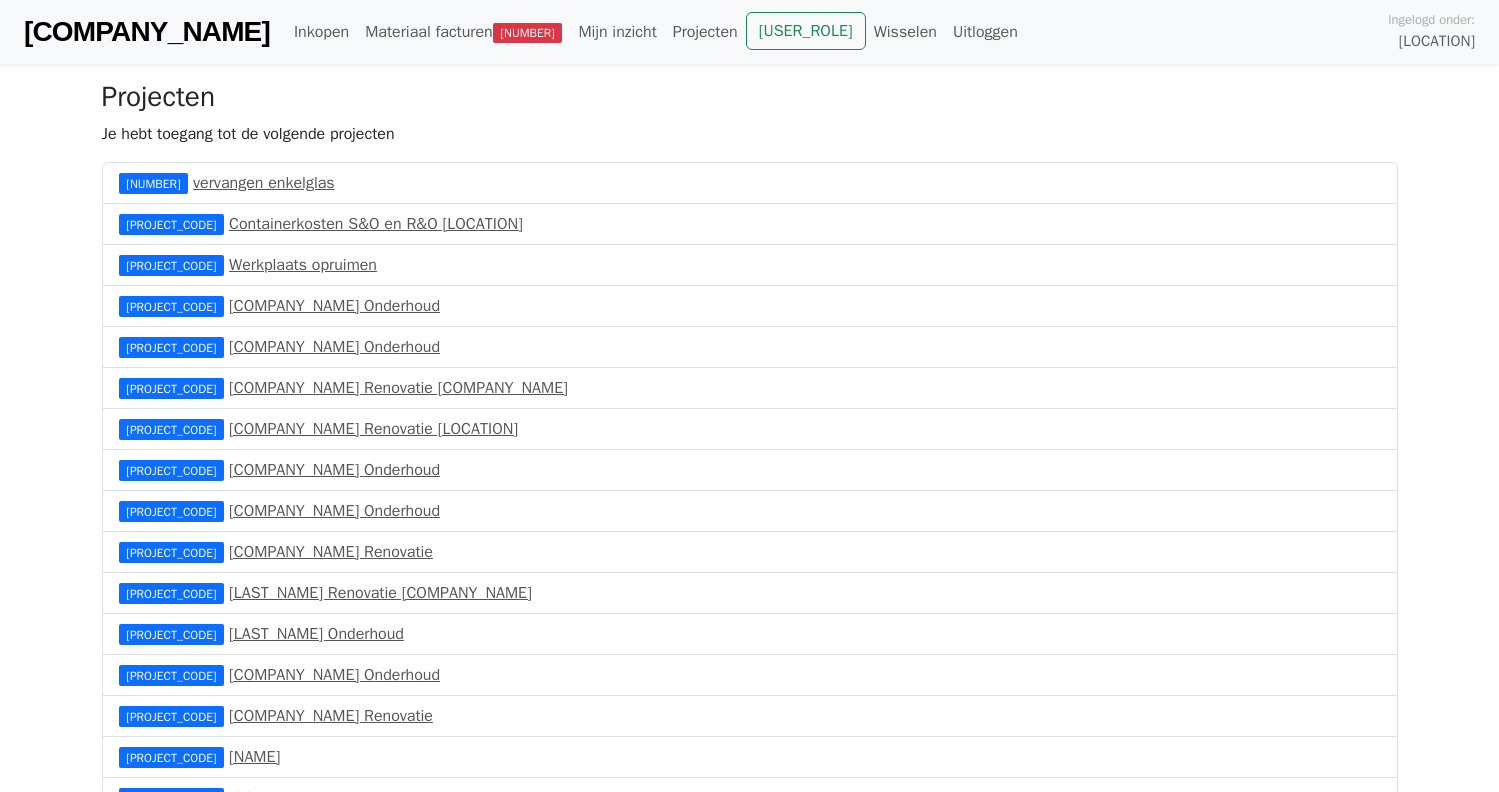 scroll, scrollTop: 0, scrollLeft: 0, axis: both 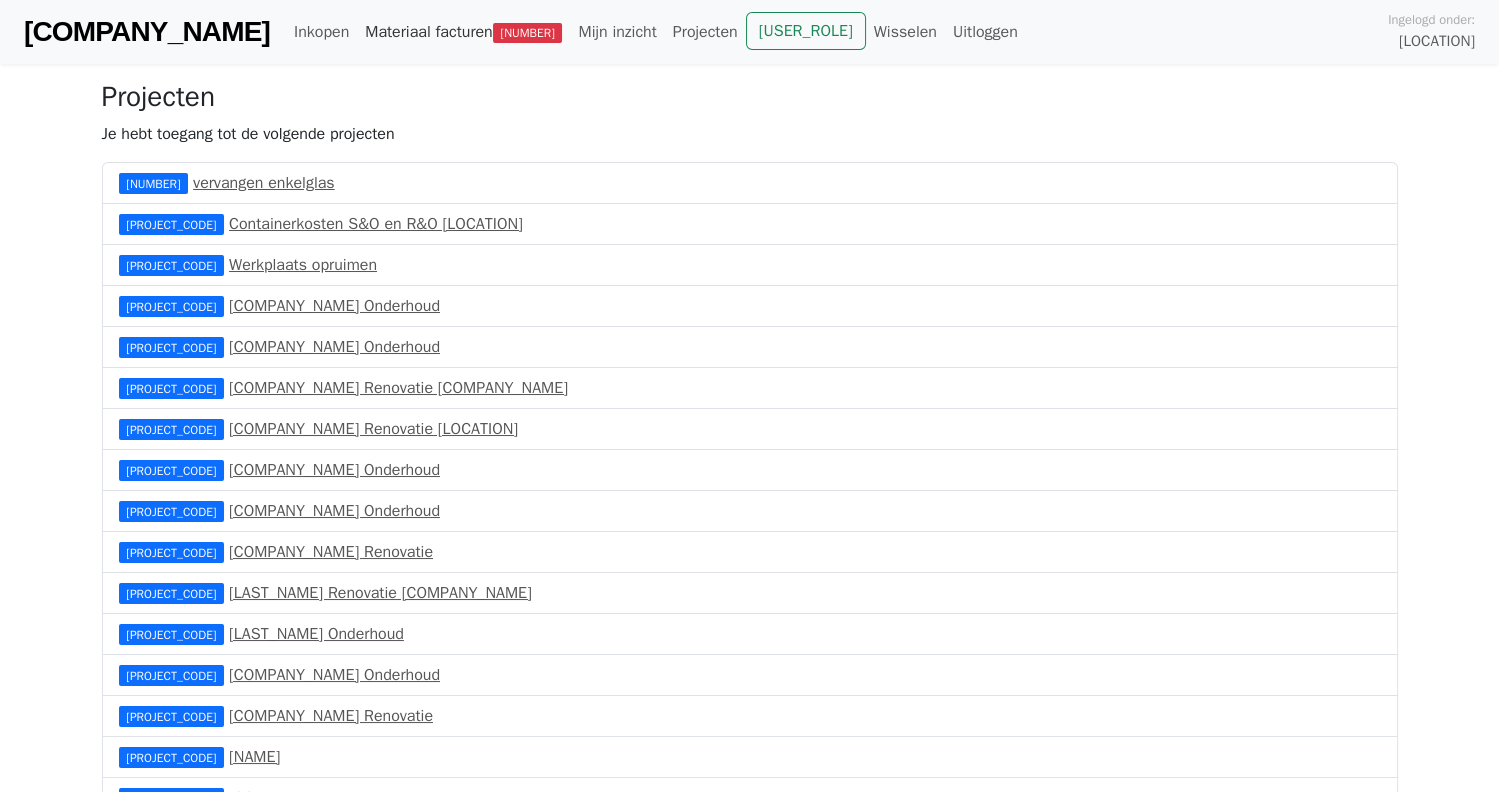 click on "Materiaal facturen  4" at bounding box center (463, 32) 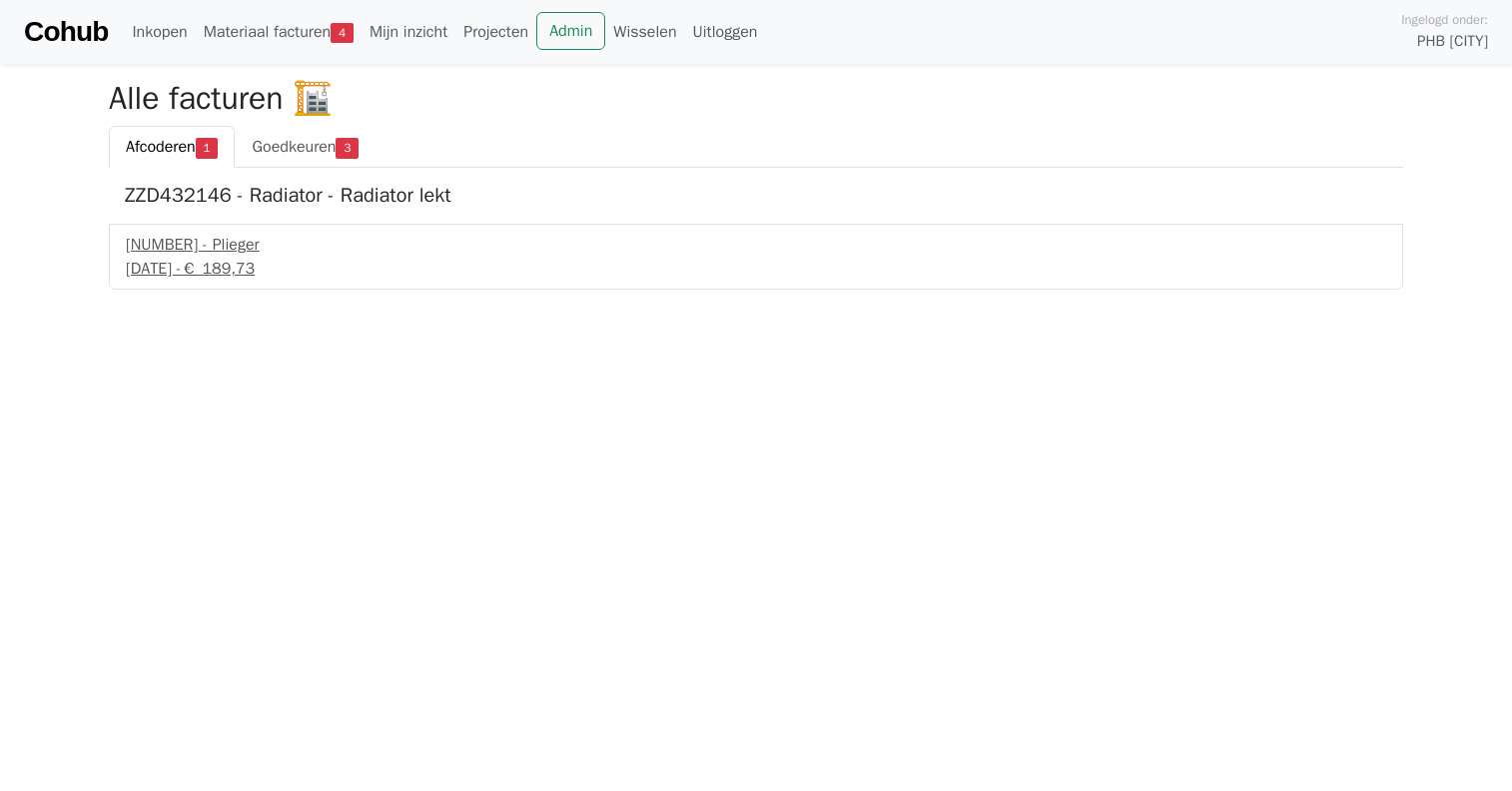 scroll, scrollTop: 0, scrollLeft: 0, axis: both 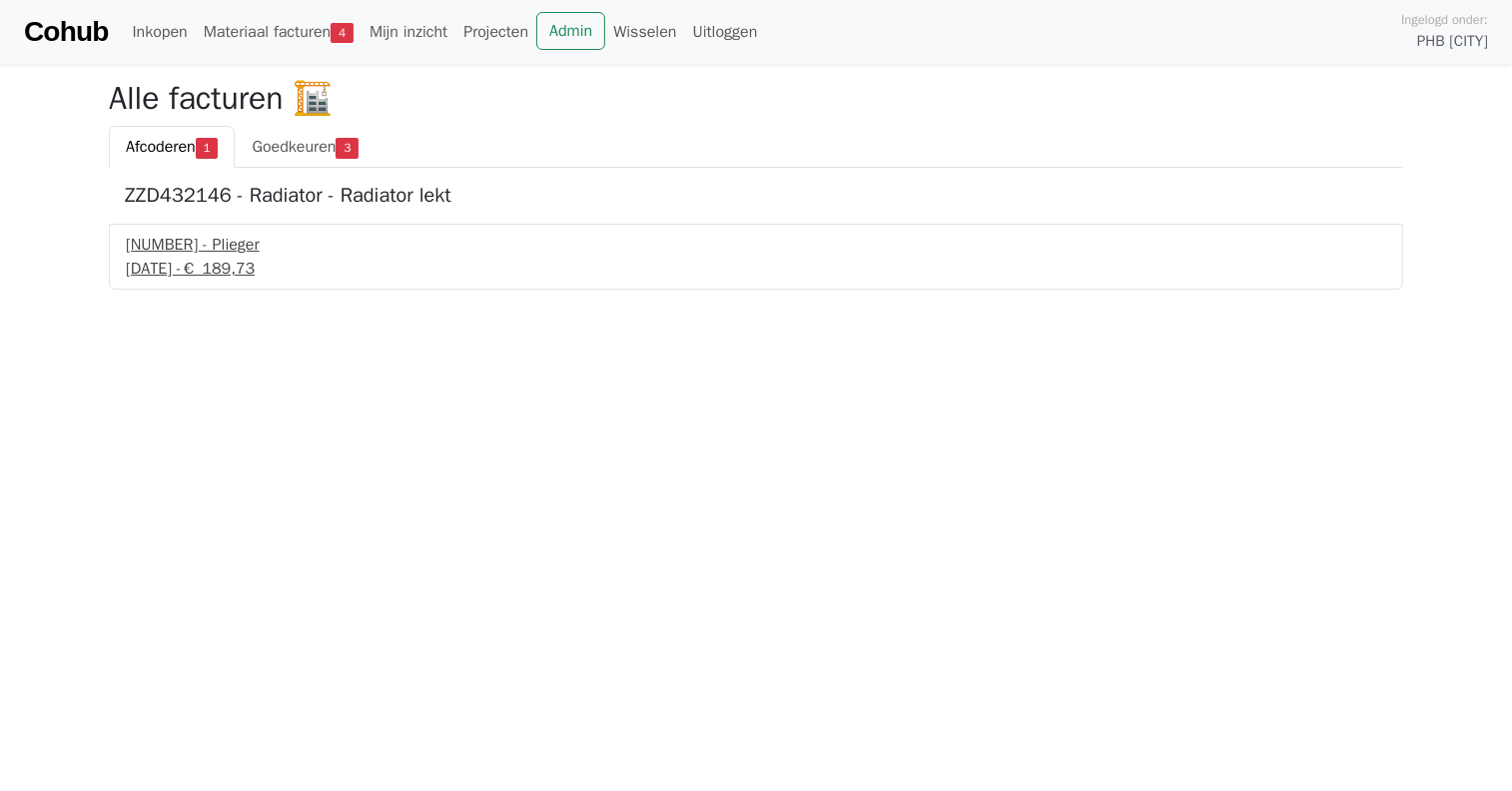 click on "20061186 - Plieger" at bounding box center [756, 245] 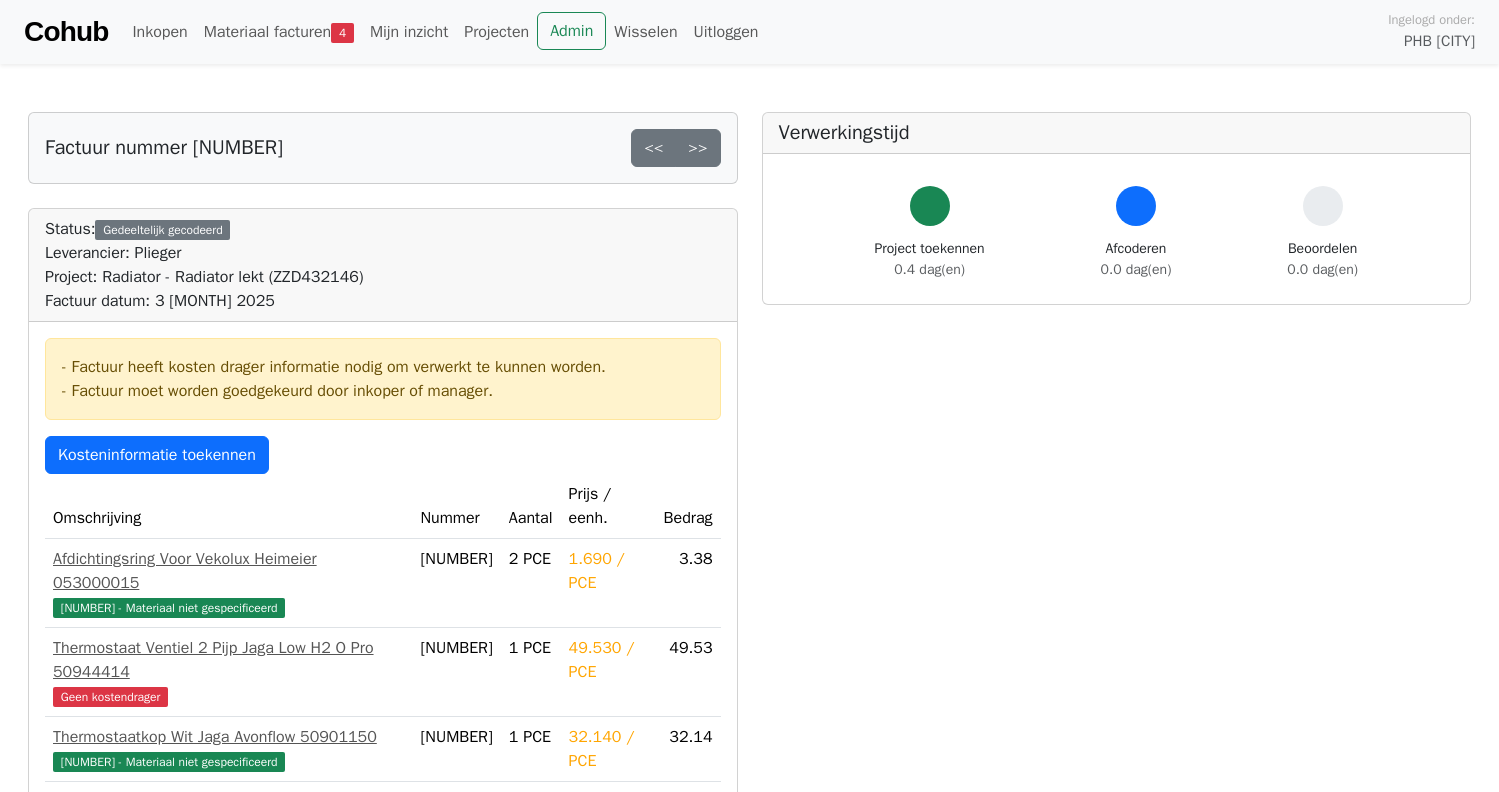scroll, scrollTop: 0, scrollLeft: 0, axis: both 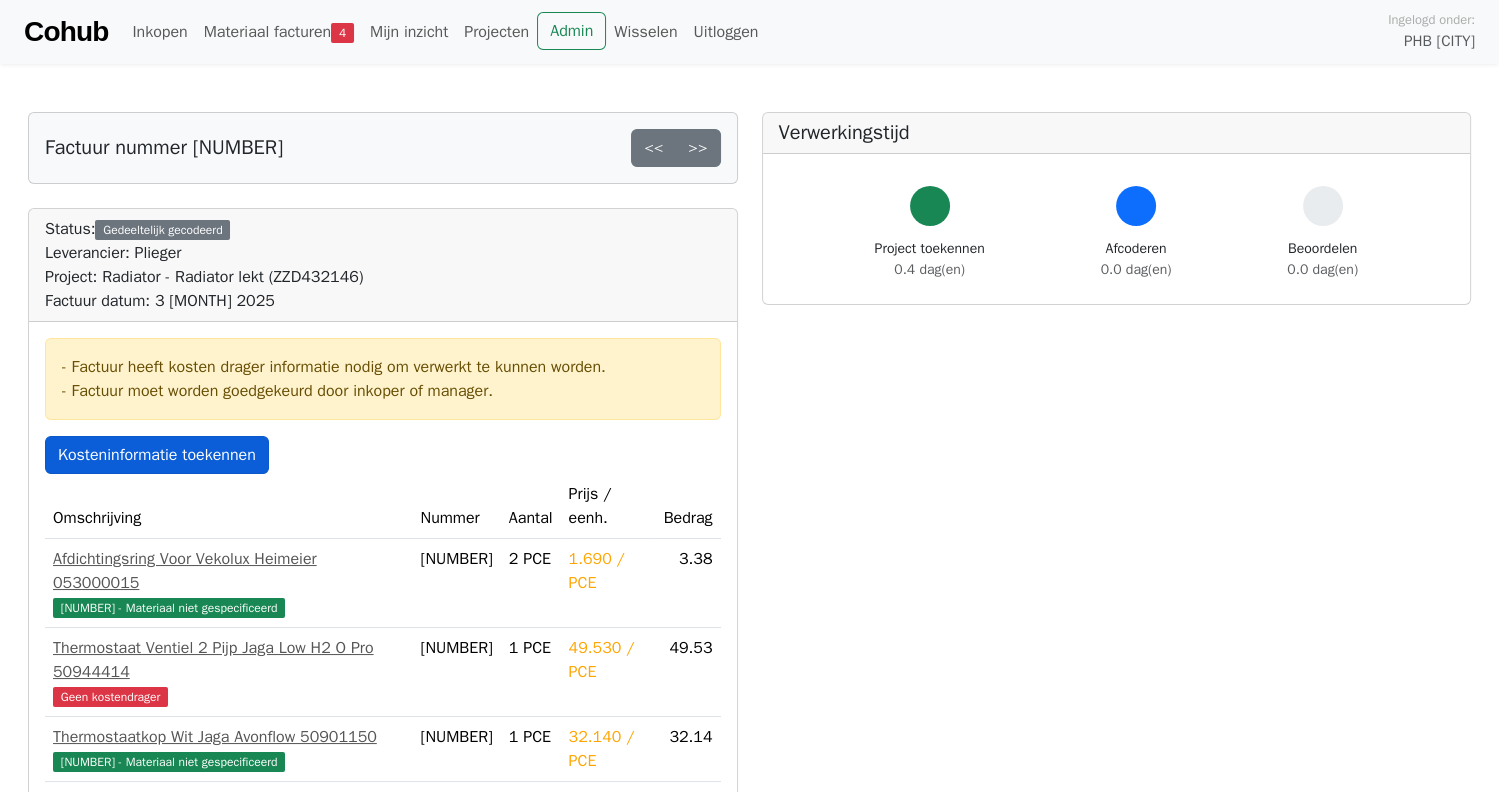 click on "Kosteninformatie toekennen" at bounding box center (157, 455) 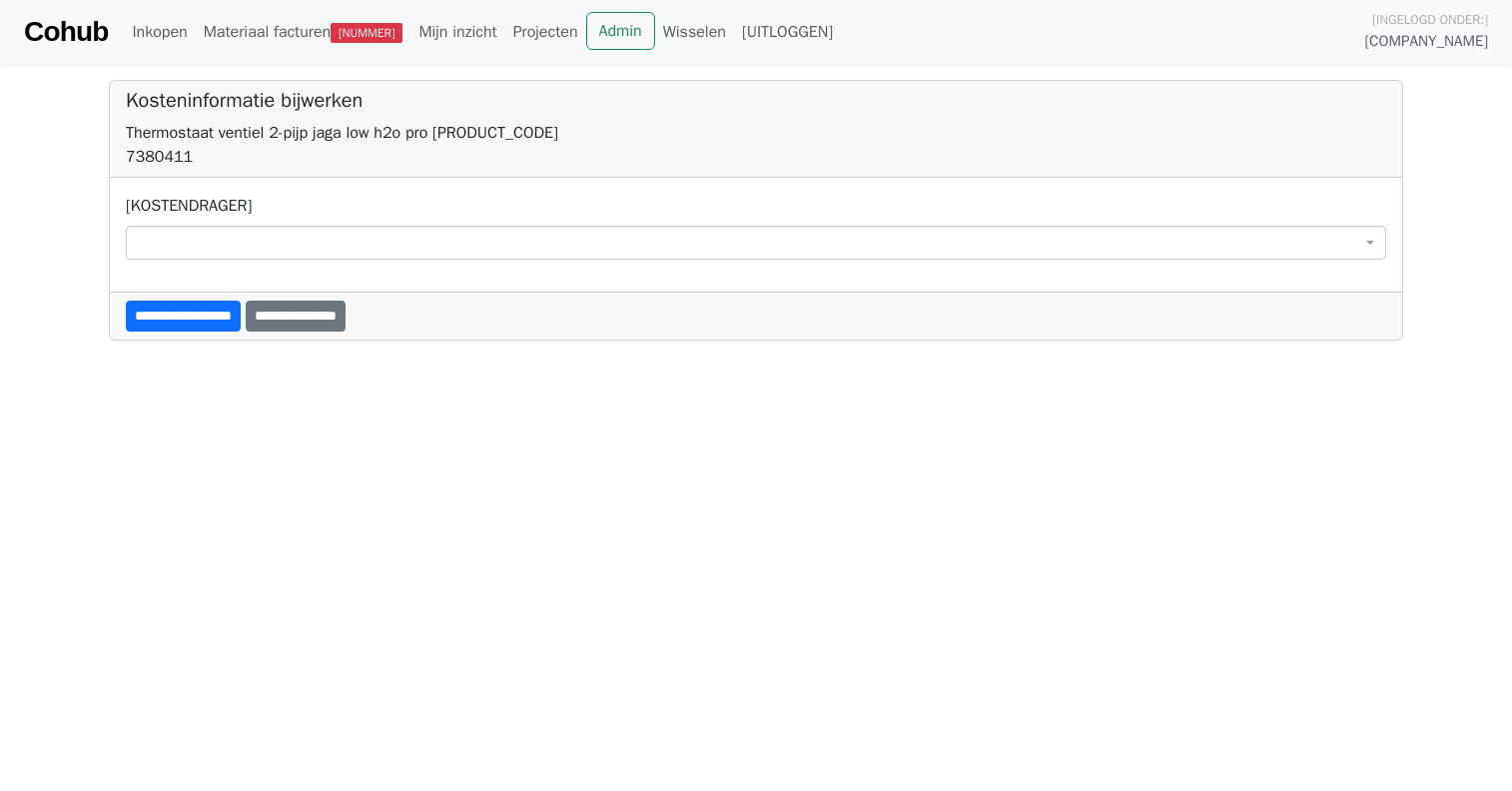scroll, scrollTop: 0, scrollLeft: 0, axis: both 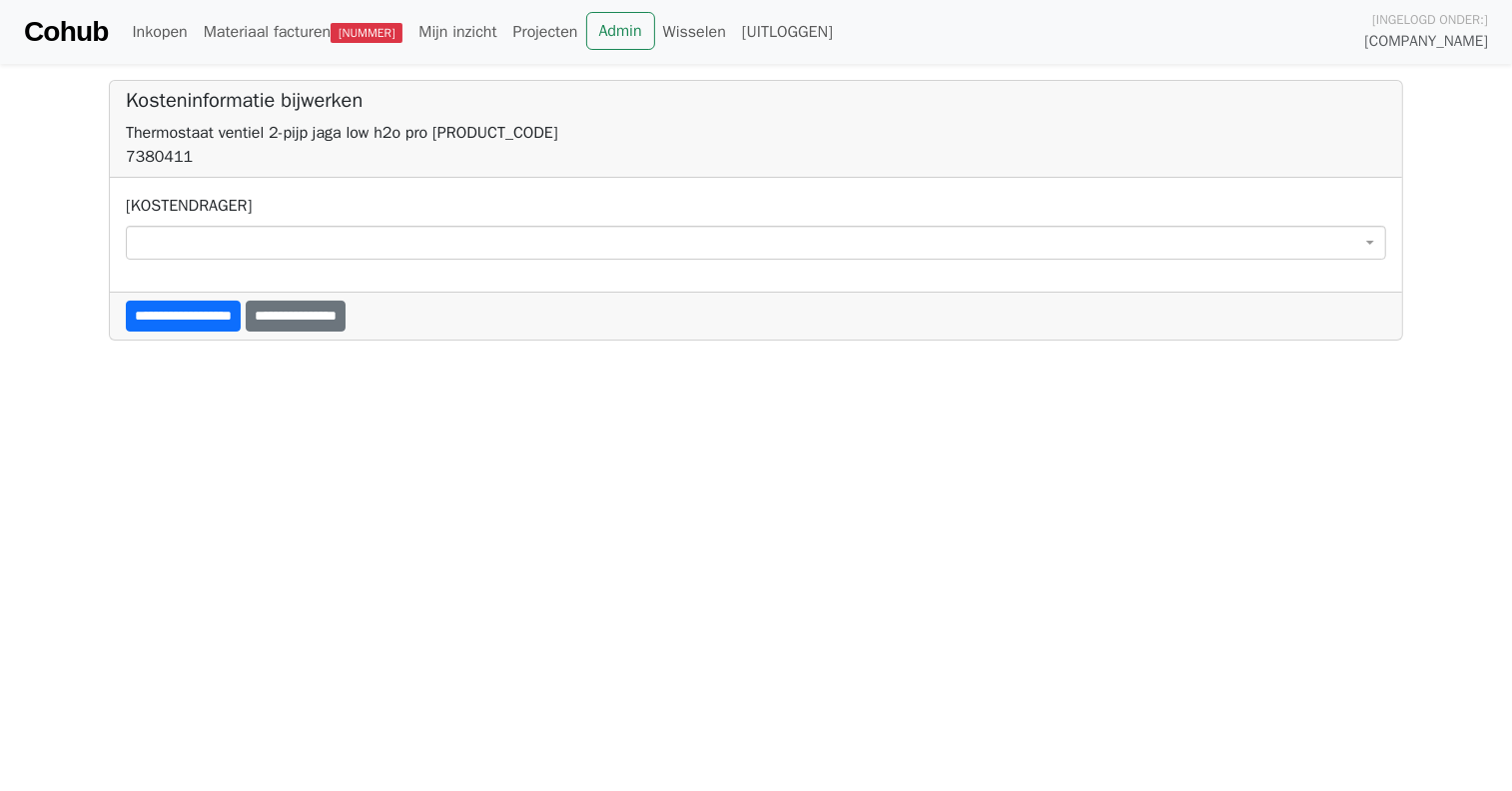 click at bounding box center [756, 243] 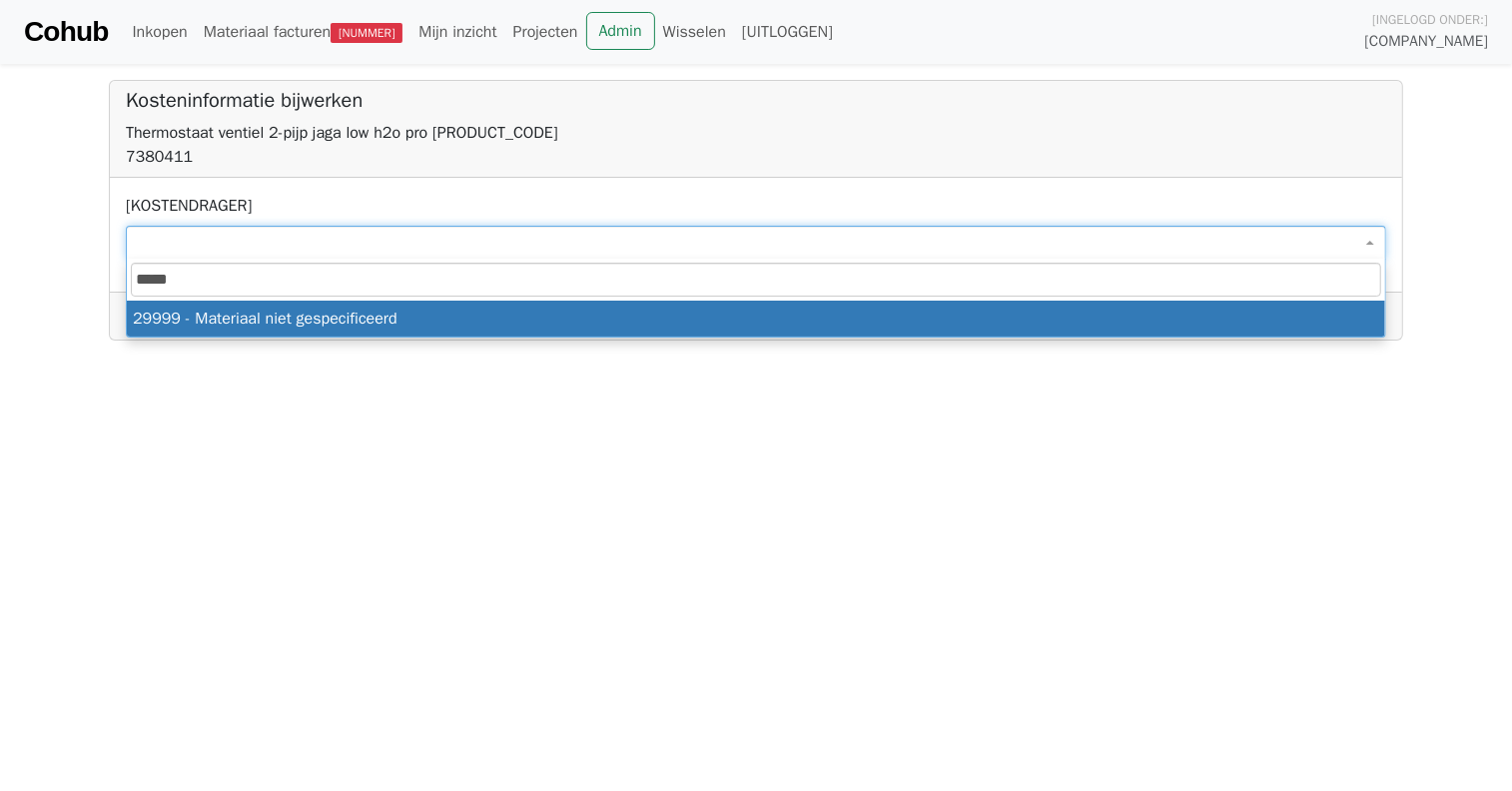 type on "*****" 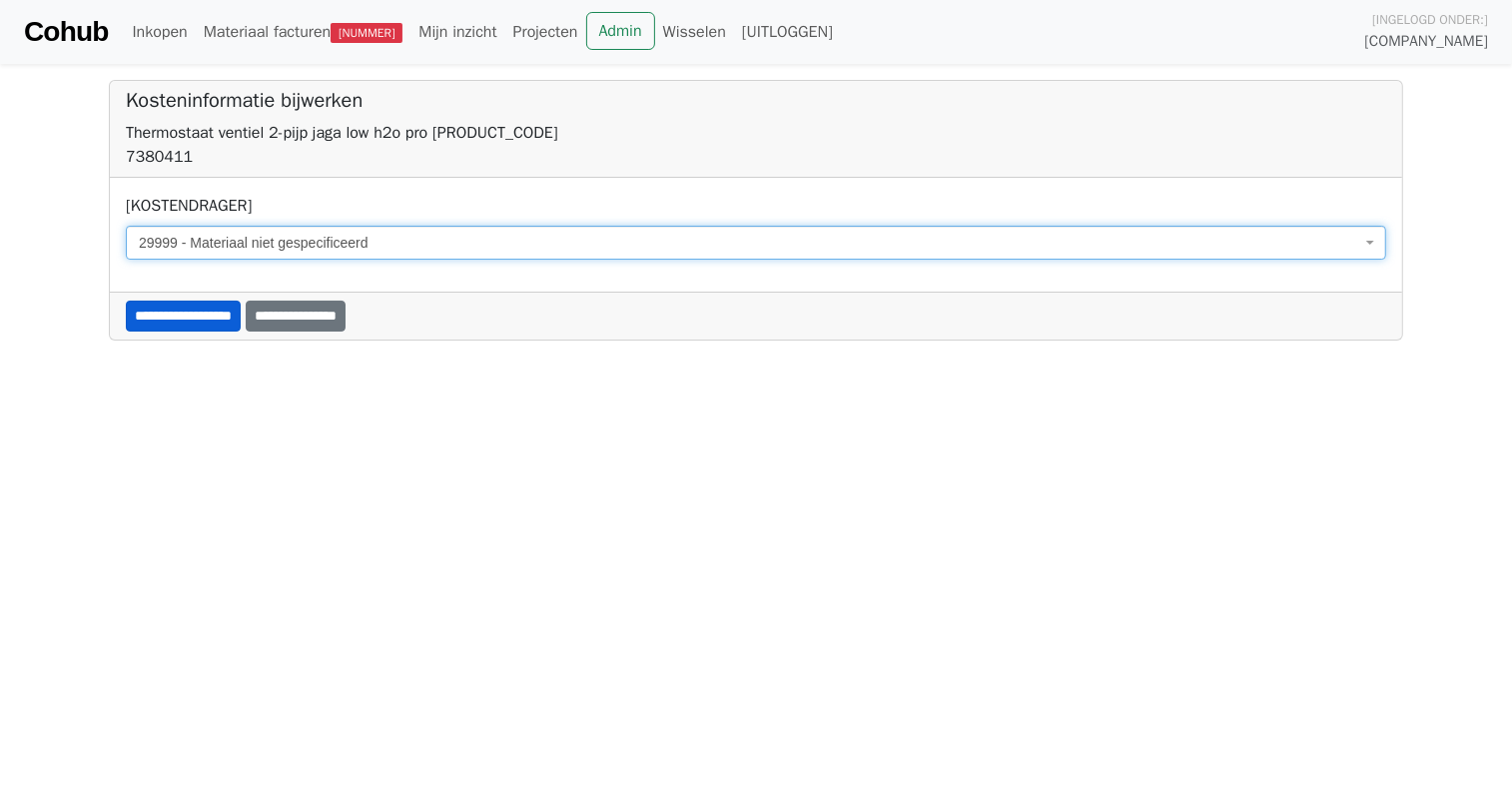 click on "**********" at bounding box center (183, 316) 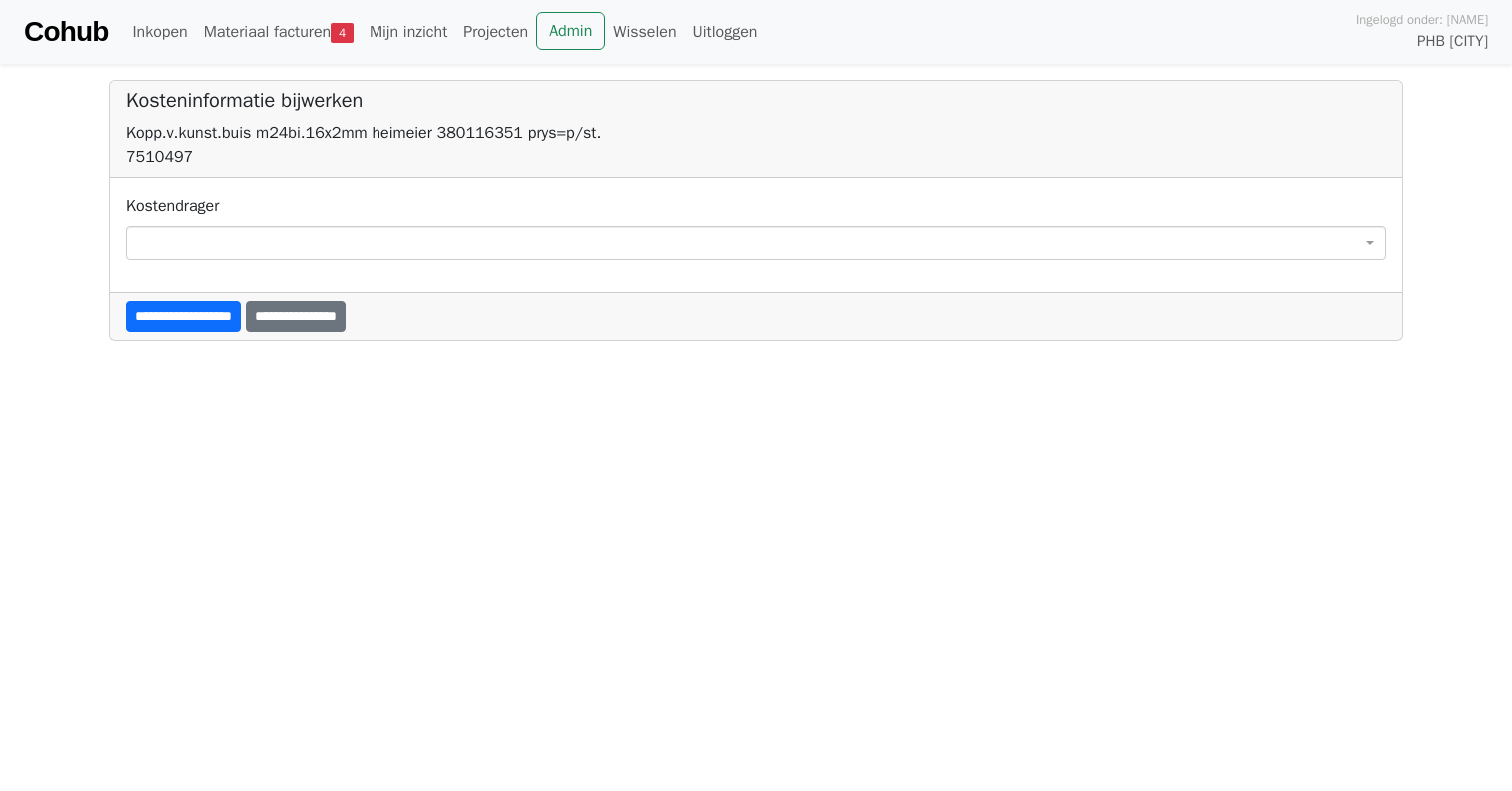 scroll, scrollTop: 0, scrollLeft: 0, axis: both 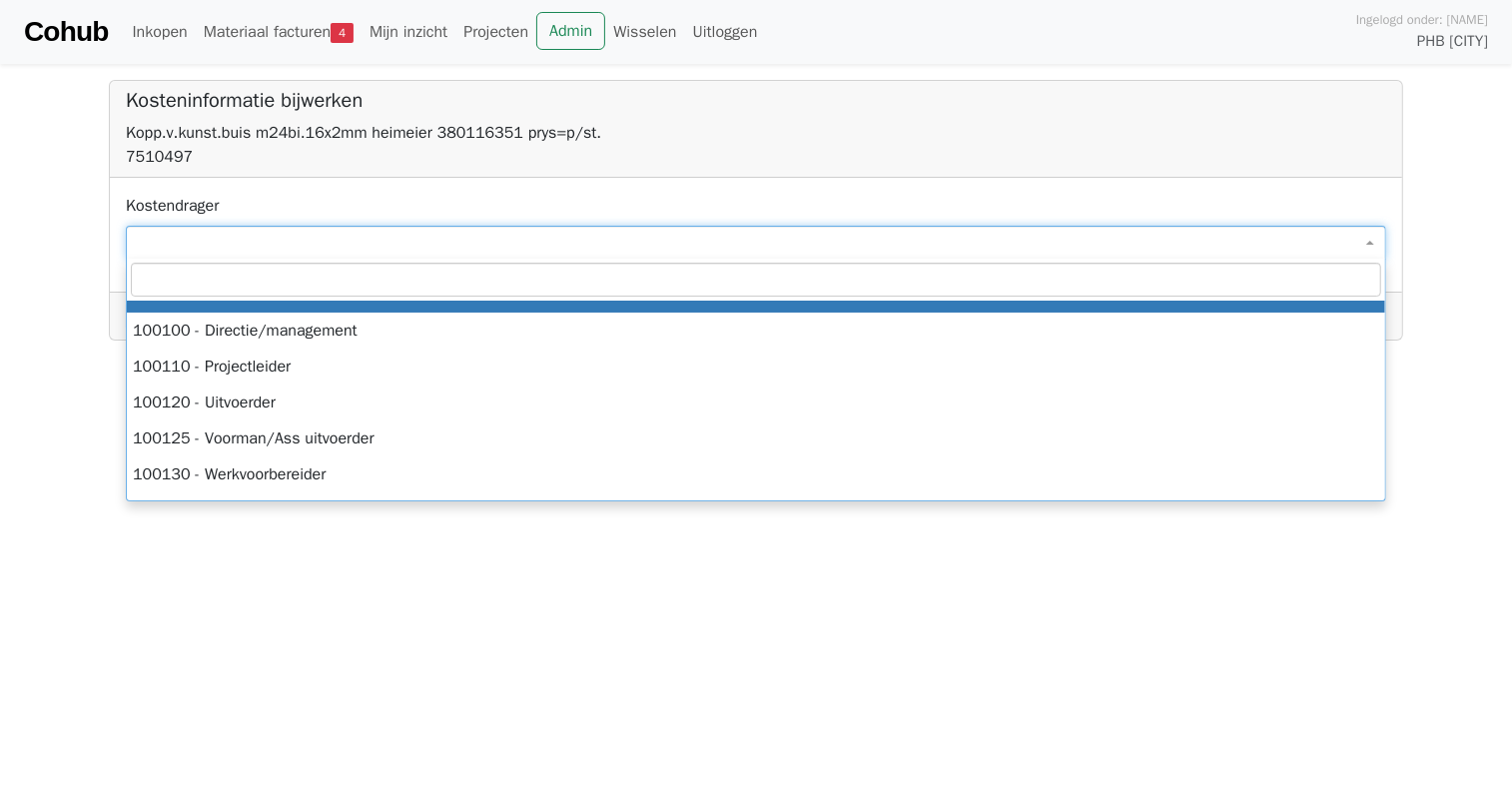 click at bounding box center (756, 243) 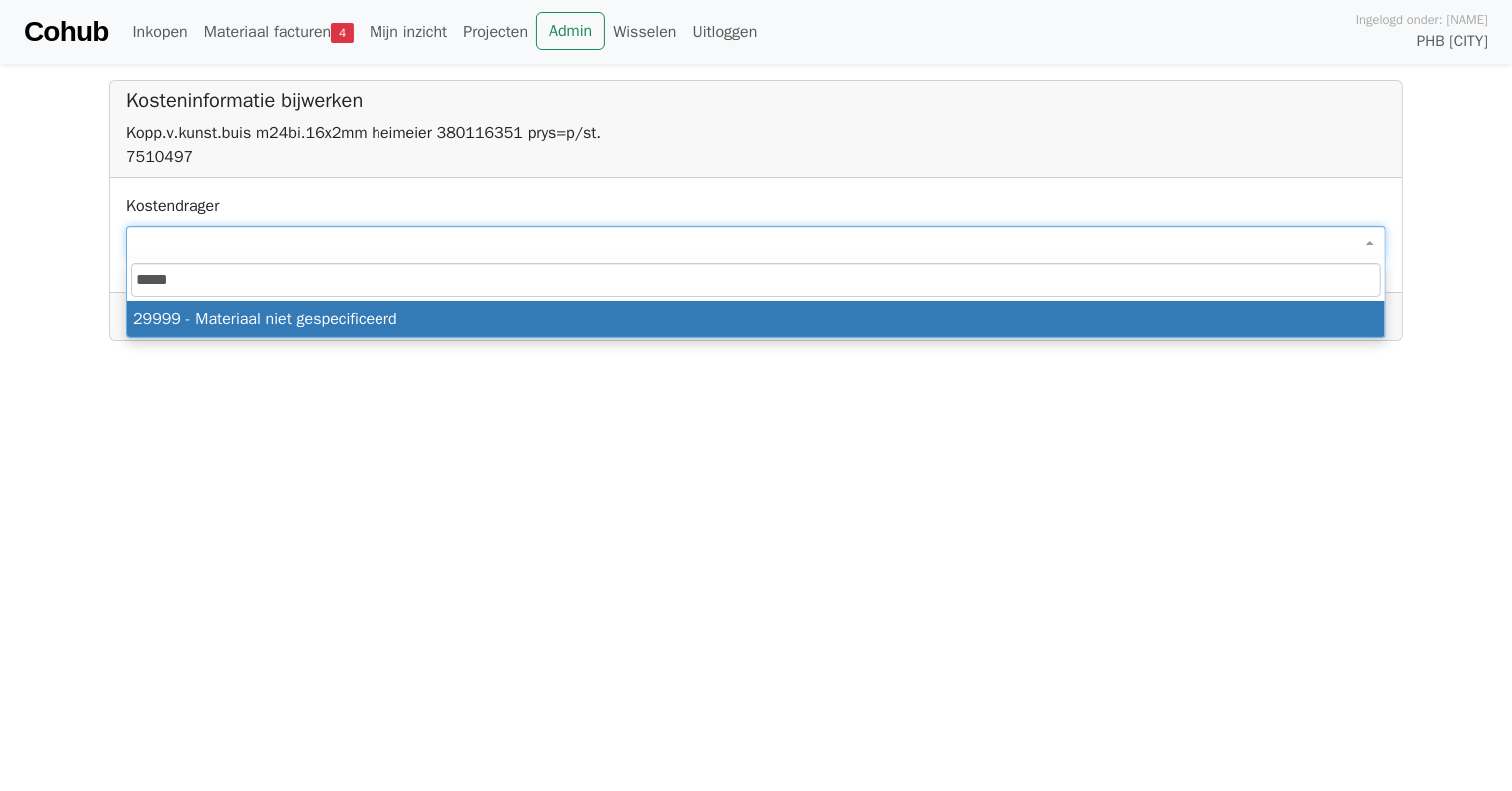 type on "*****" 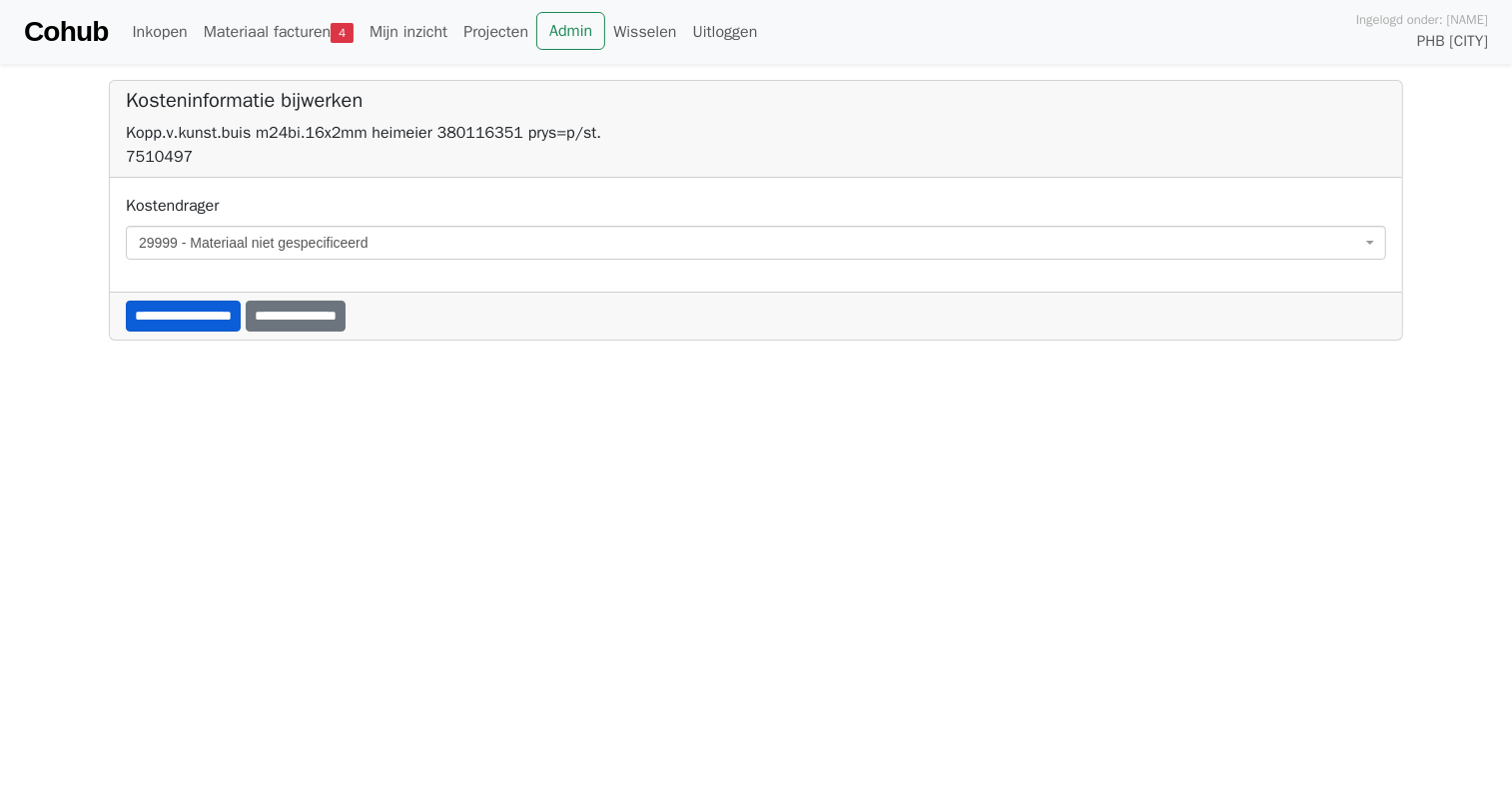 click on "**********" at bounding box center (183, 316) 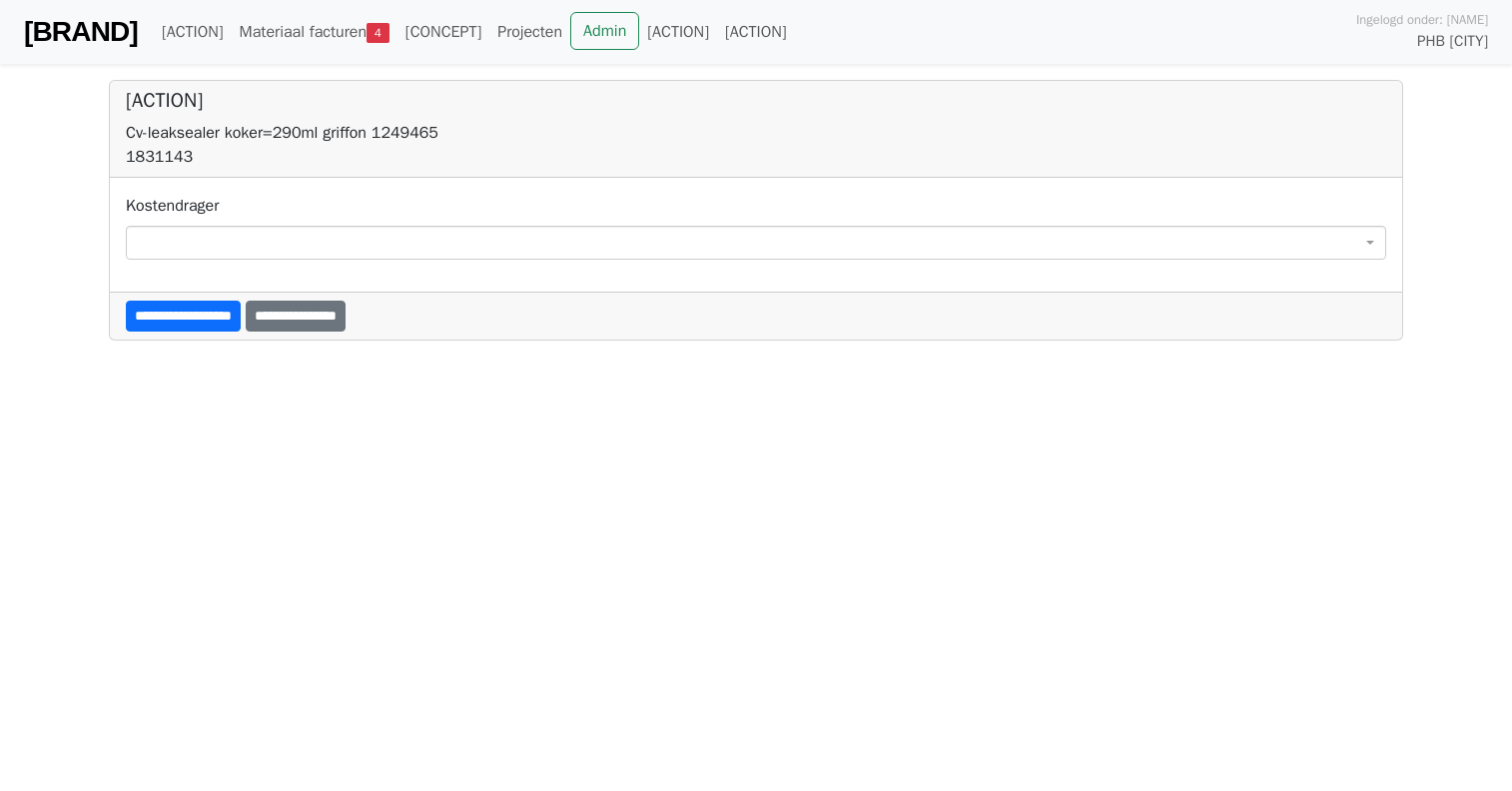 scroll, scrollTop: 0, scrollLeft: 0, axis: both 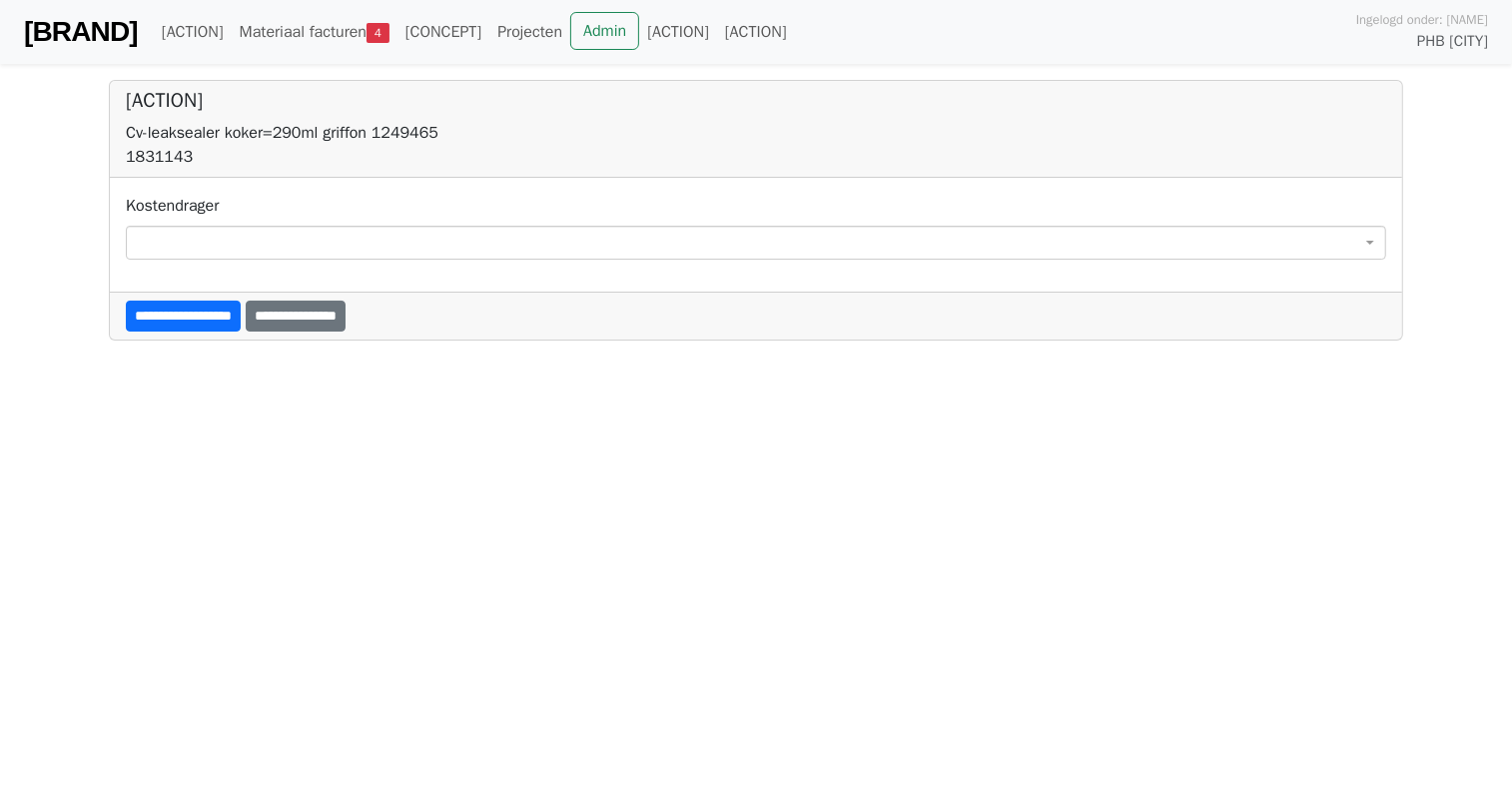 click on "**********" at bounding box center (756, 227) 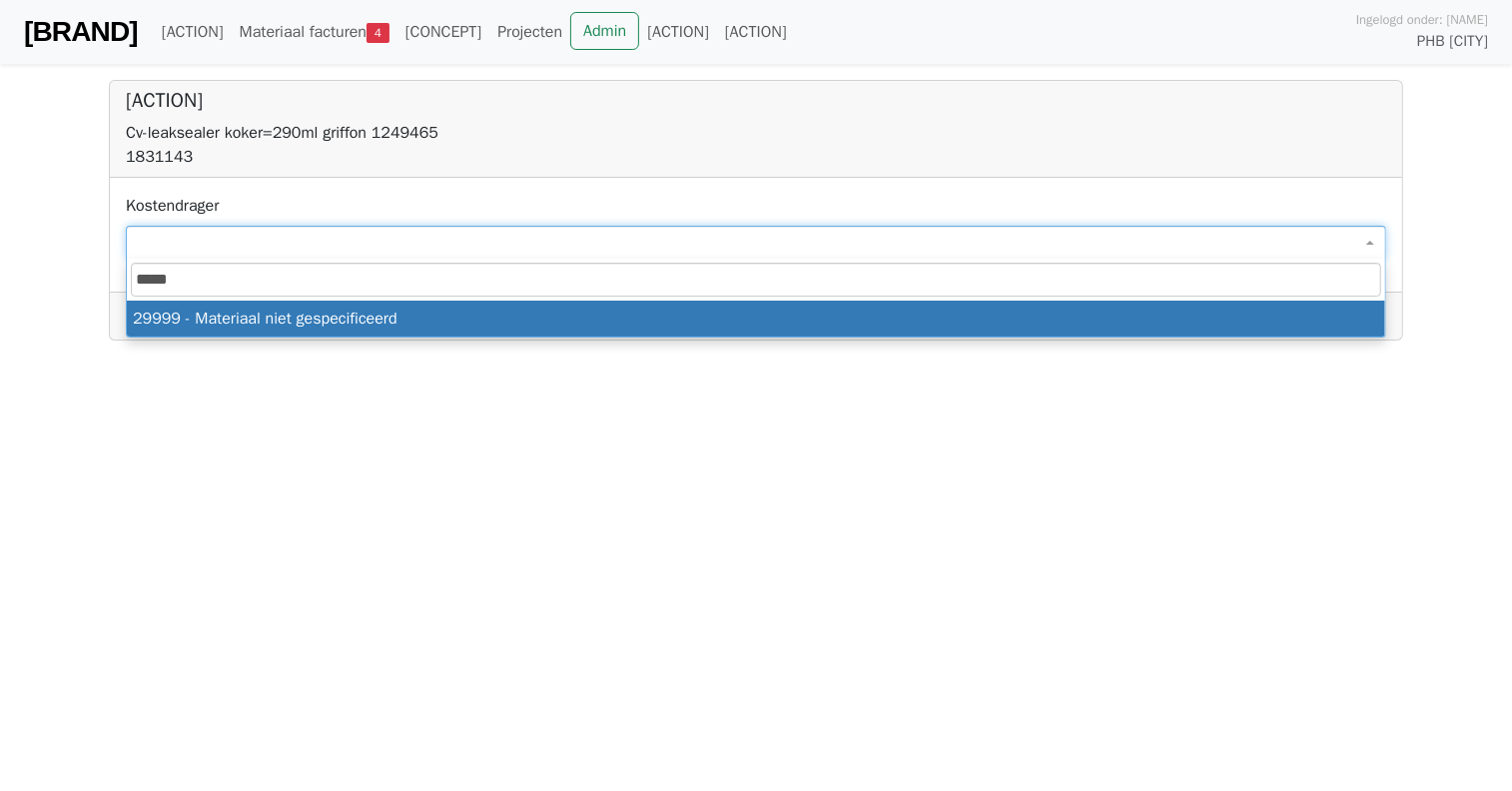 type on "*****" 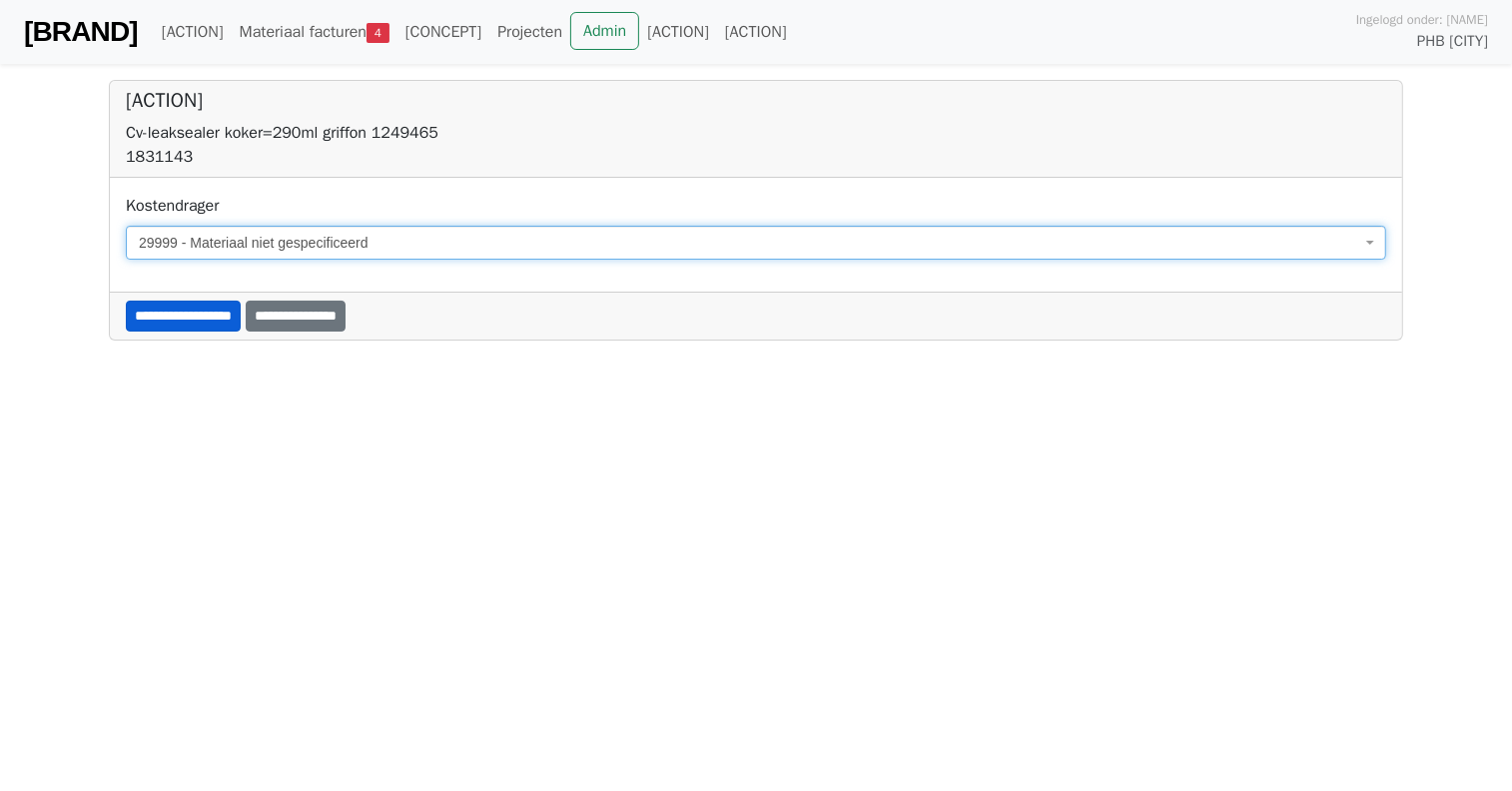 click on "**********" at bounding box center (183, 316) 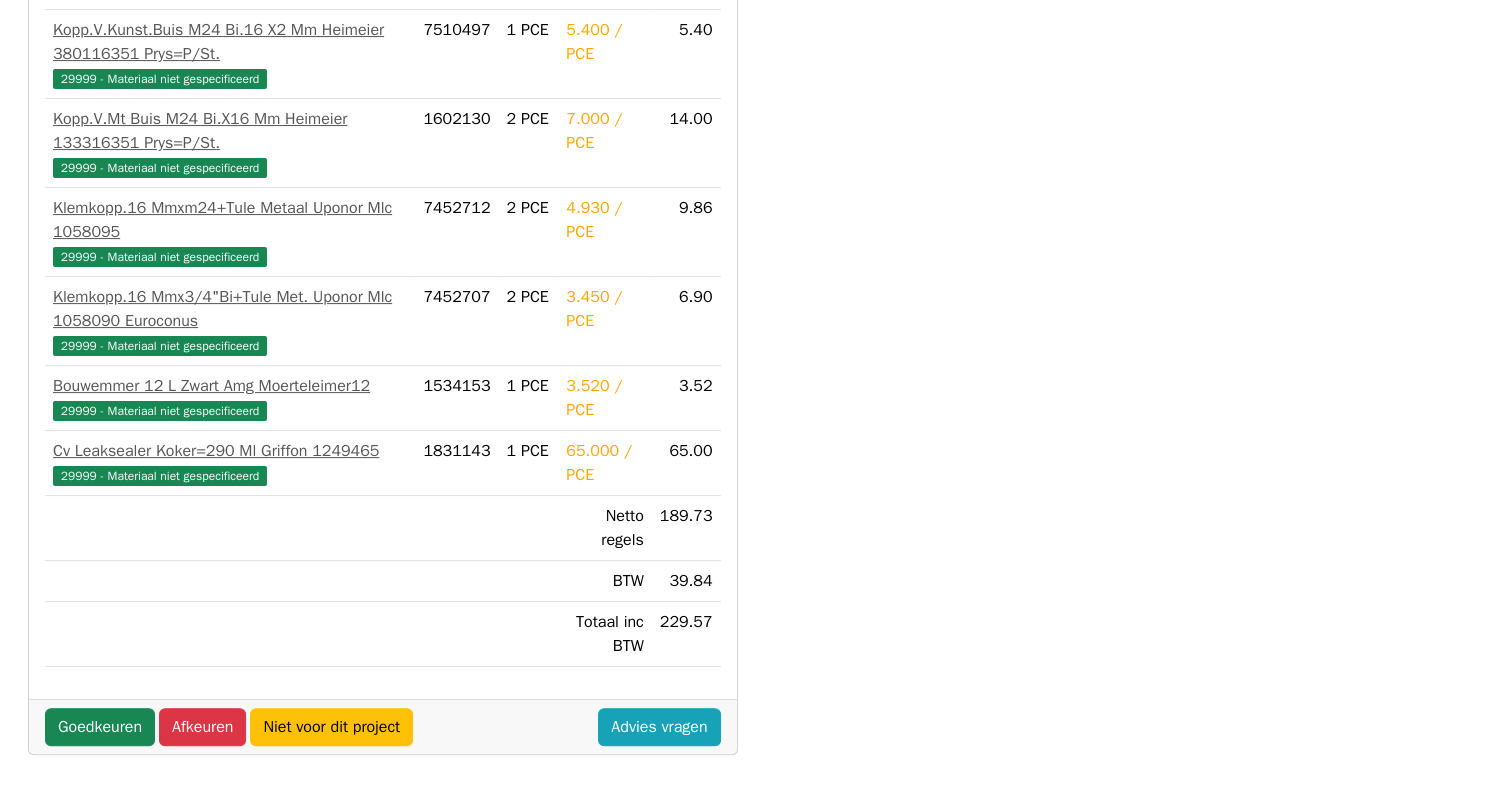 scroll, scrollTop: 777, scrollLeft: 0, axis: vertical 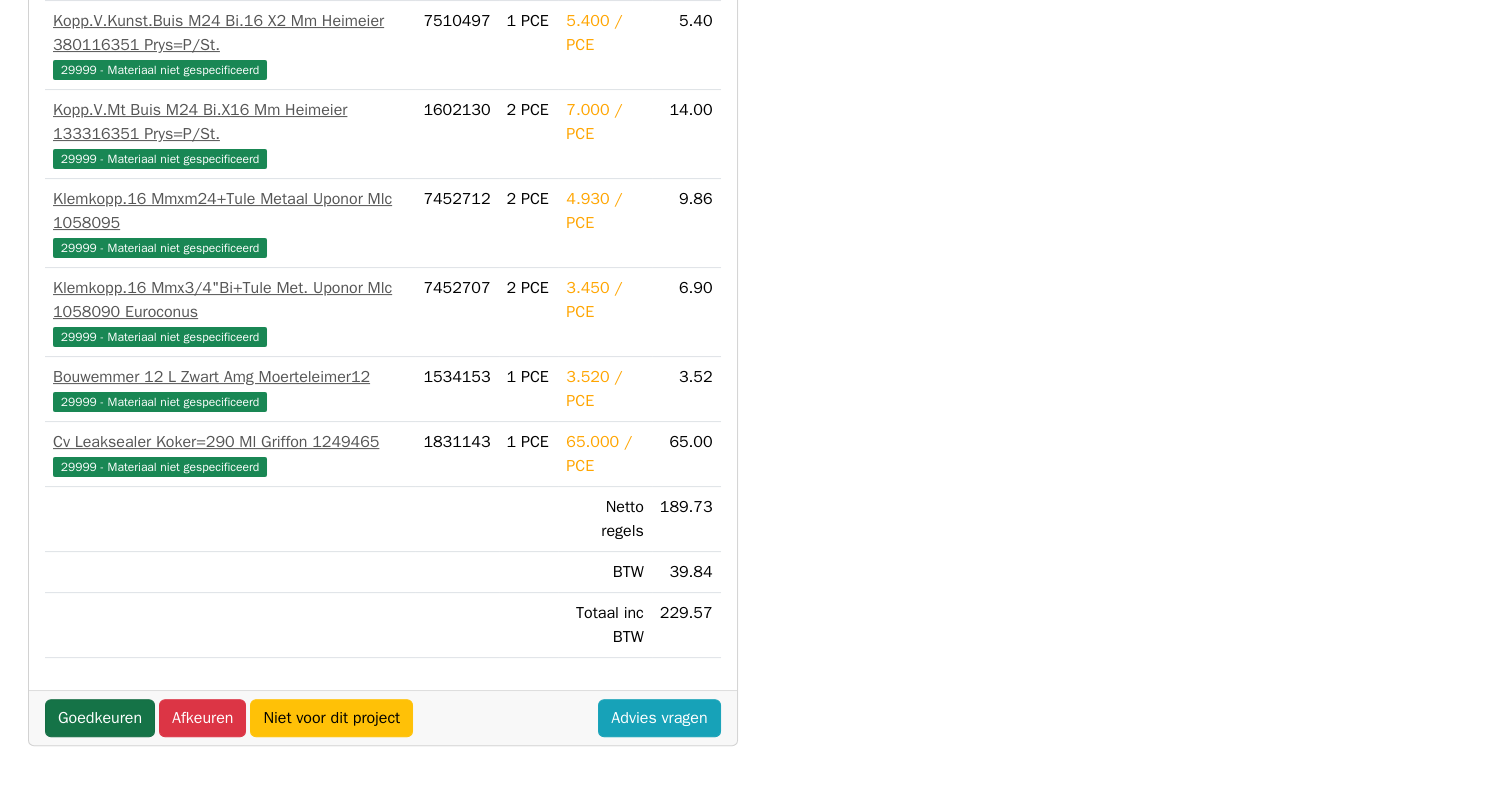 click on "Goedkeuren" at bounding box center [100, 718] 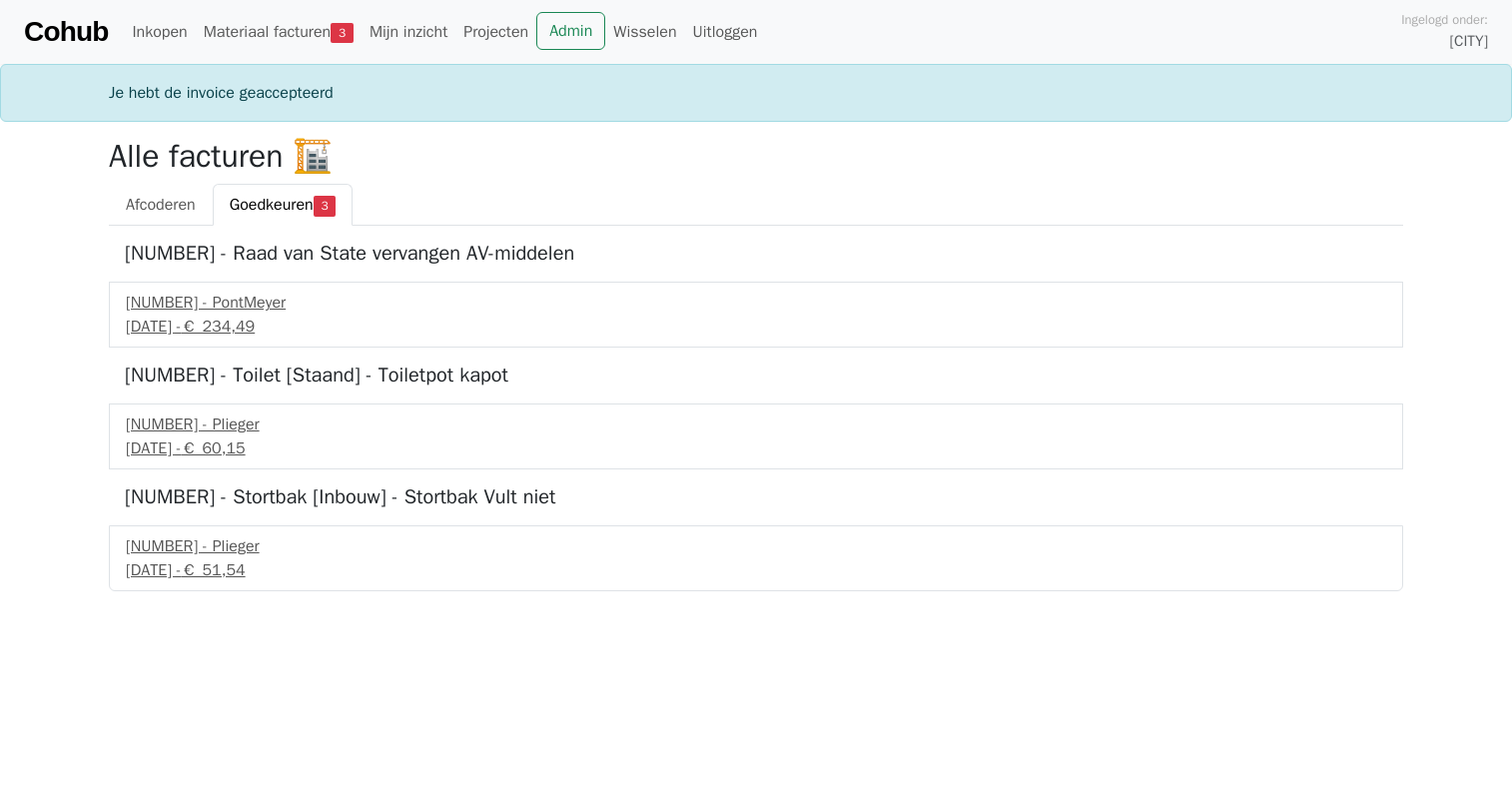 scroll, scrollTop: 0, scrollLeft: 0, axis: both 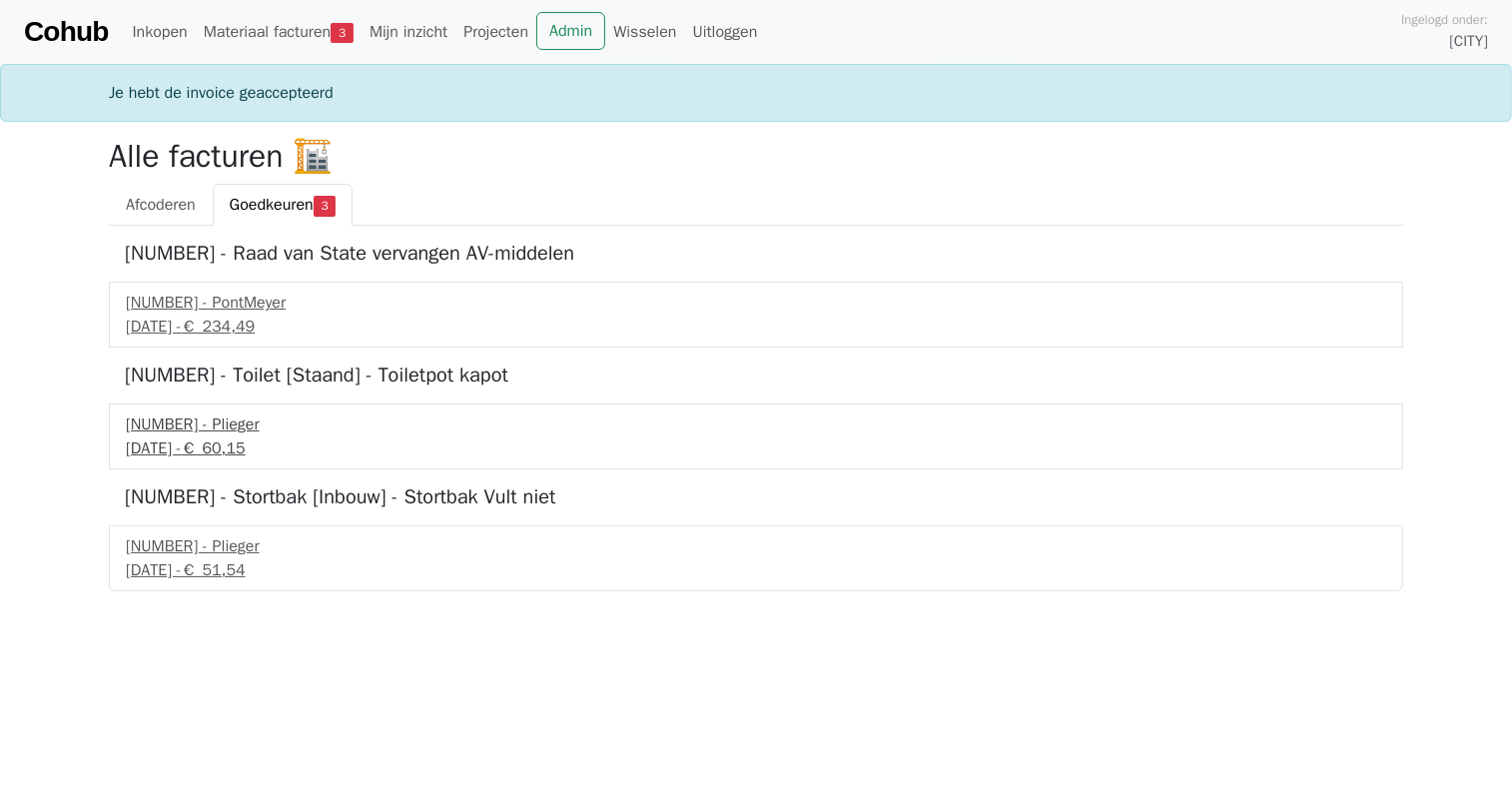 click on "20061185 - Plieger" at bounding box center (756, 424) 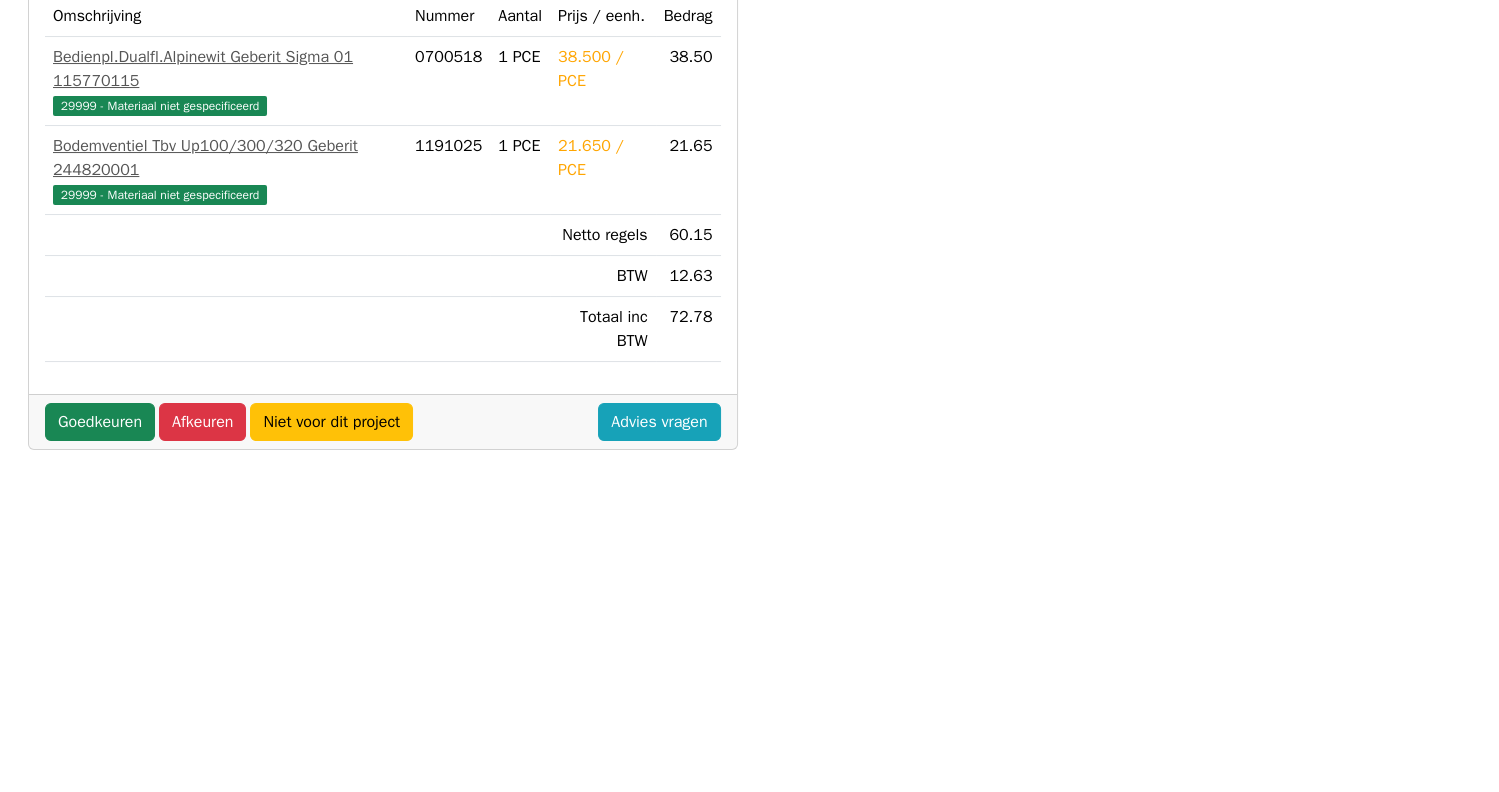 scroll, scrollTop: 200, scrollLeft: 0, axis: vertical 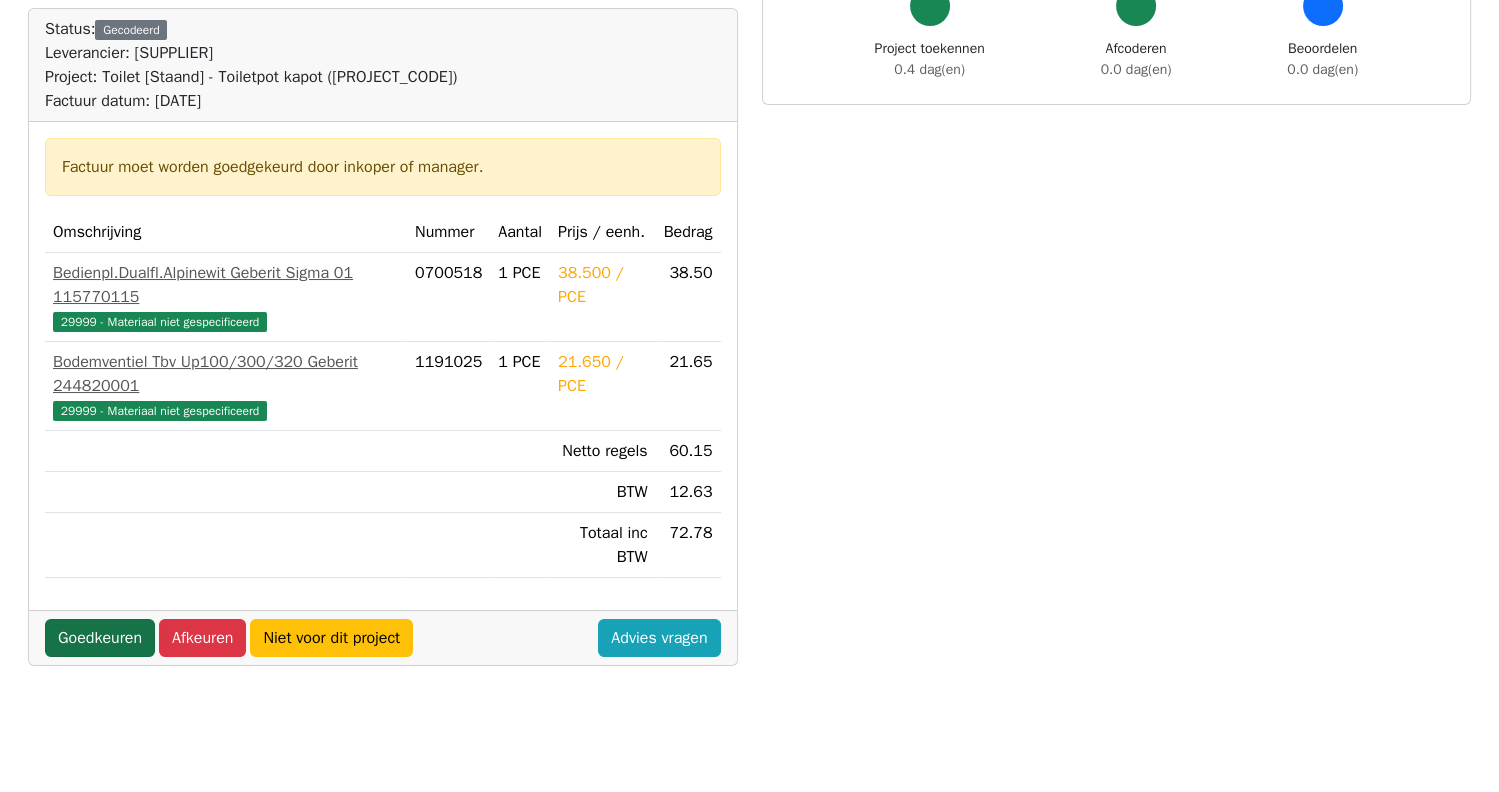 click on "Goedkeuren" at bounding box center [100, 638] 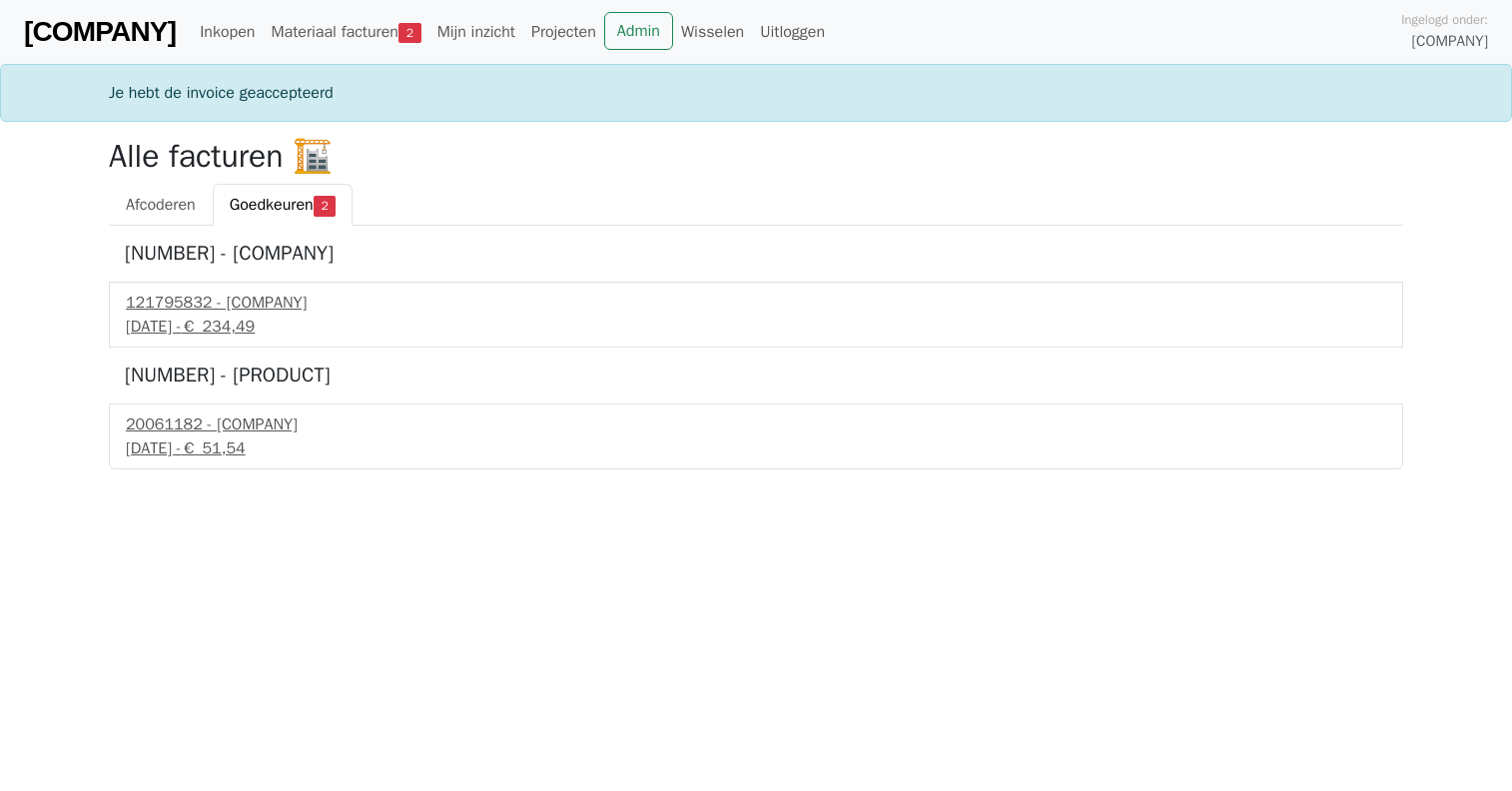 scroll, scrollTop: 0, scrollLeft: 0, axis: both 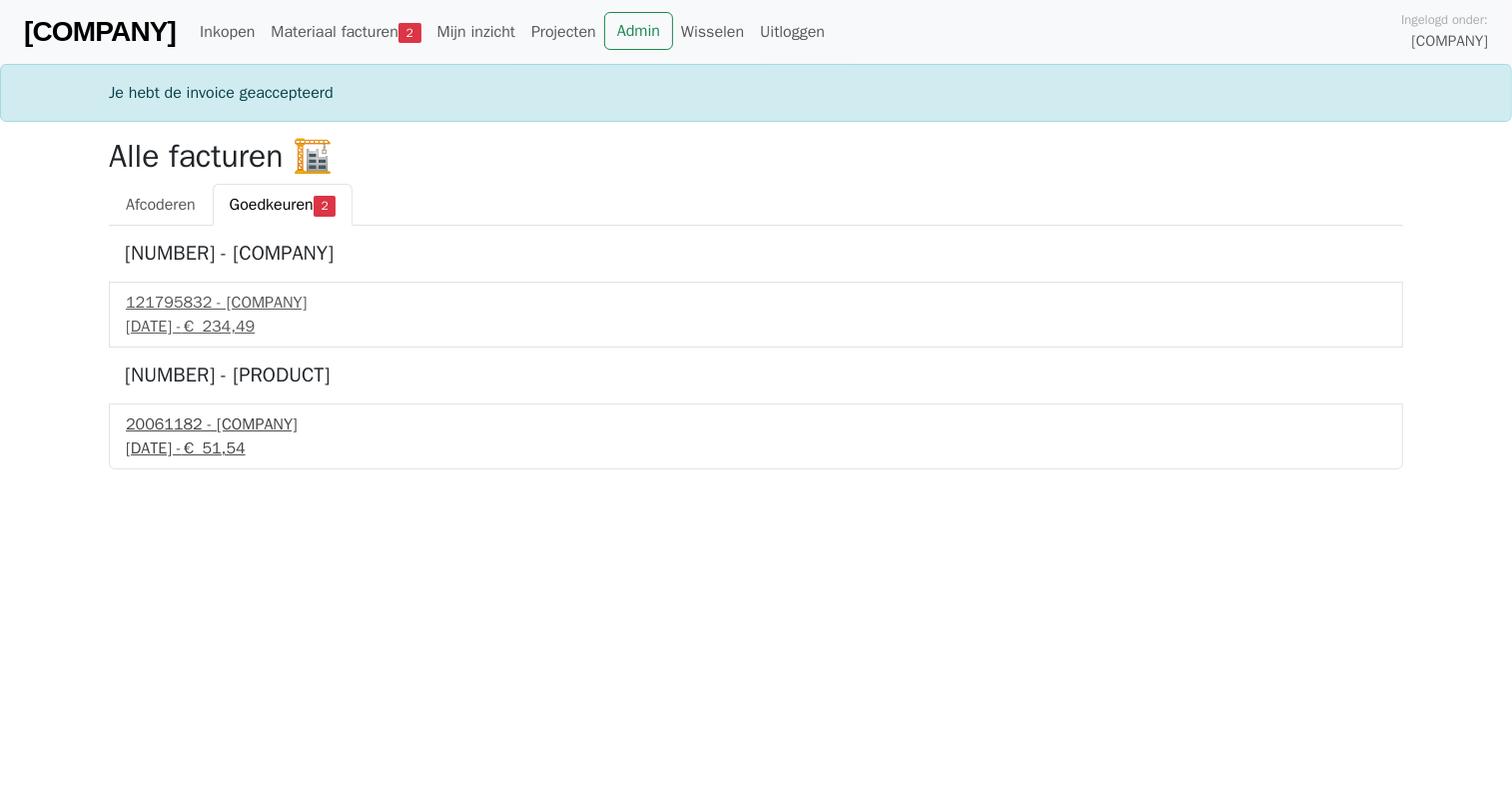click on "20061182 - Plieger" at bounding box center (756, 424) 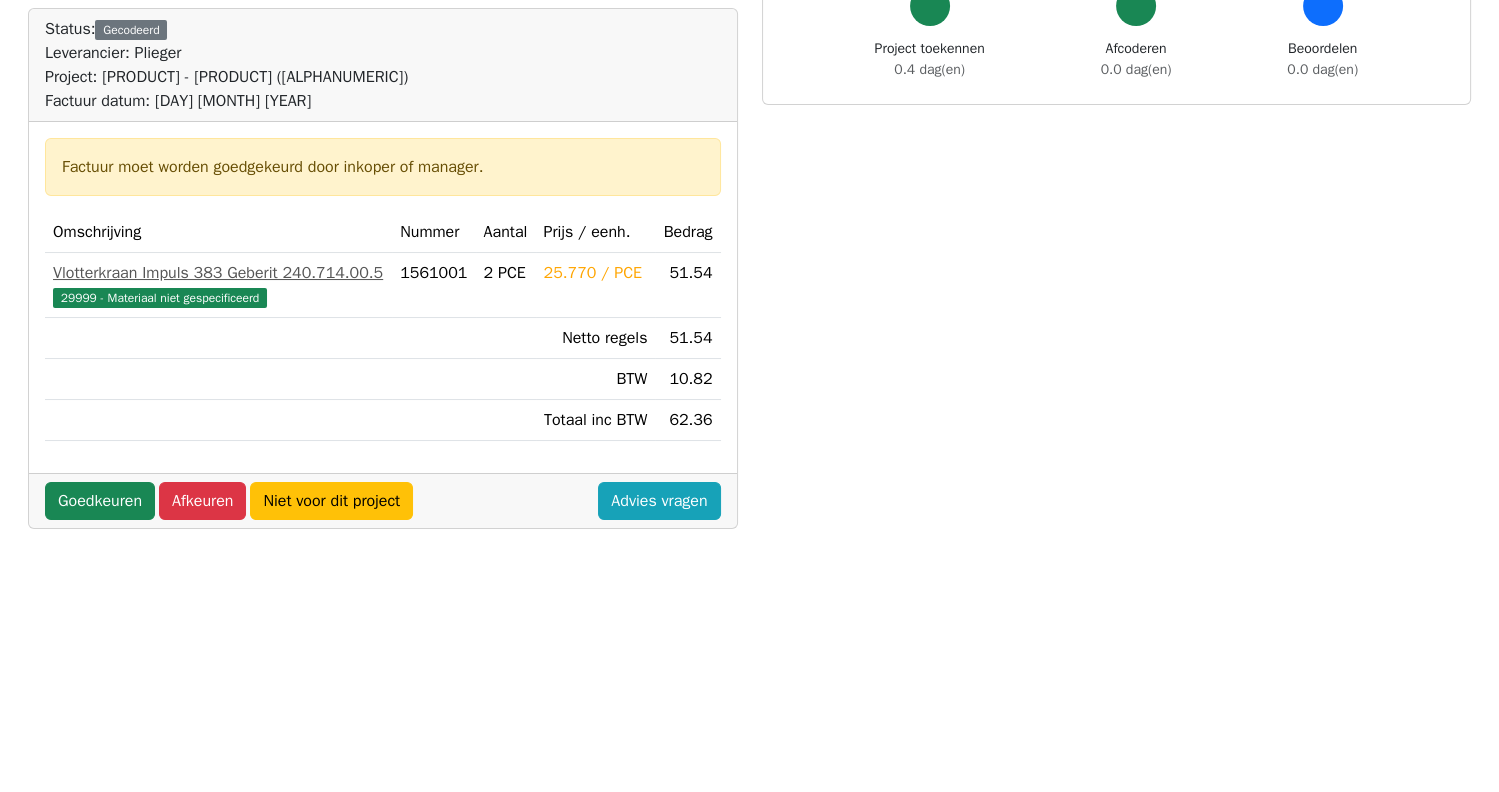 scroll, scrollTop: 299, scrollLeft: 0, axis: vertical 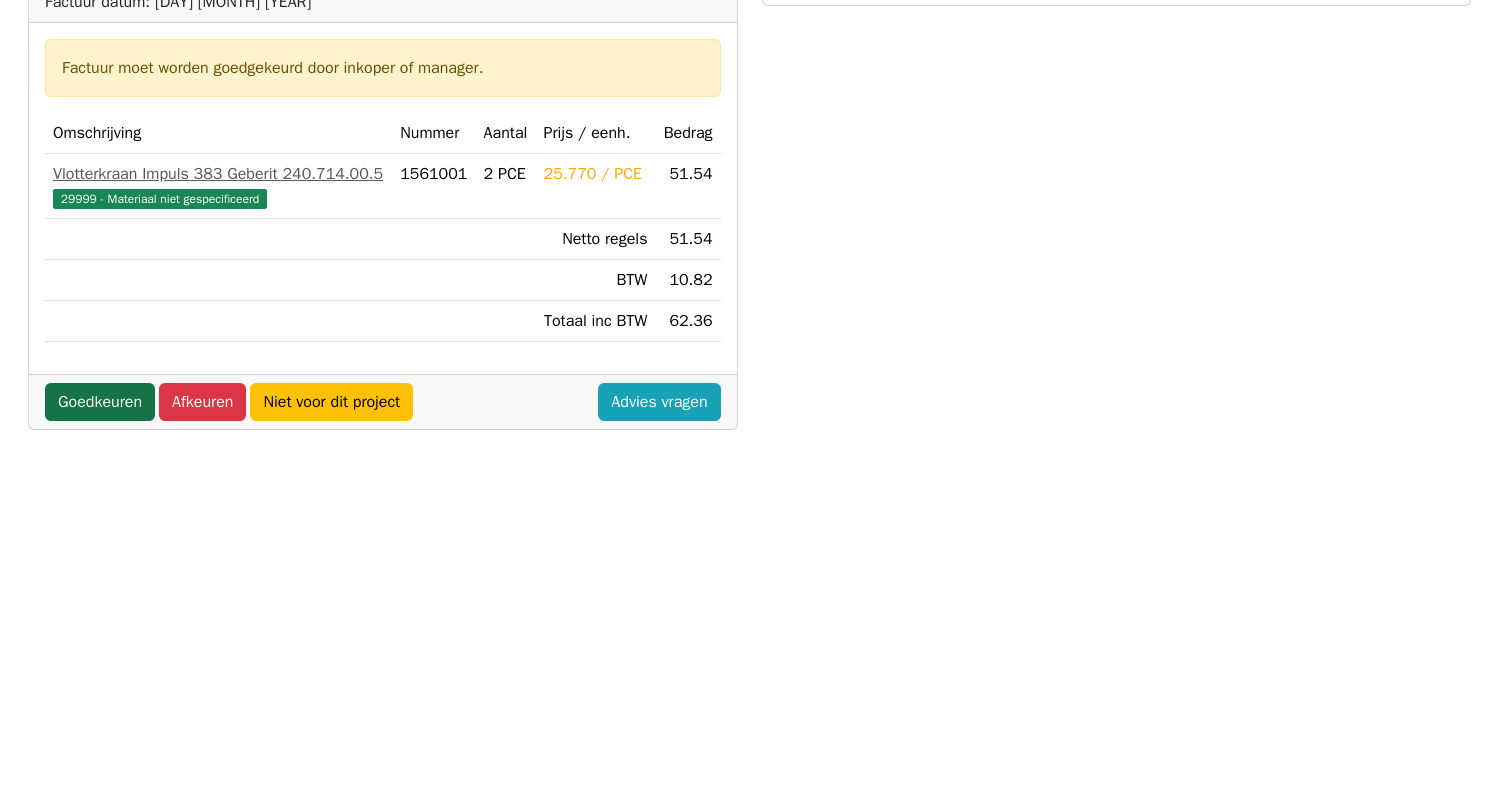 click on "Goedkeuren" at bounding box center (100, 402) 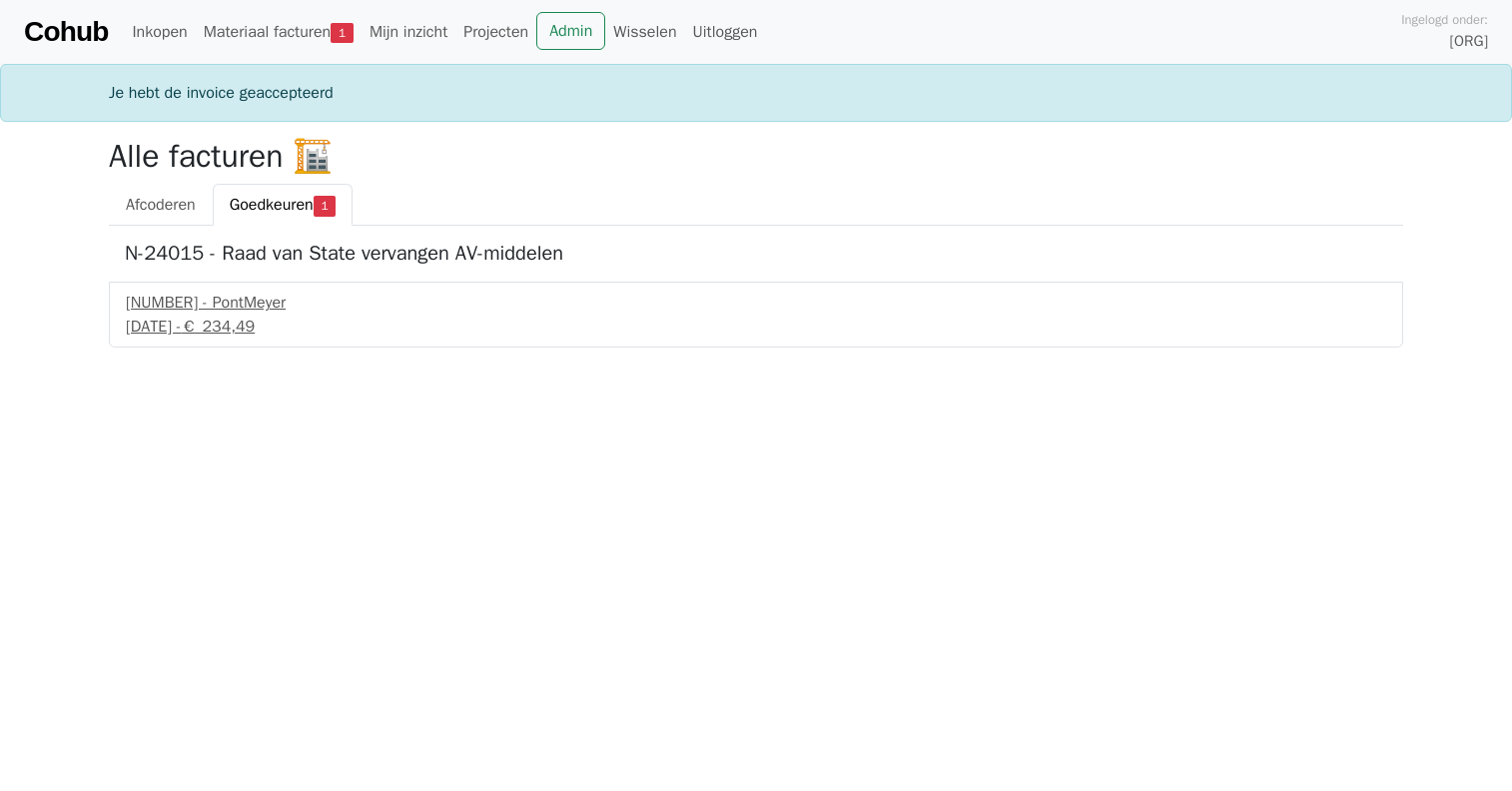 scroll, scrollTop: 0, scrollLeft: 0, axis: both 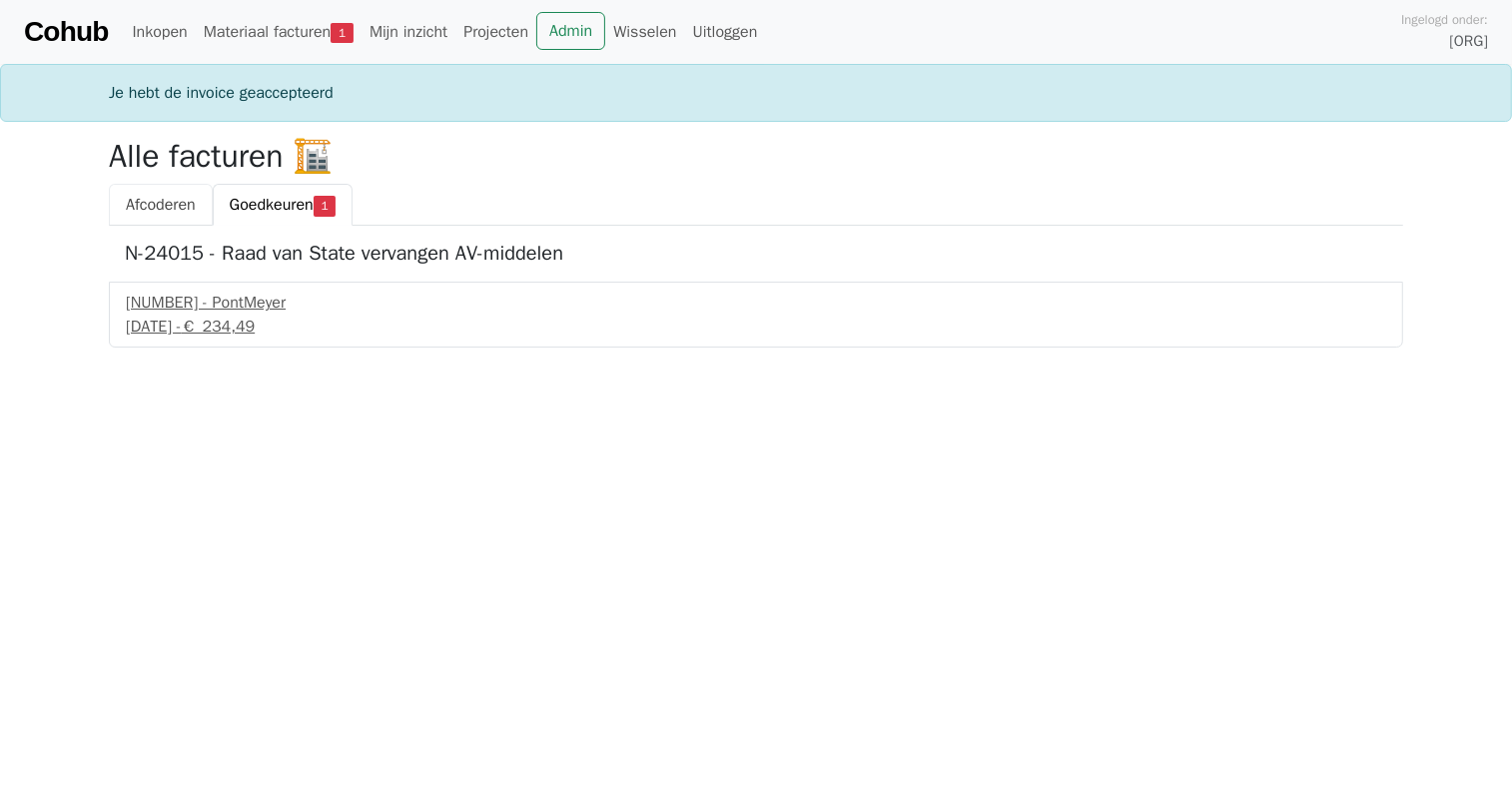 click on "Afcoderen" at bounding box center [161, 205] 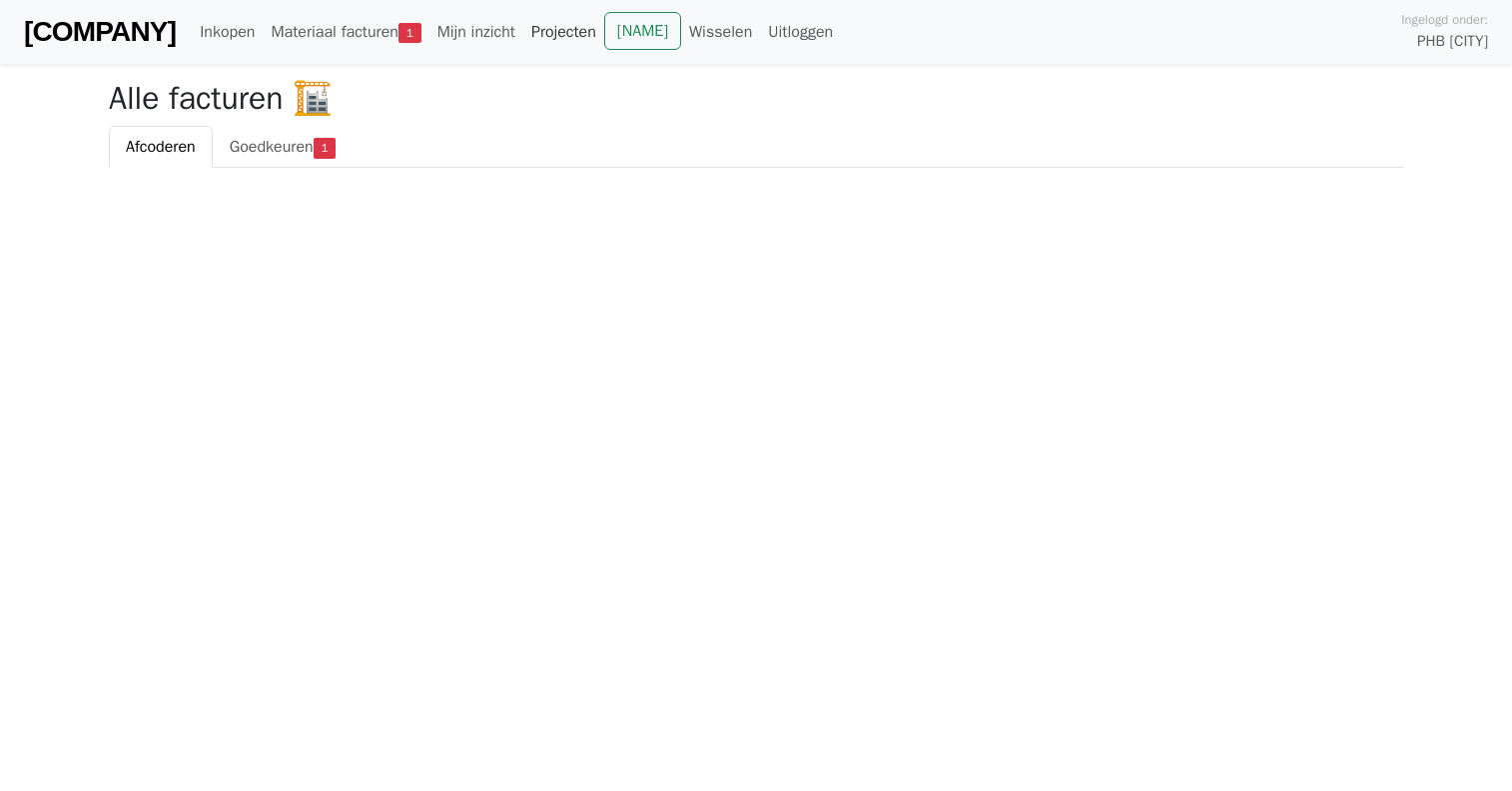 scroll, scrollTop: 0, scrollLeft: 0, axis: both 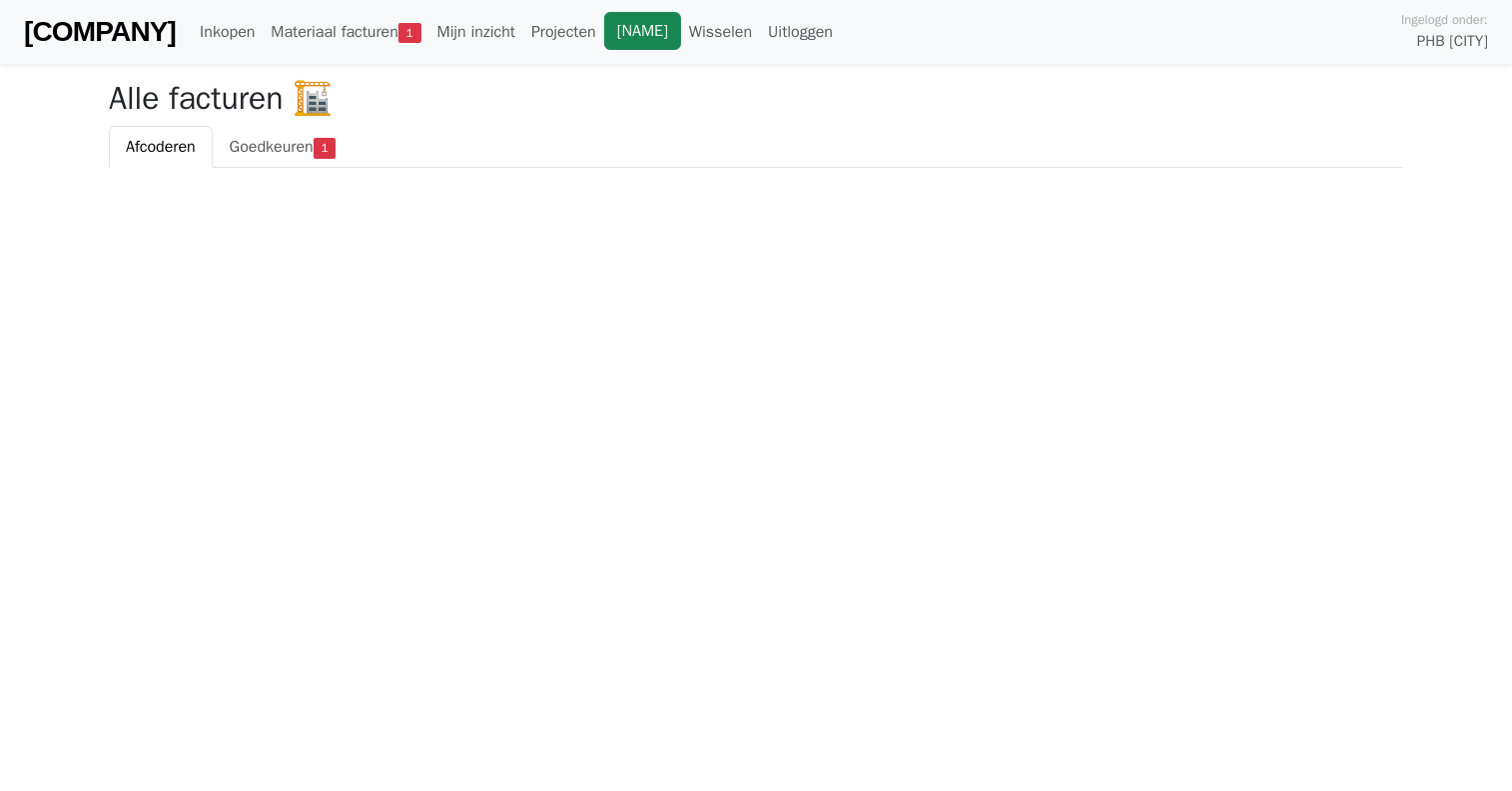 click on "Admin" at bounding box center [642, 31] 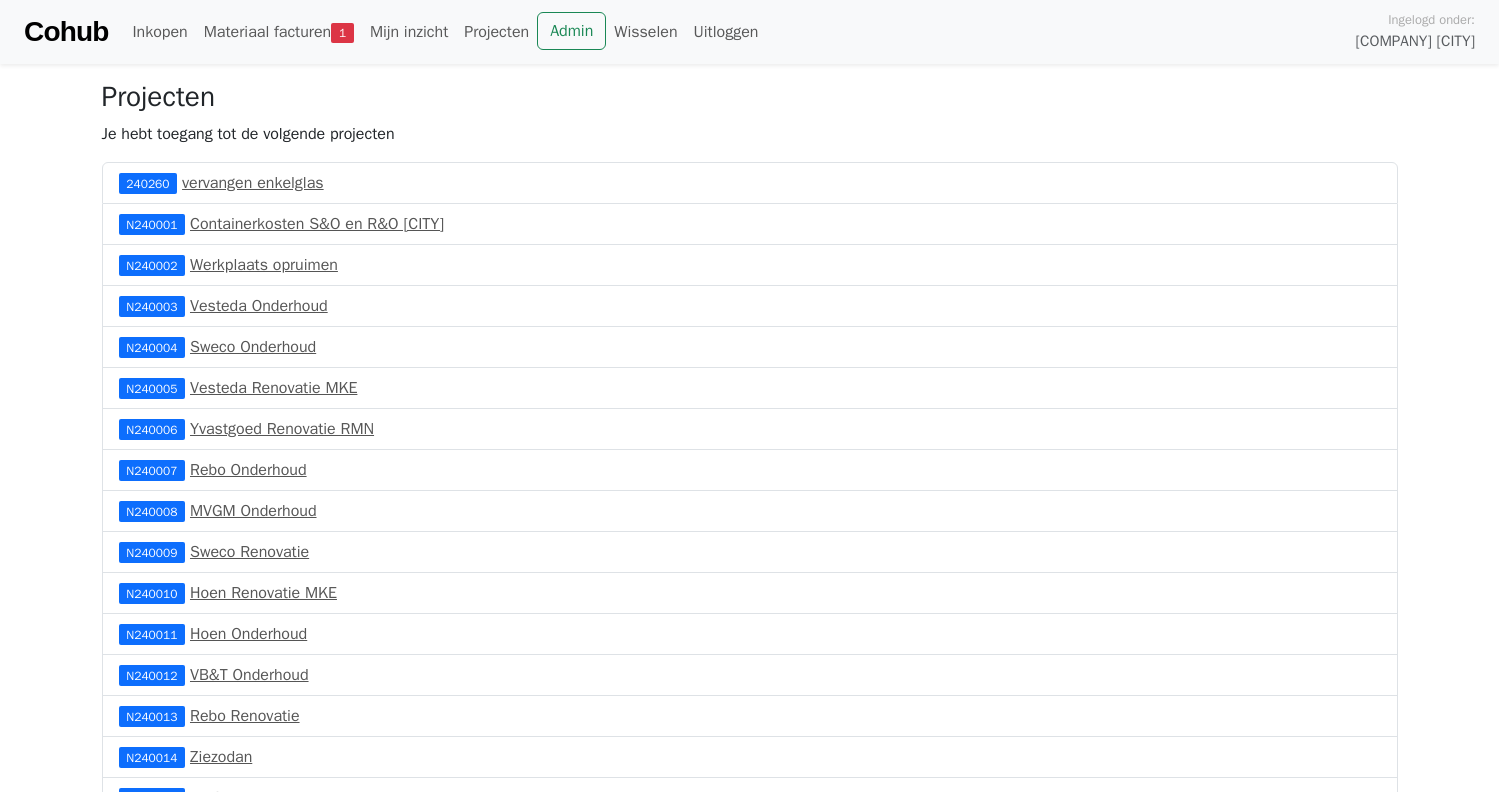 scroll, scrollTop: 0, scrollLeft: 0, axis: both 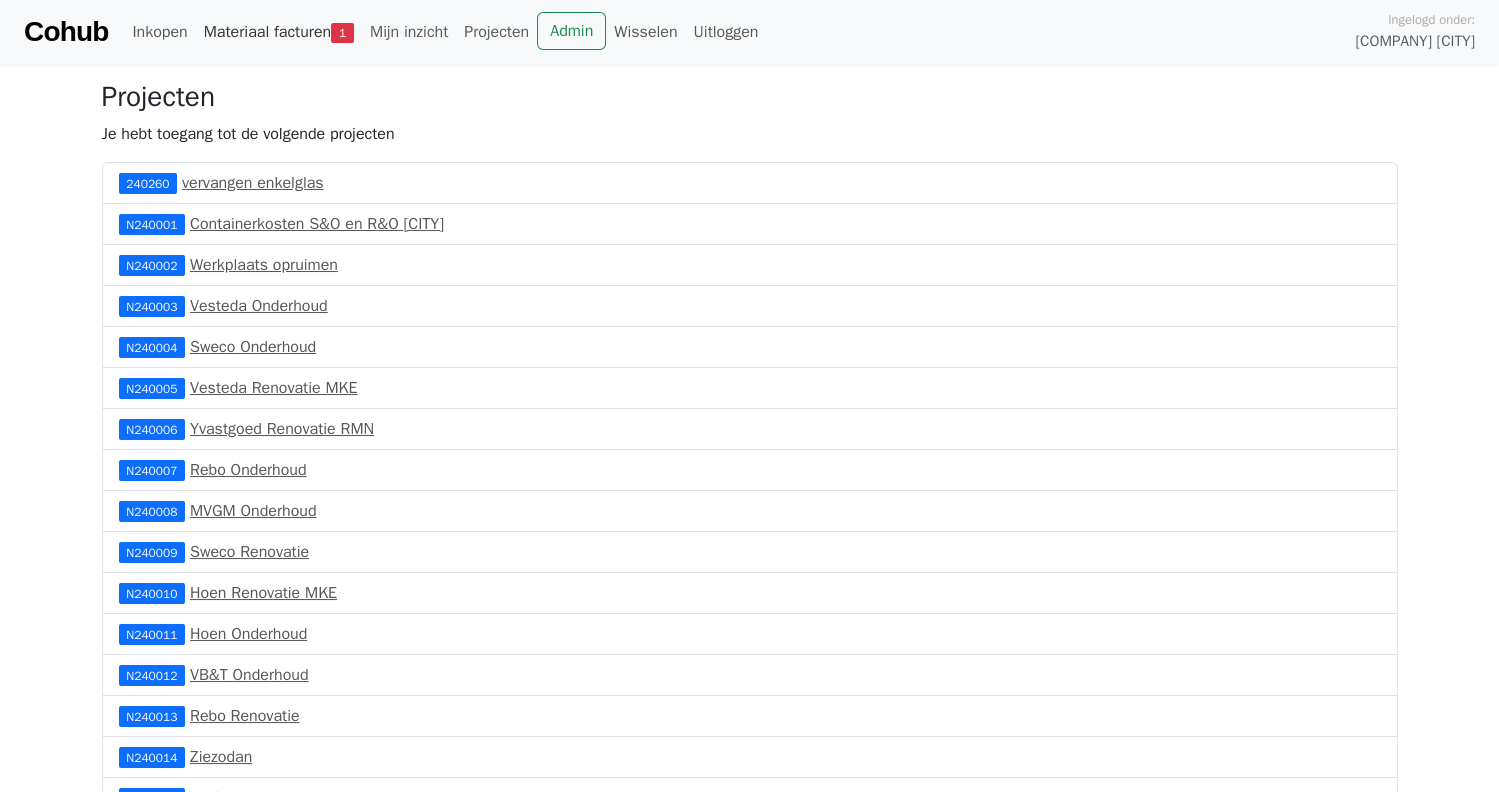click on "Materiaal facturen  1" at bounding box center (279, 32) 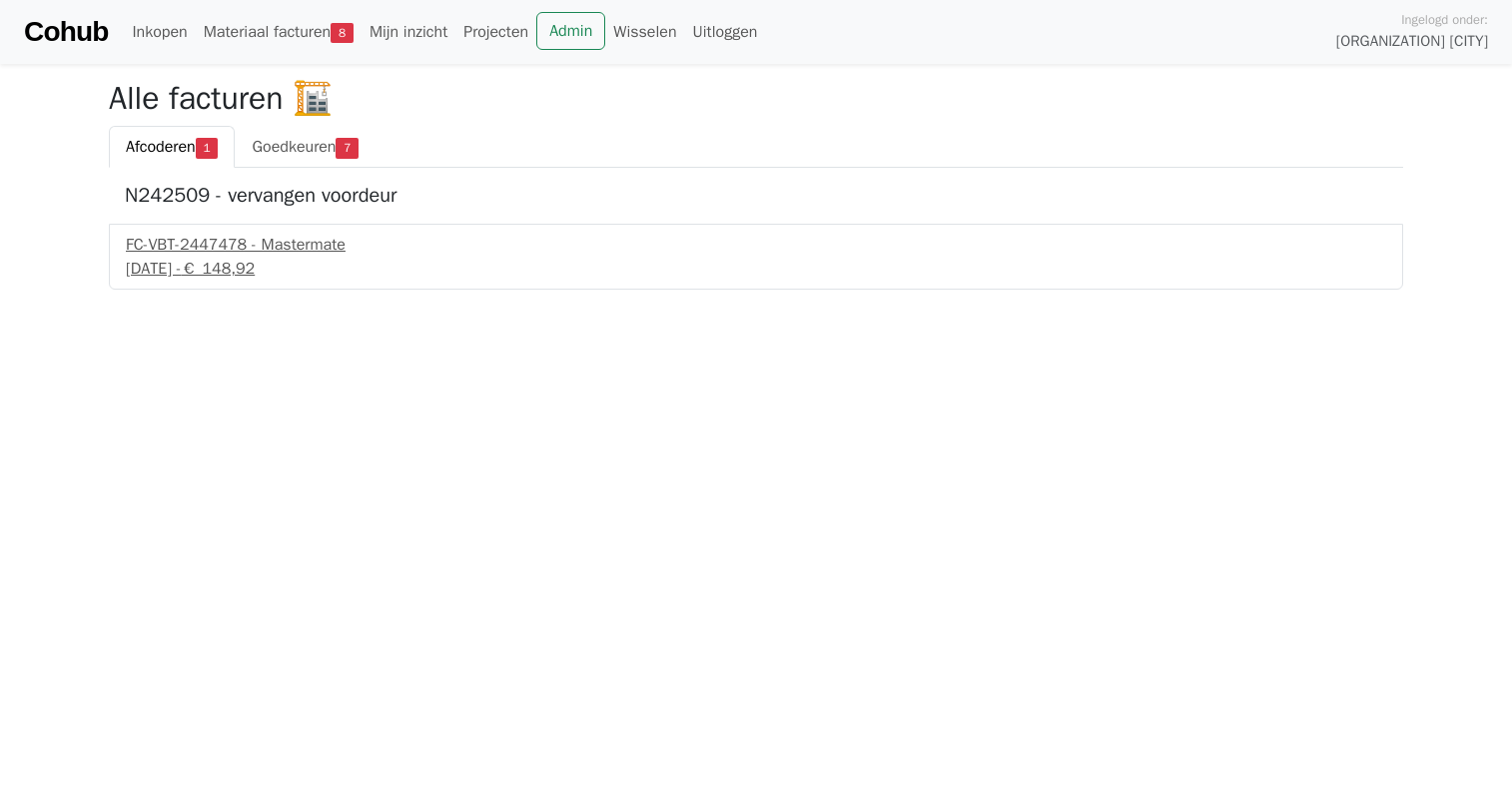 scroll, scrollTop: 0, scrollLeft: 0, axis: both 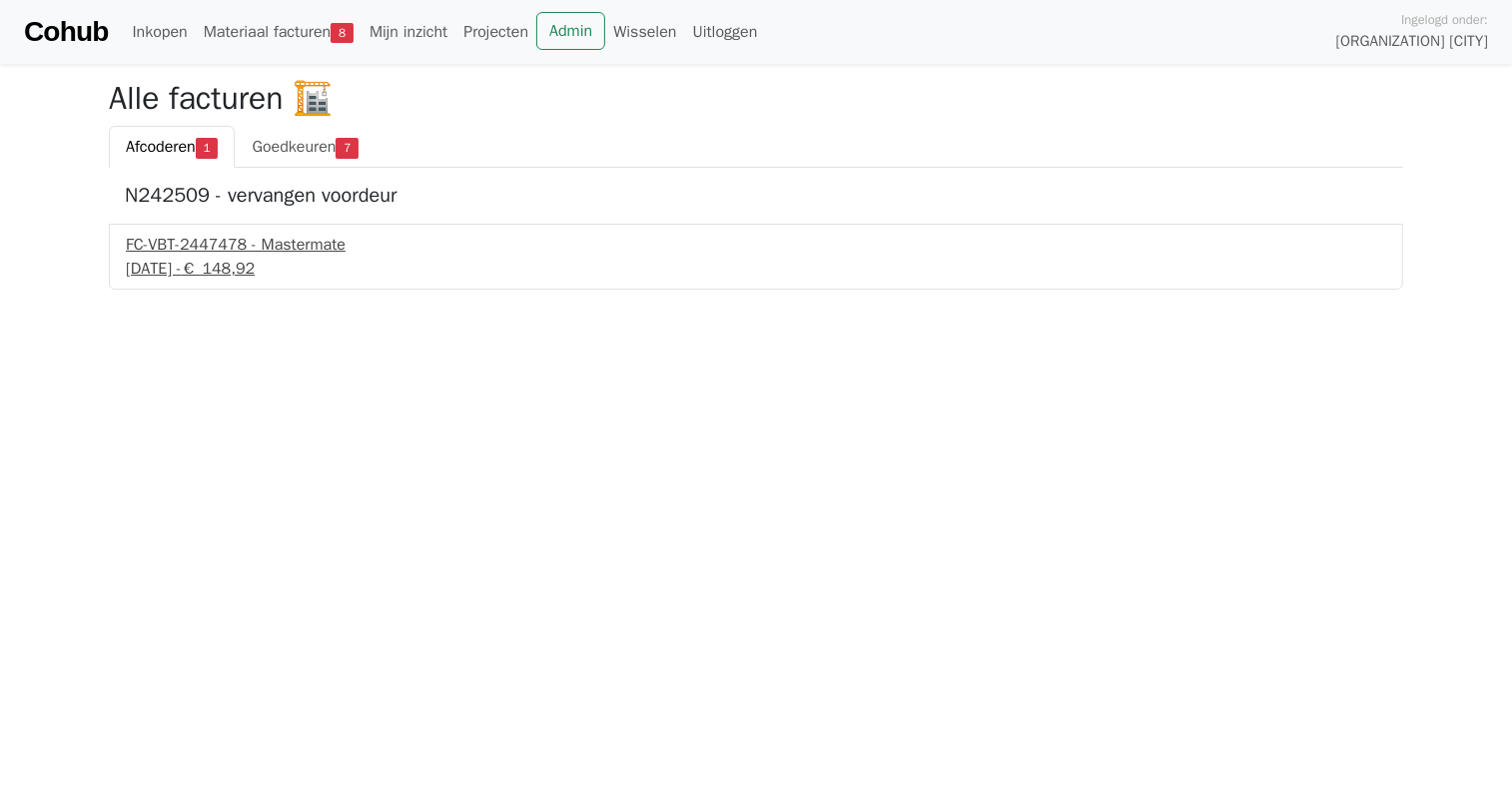 click on "FC-VBT-2447478 - Mastermate" at bounding box center [756, 245] 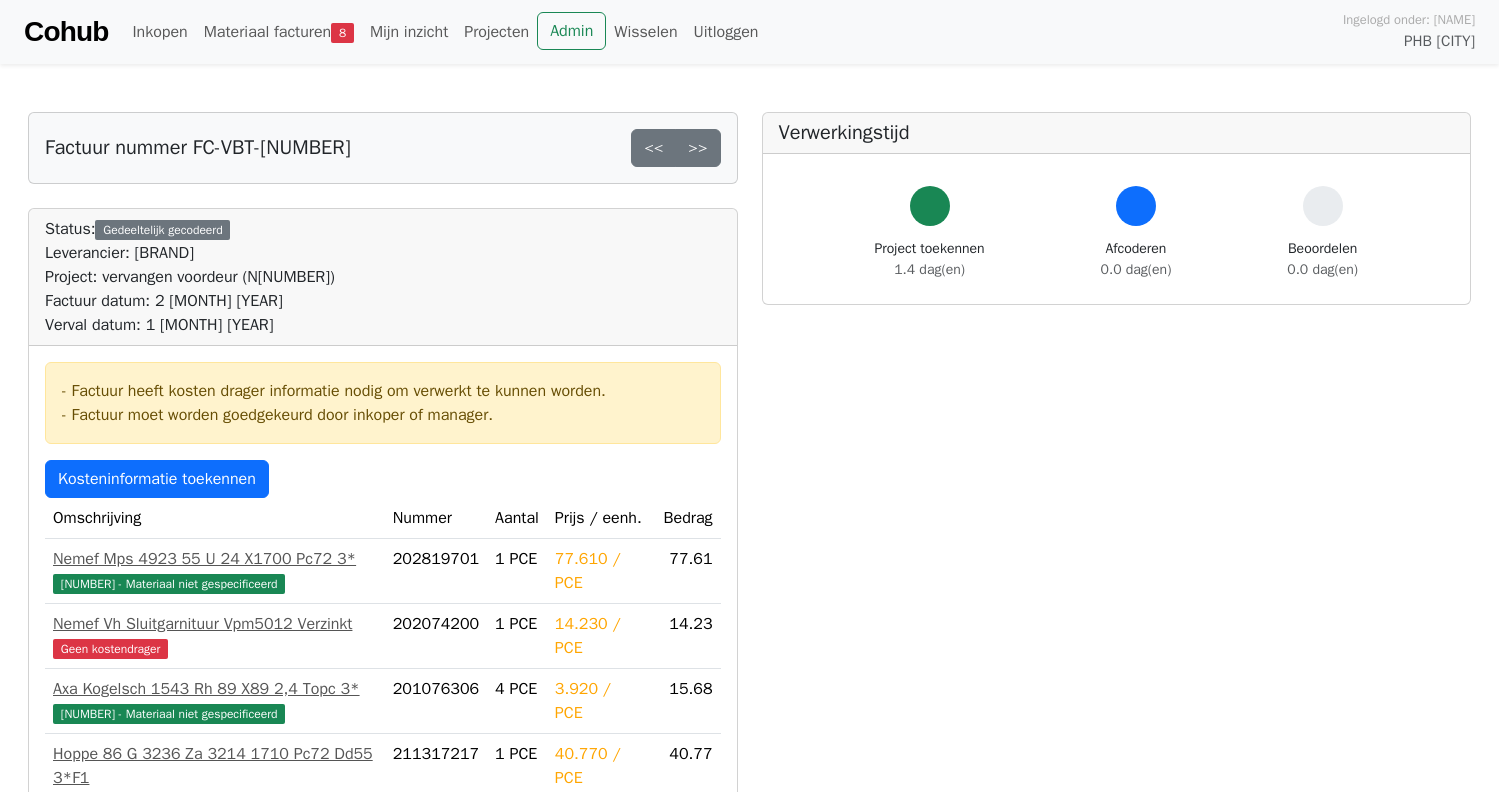 scroll, scrollTop: 0, scrollLeft: 0, axis: both 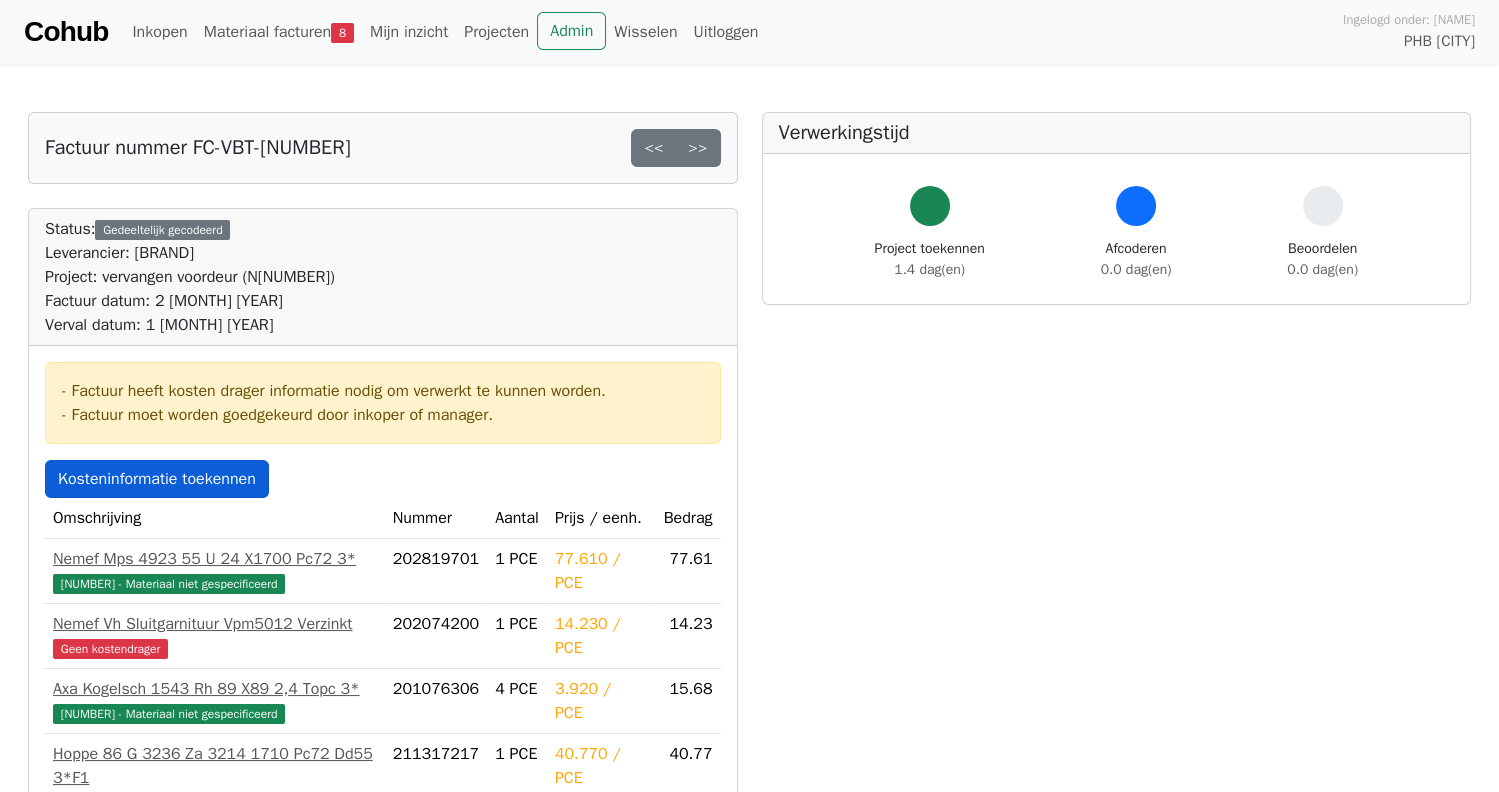 click on "Kosteninformatie toekennen" at bounding box center [157, 479] 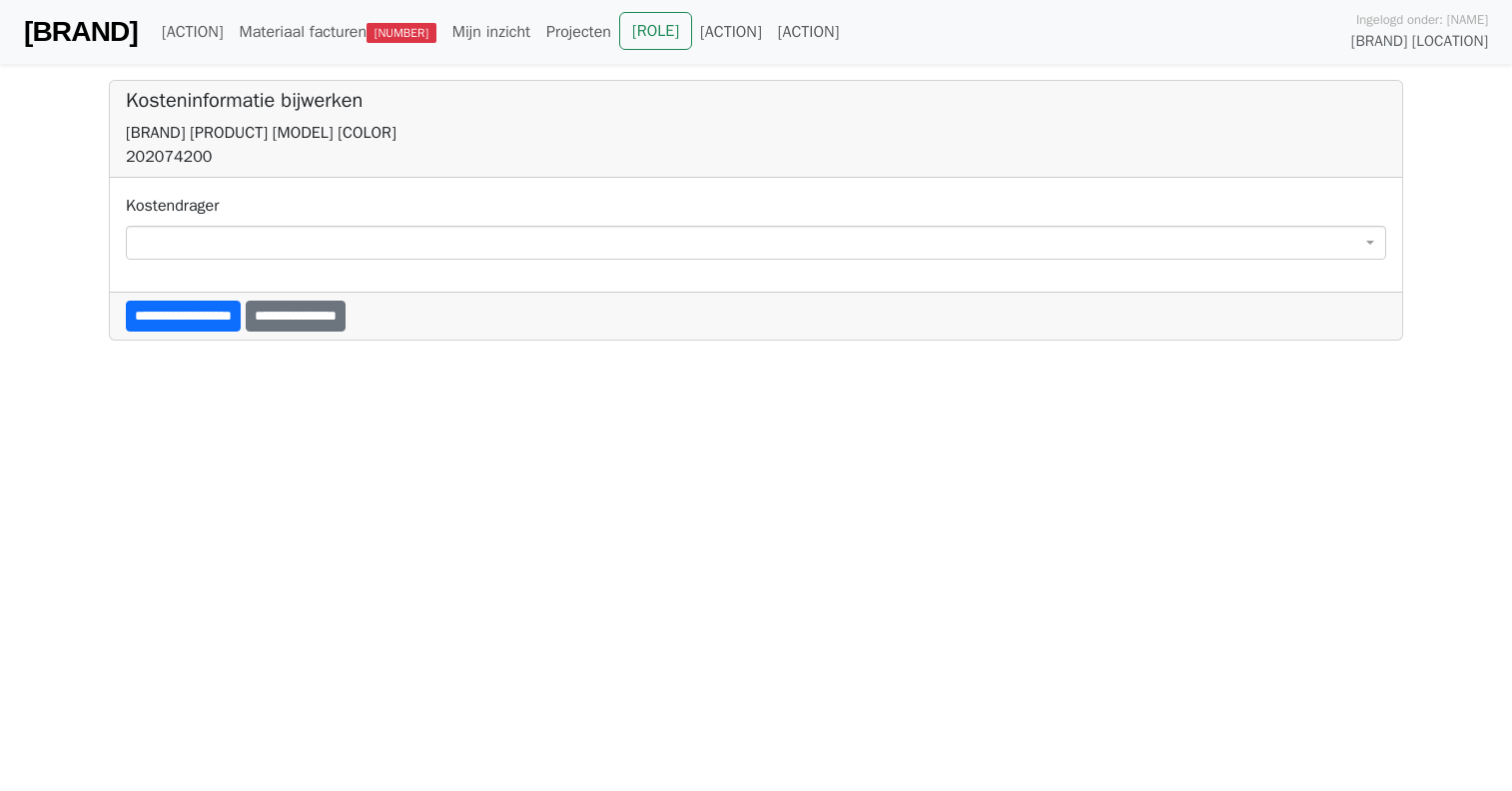 scroll, scrollTop: 0, scrollLeft: 0, axis: both 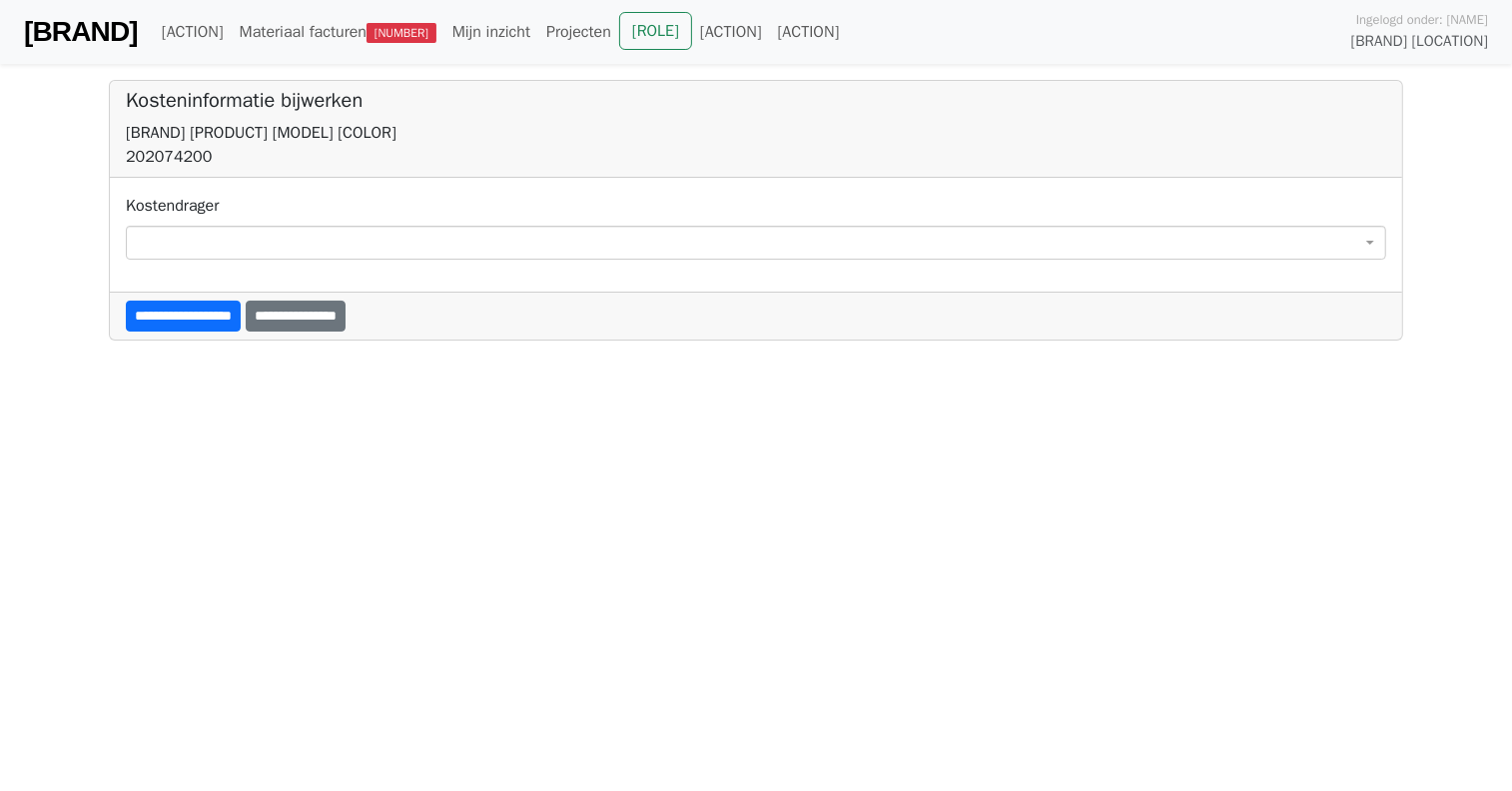 click at bounding box center (756, 243) 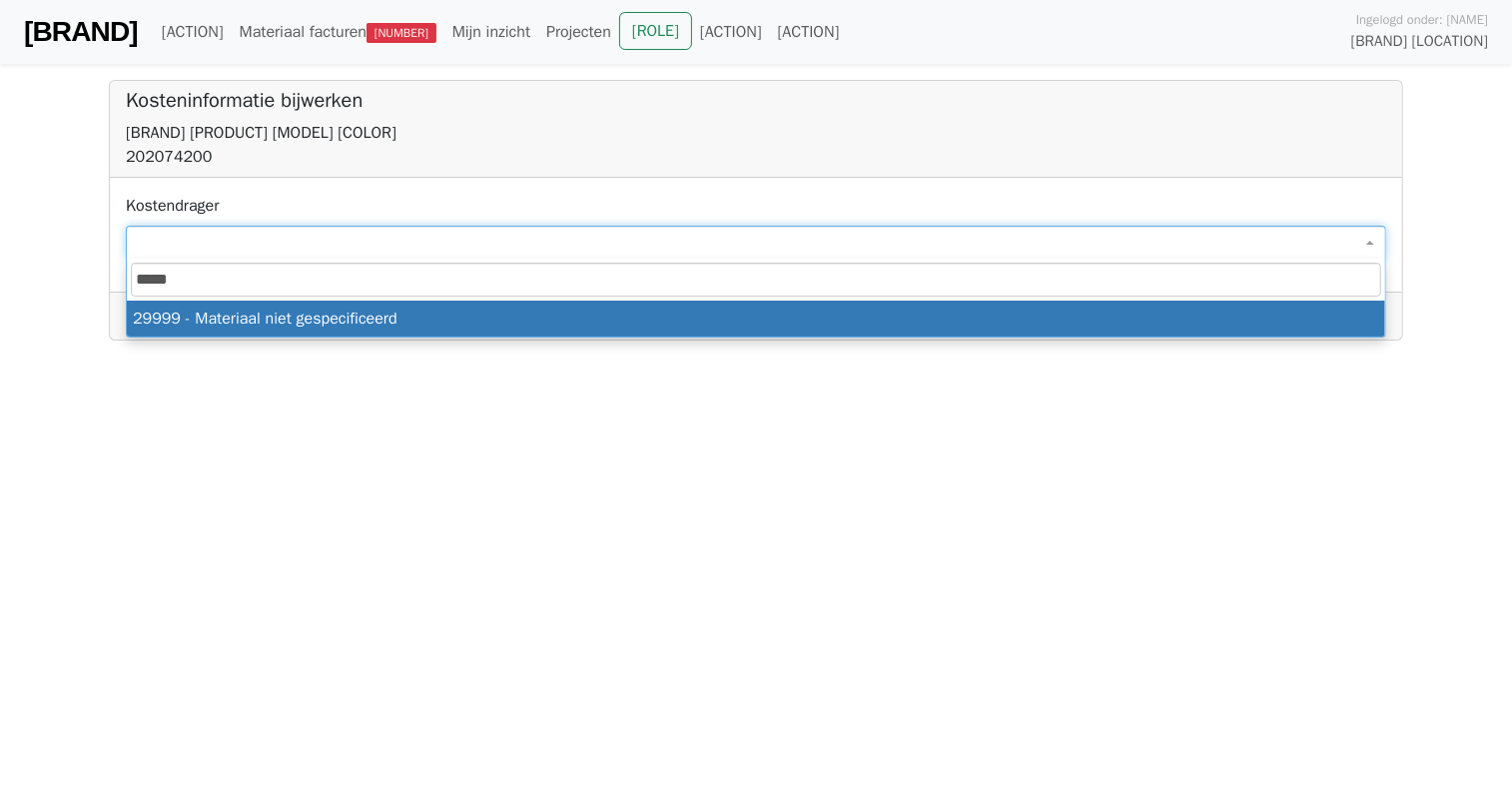 type on "*****" 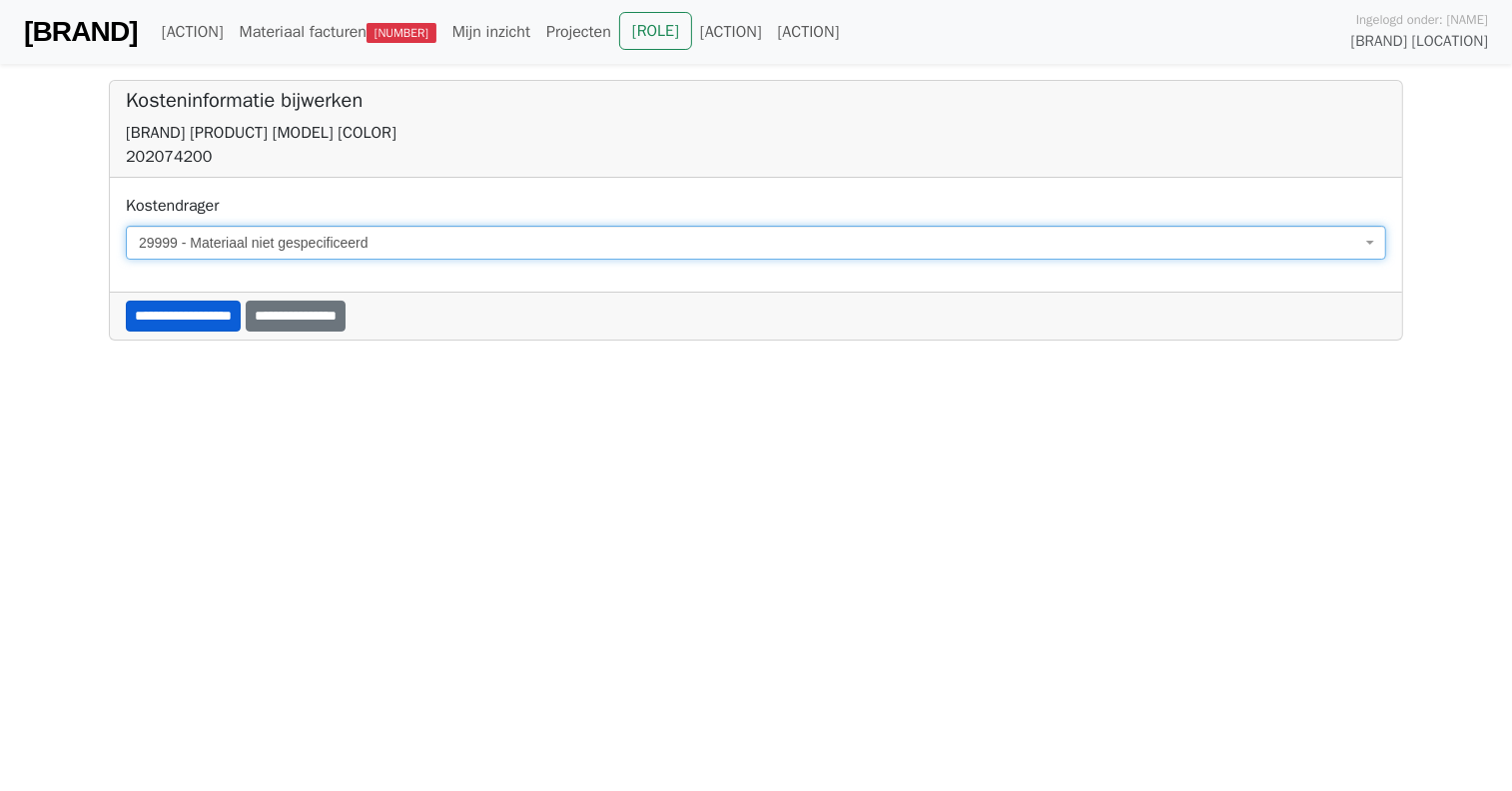 click on "**********" at bounding box center [183, 316] 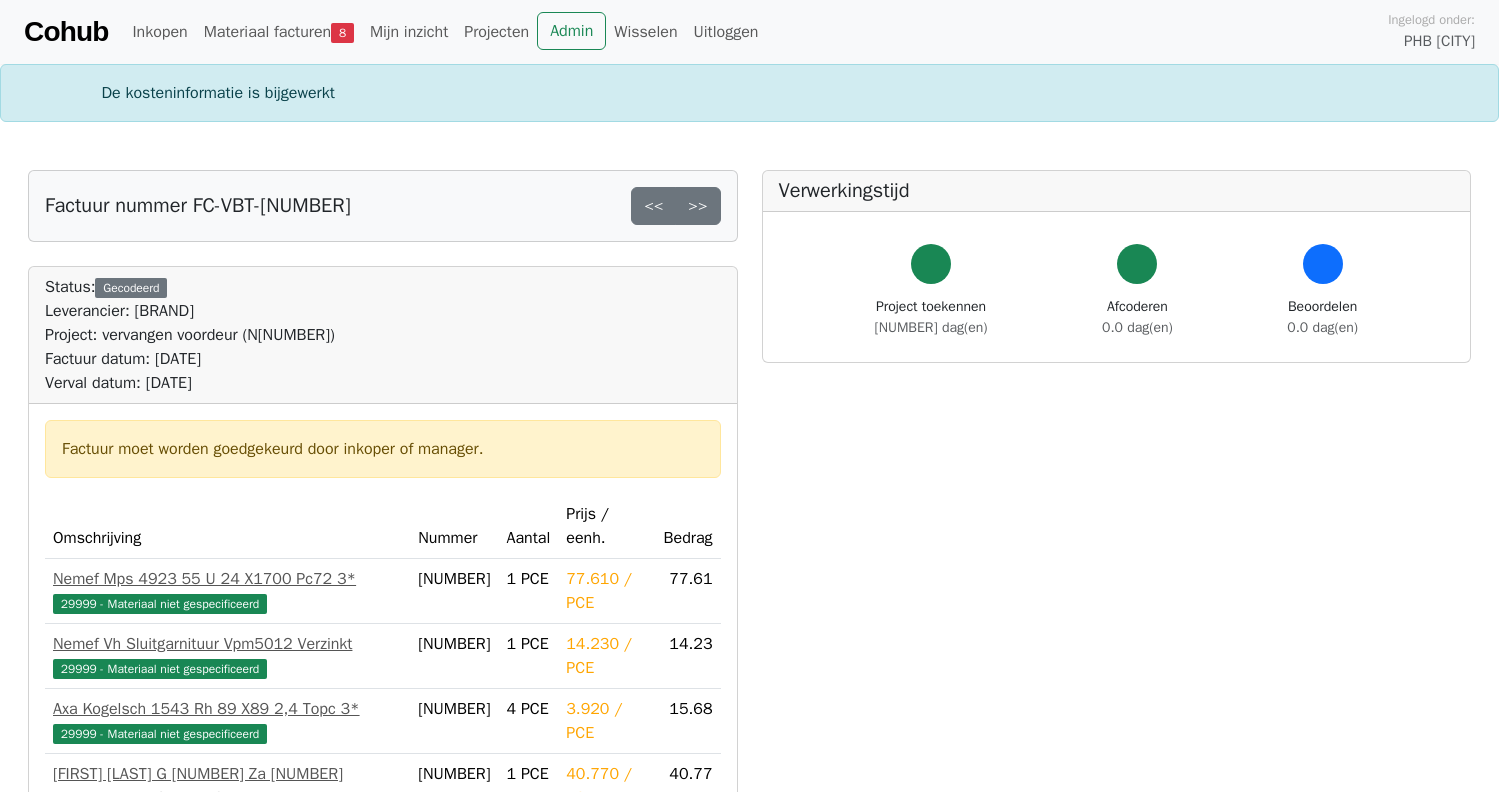 scroll, scrollTop: 0, scrollLeft: 0, axis: both 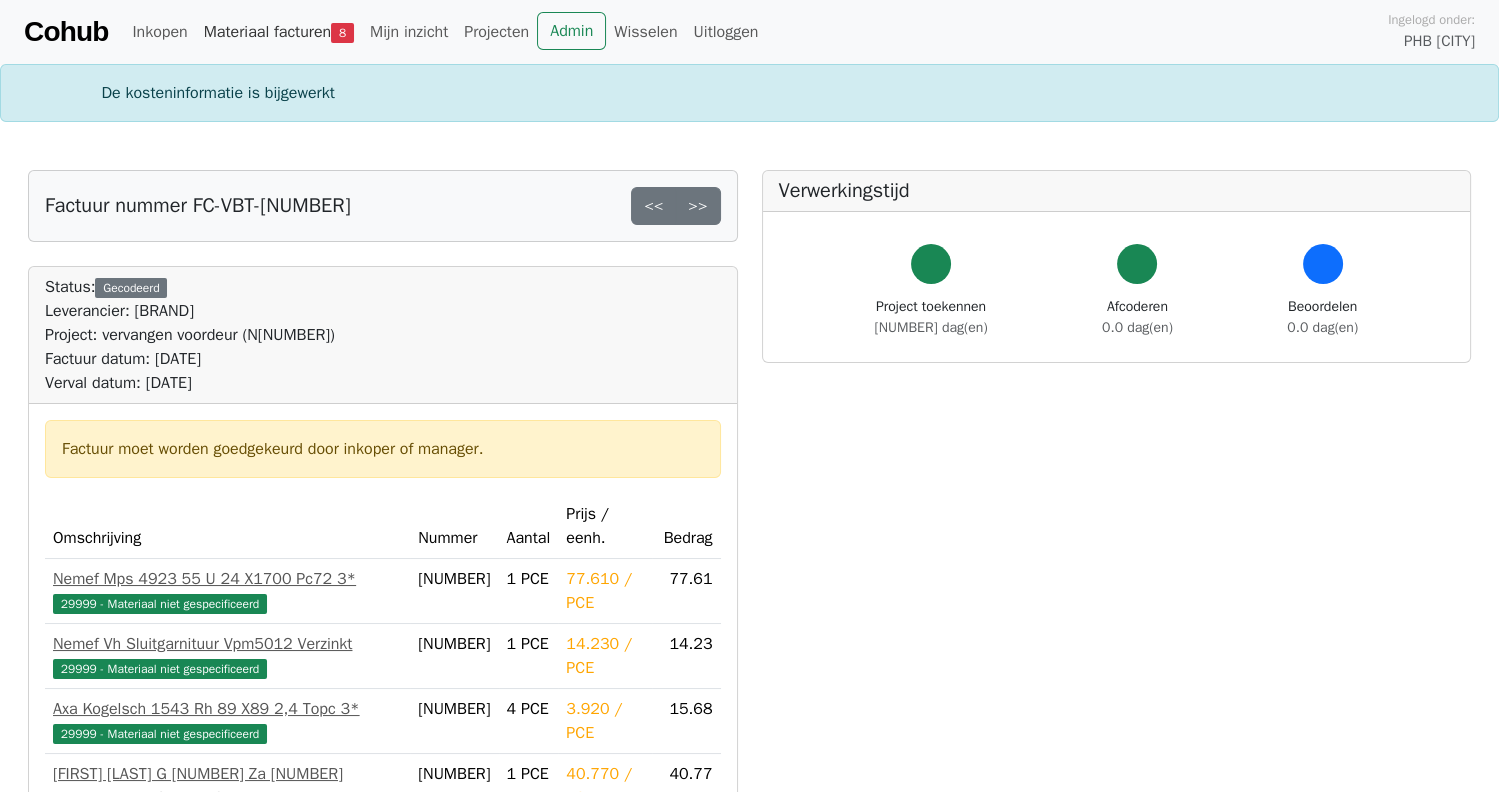 click on "Materiaal facturen  8" at bounding box center (279, 32) 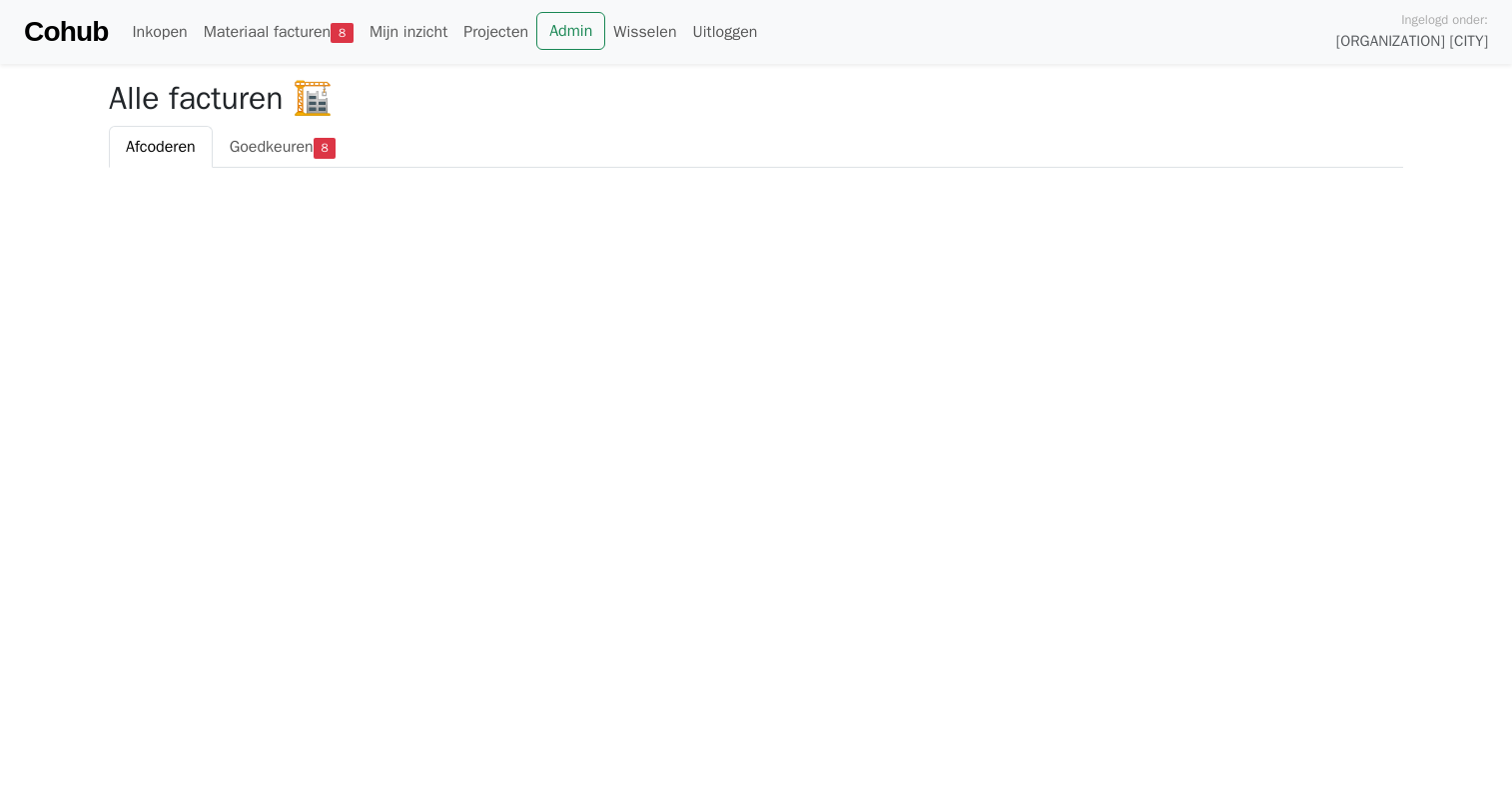 scroll, scrollTop: 0, scrollLeft: 0, axis: both 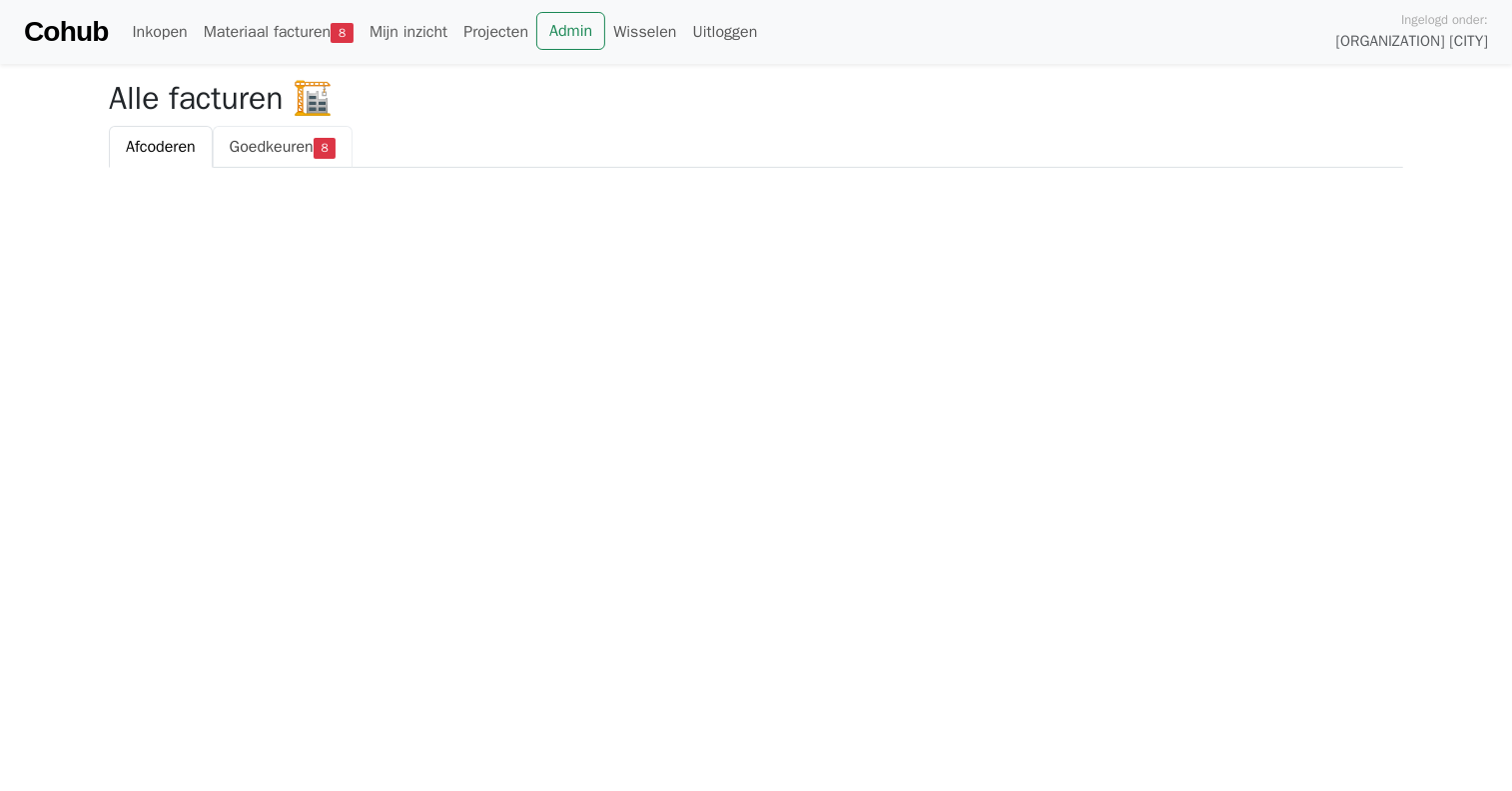 click on "Goedkeuren" at bounding box center [272, 147] 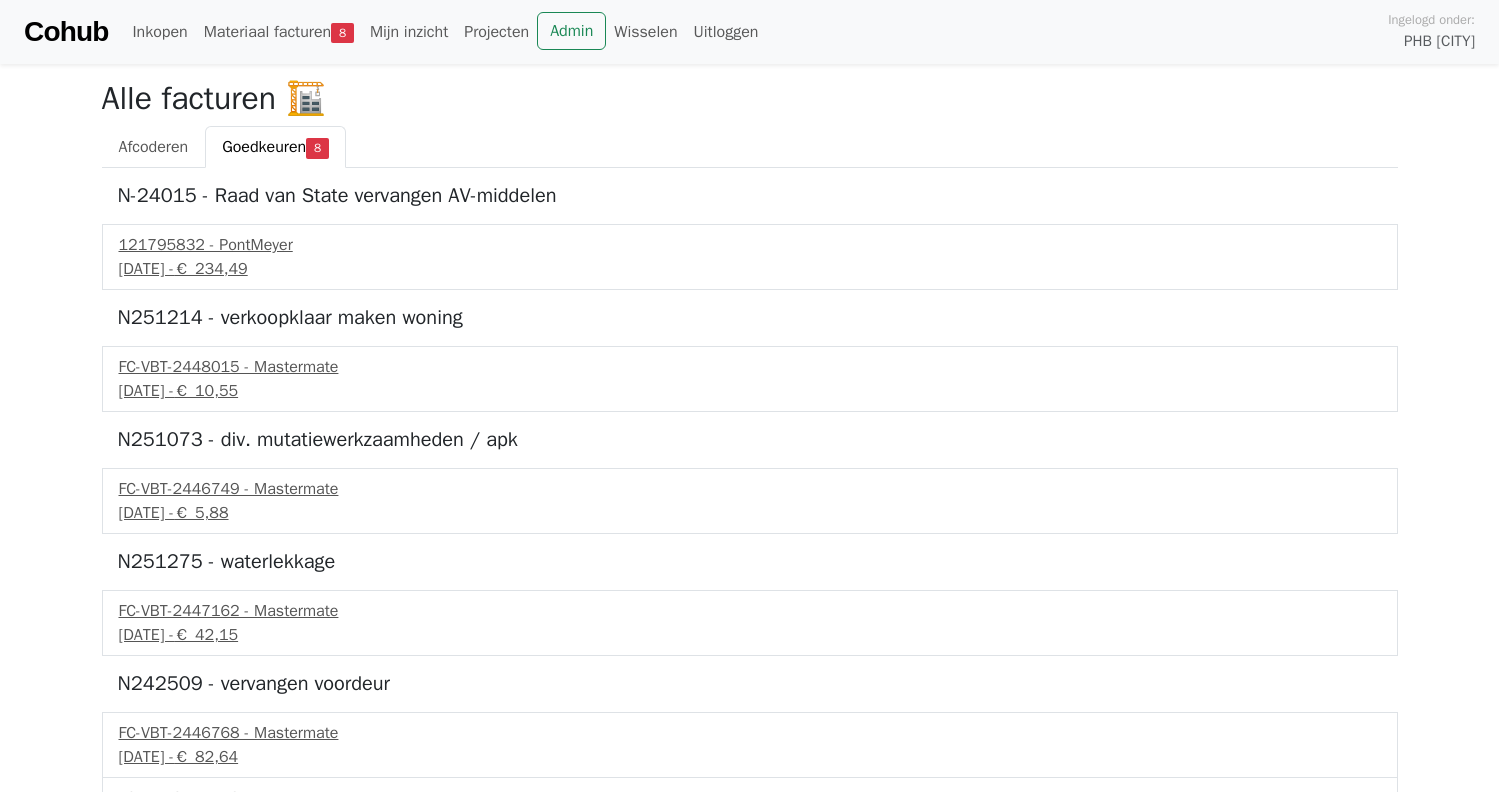scroll, scrollTop: 0, scrollLeft: 0, axis: both 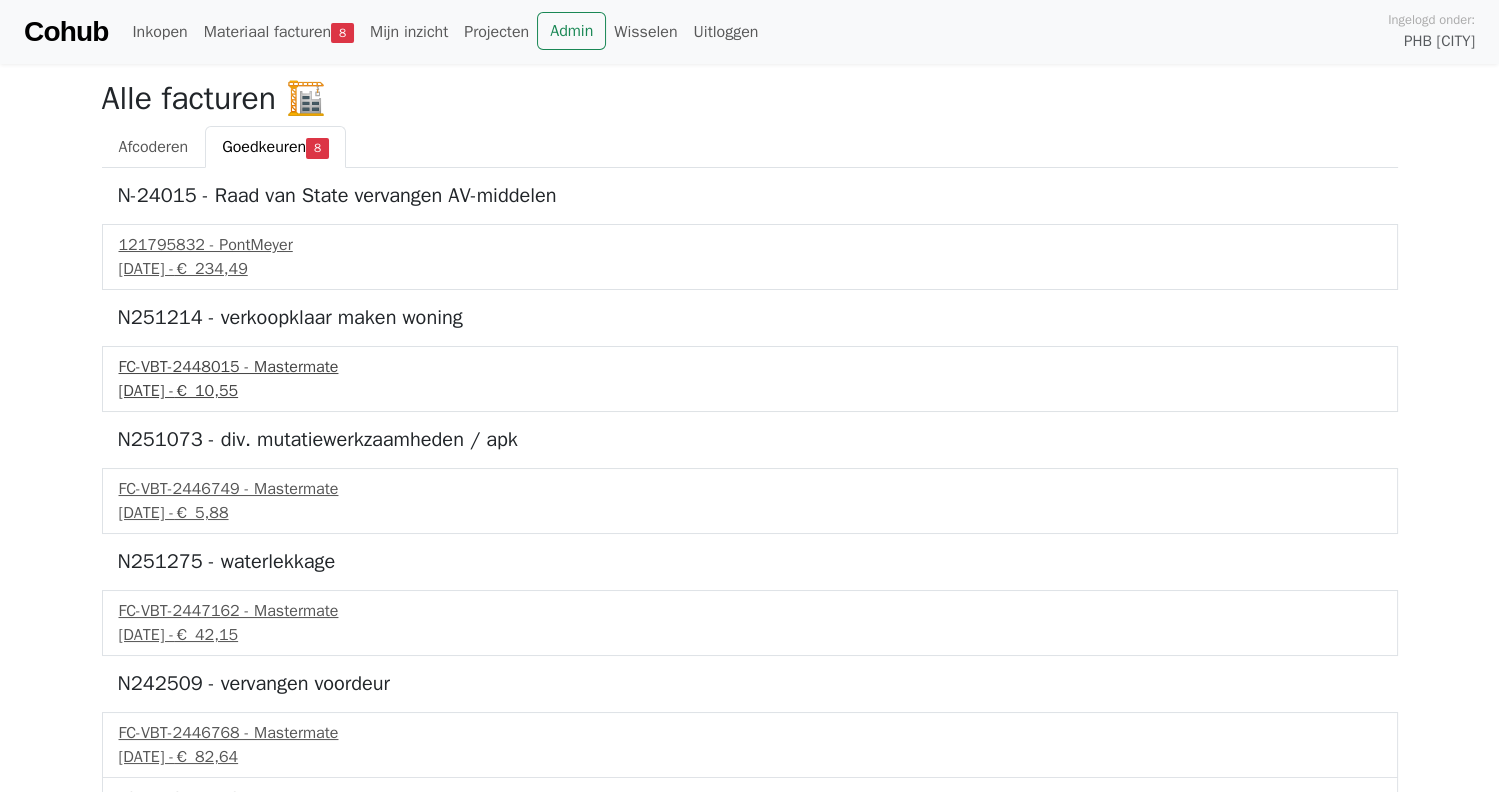 click on "2 juli 2025 -  € 10,55" at bounding box center (750, 391) 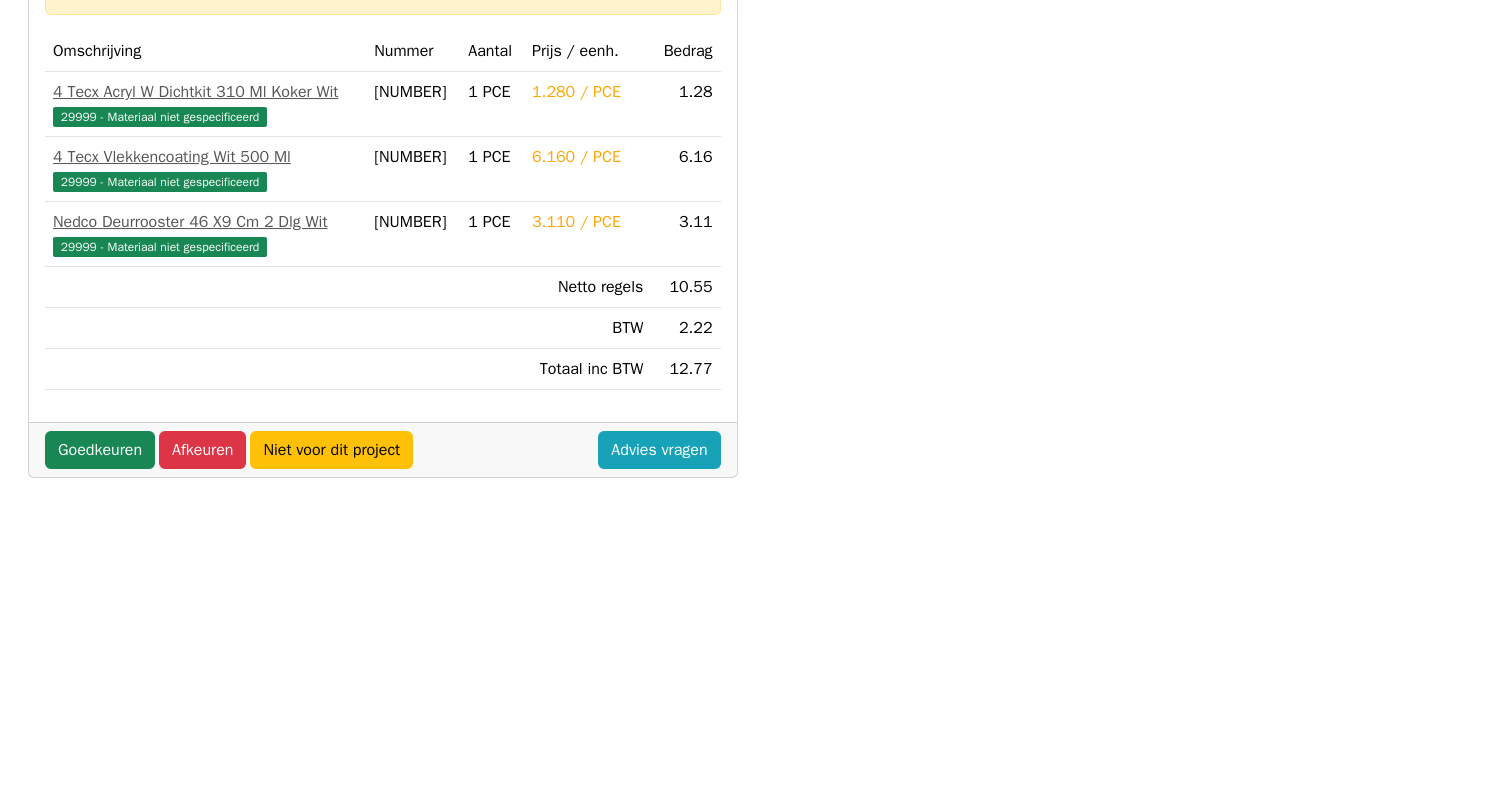 scroll, scrollTop: 400, scrollLeft: 0, axis: vertical 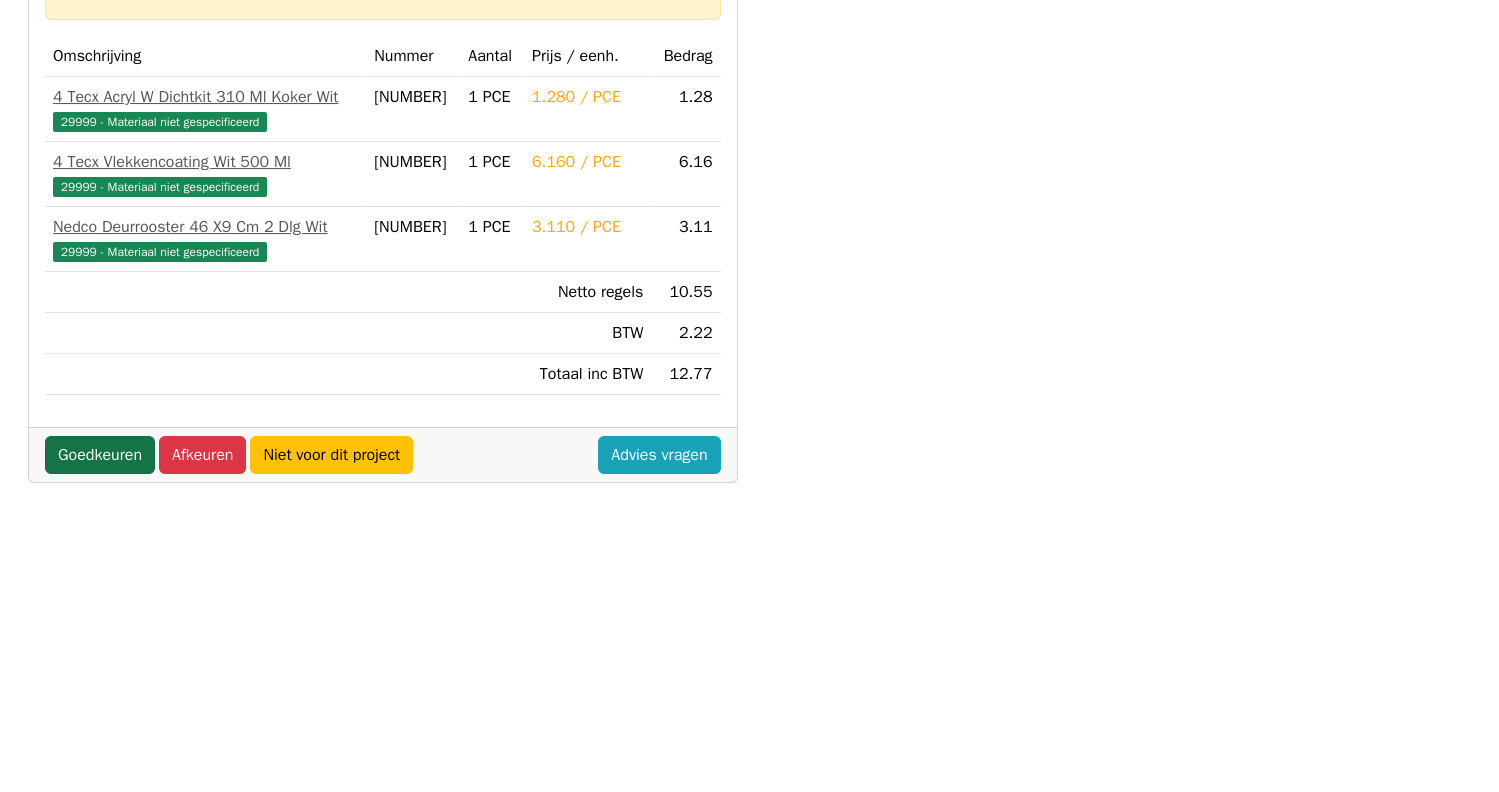 click on "Goedkeuren" at bounding box center [100, 455] 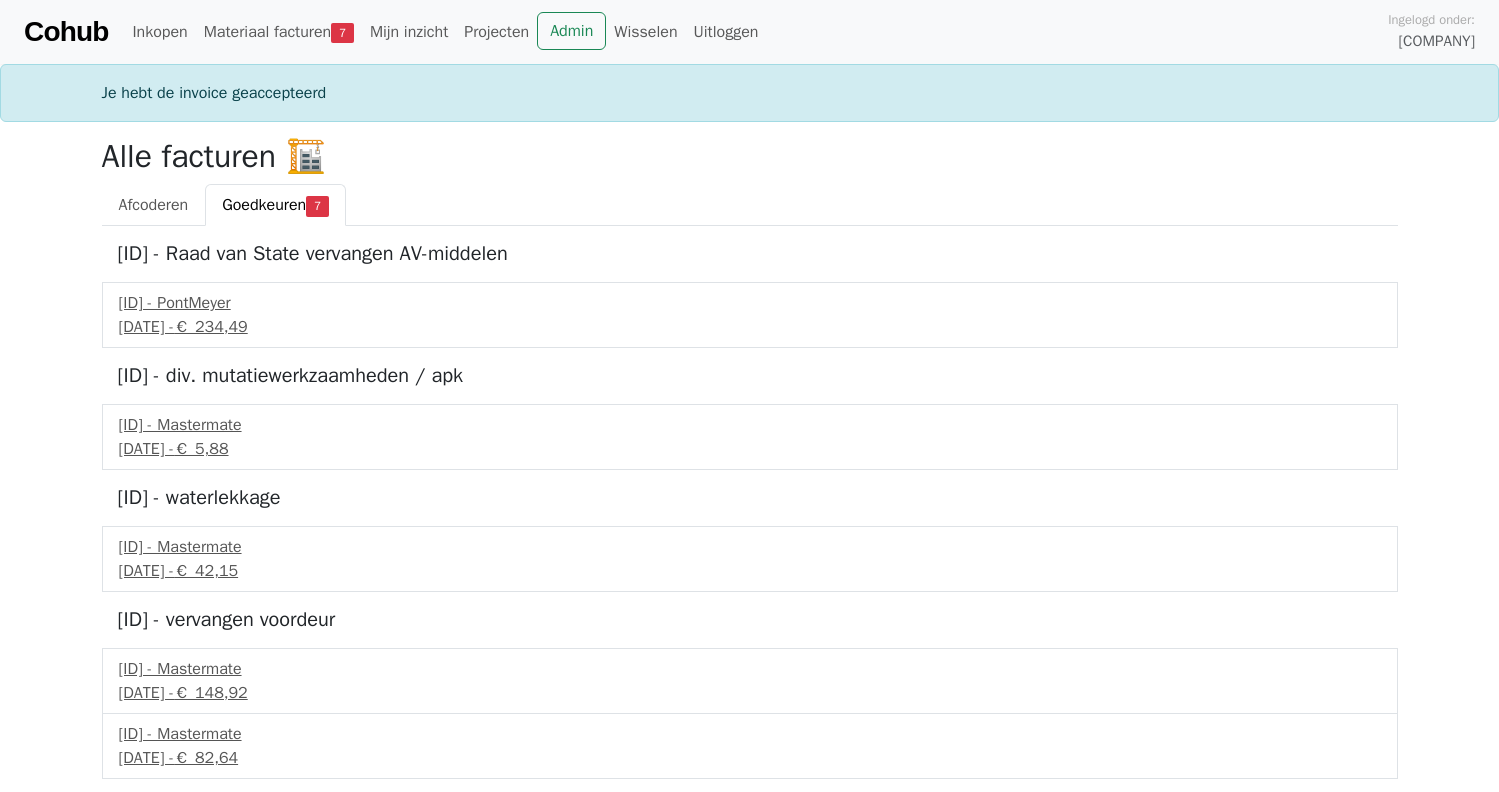 scroll, scrollTop: 0, scrollLeft: 0, axis: both 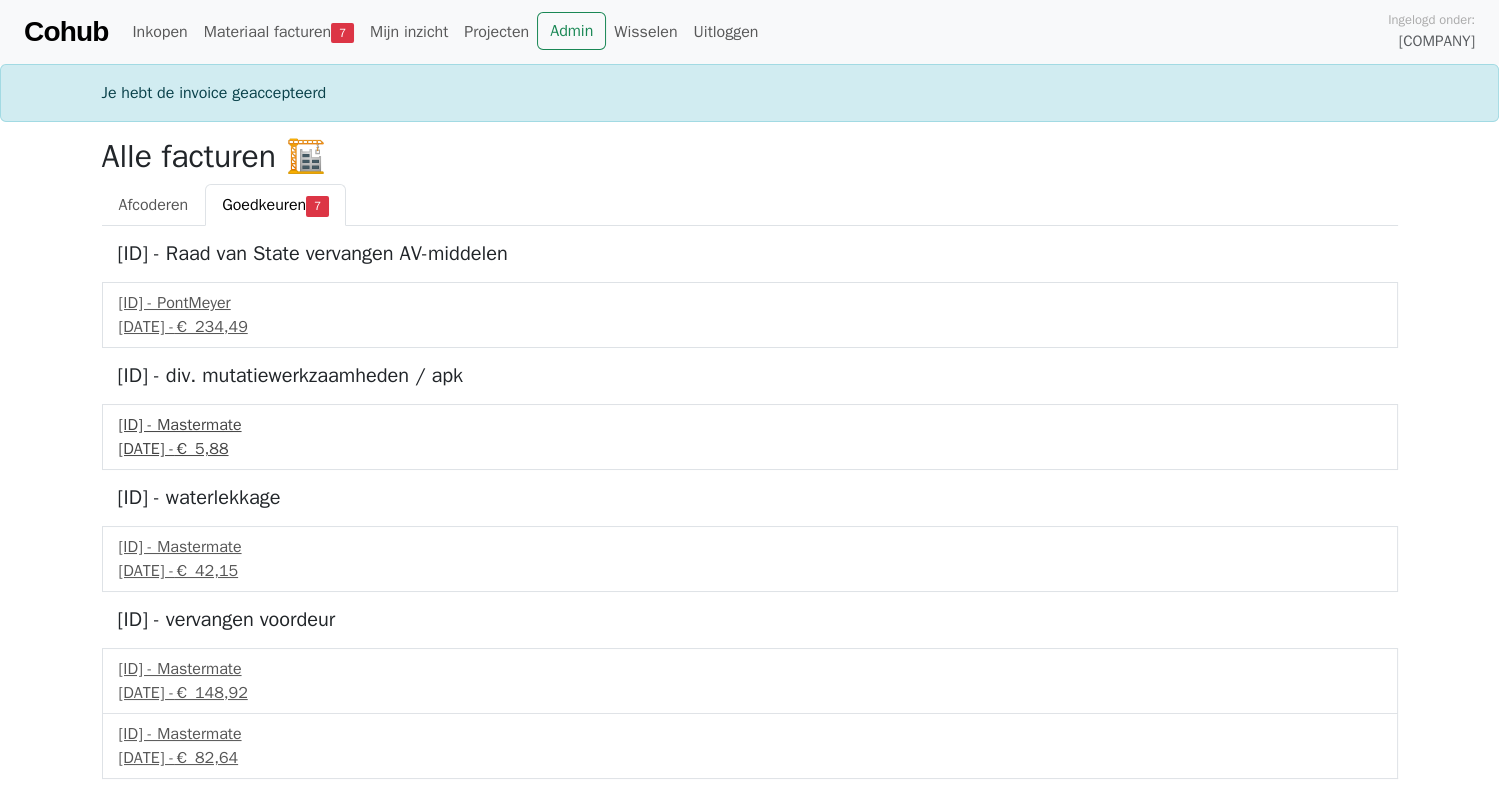 click on "2 juli 2025 -  € 5,88" at bounding box center (750, 449) 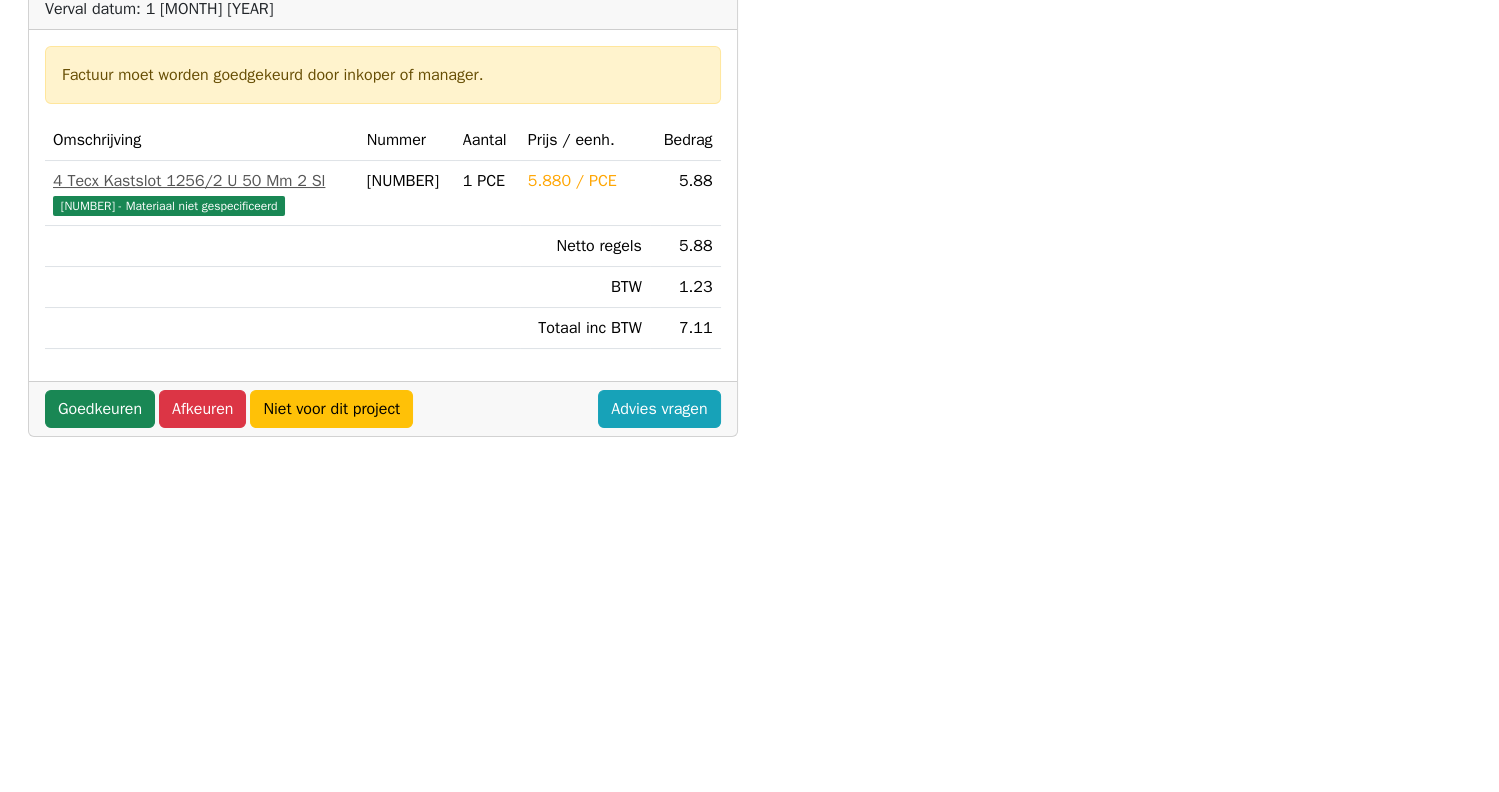 scroll, scrollTop: 290, scrollLeft: 0, axis: vertical 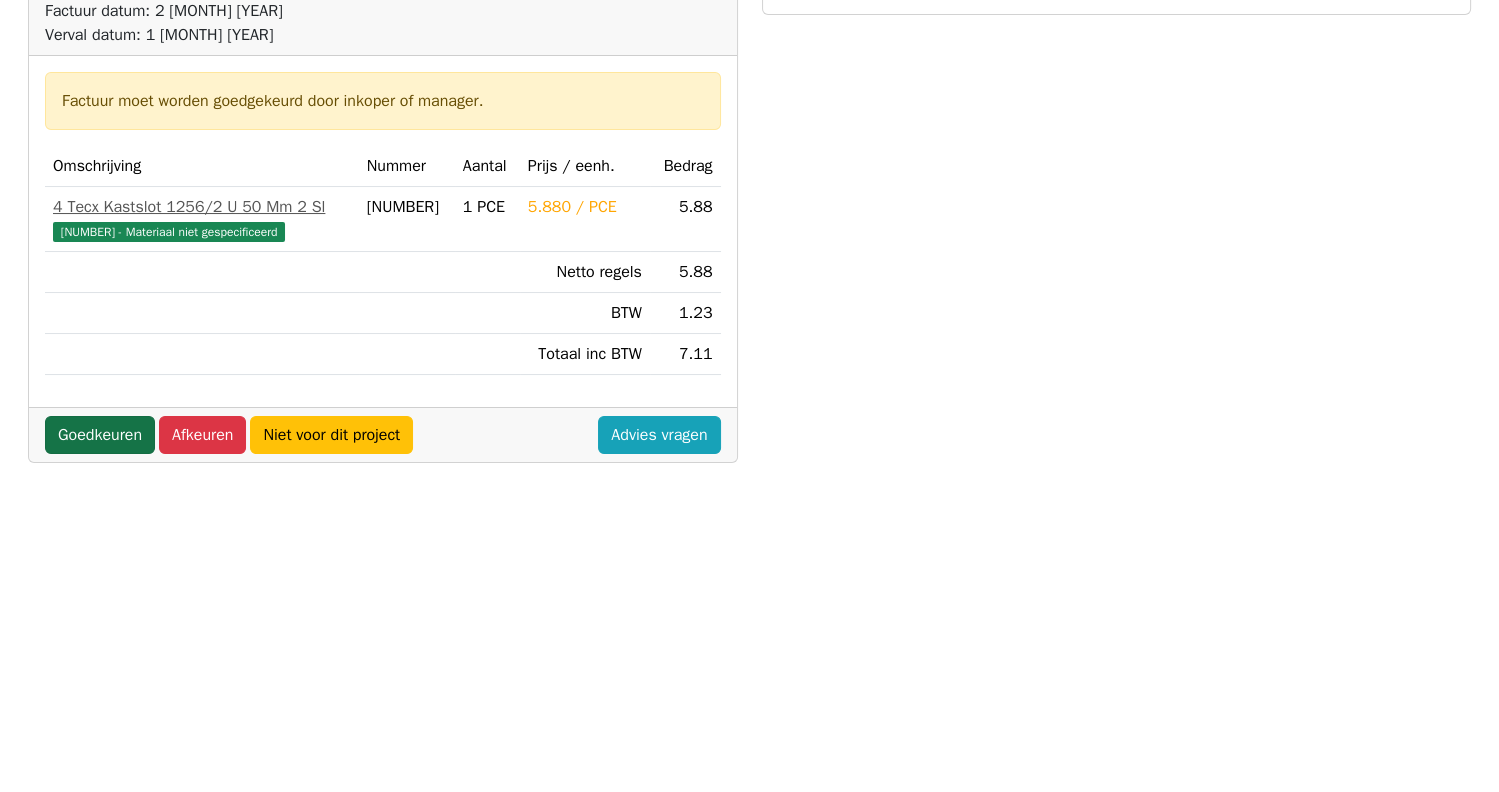 click on "Goedkeuren" at bounding box center (100, 435) 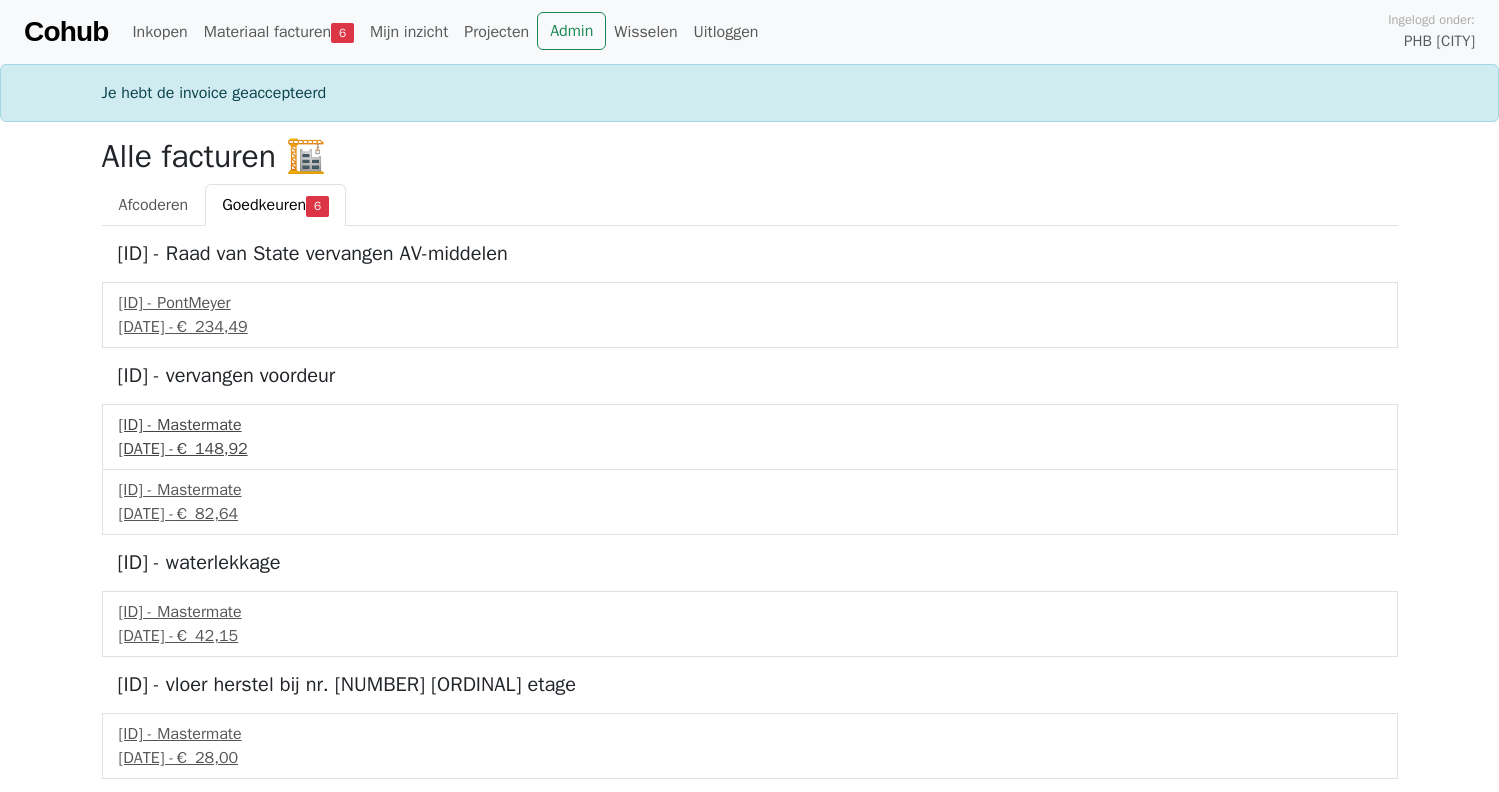 scroll, scrollTop: 0, scrollLeft: 0, axis: both 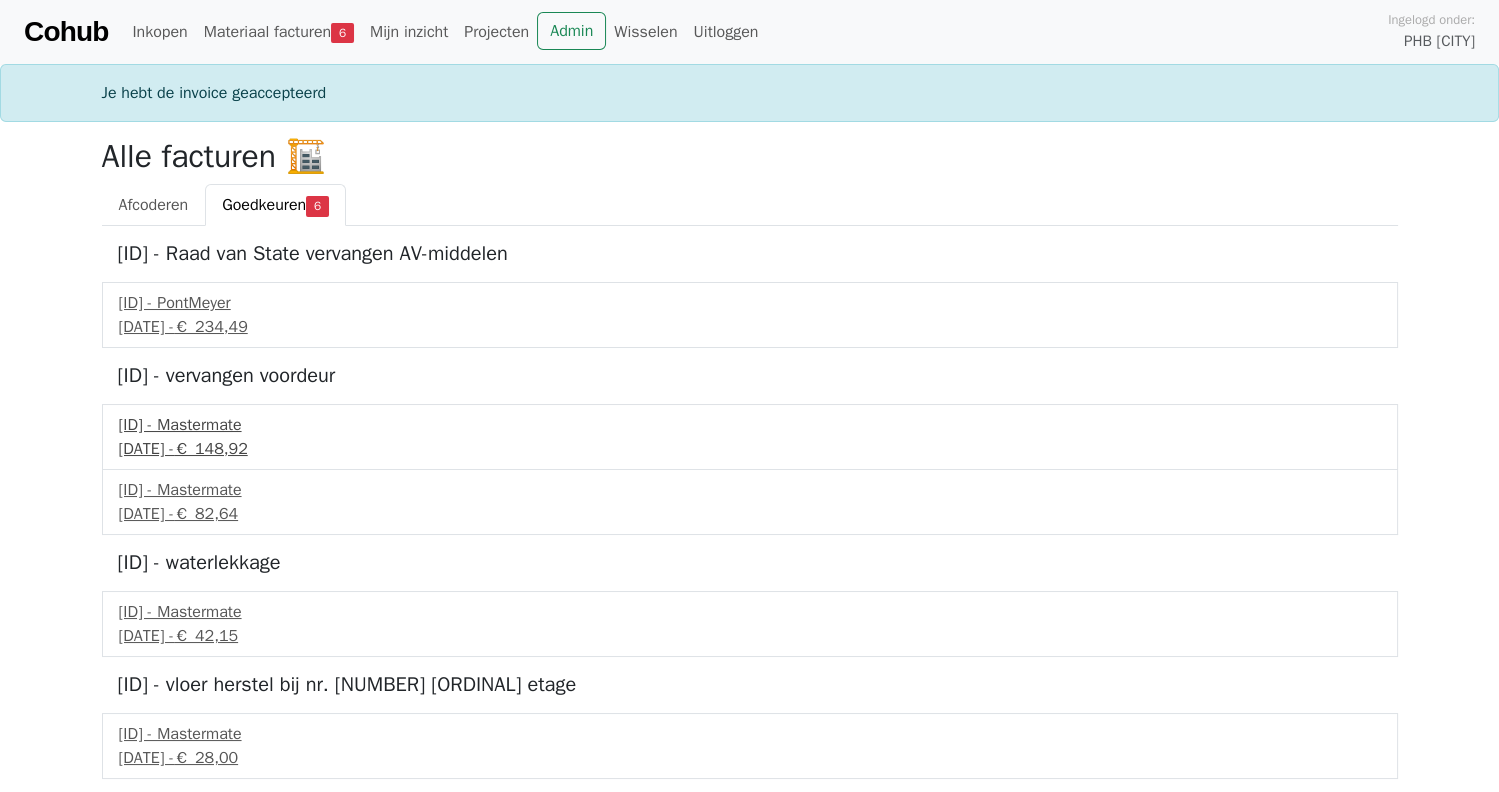 click on "2 juli 2025 -  € 148,92" at bounding box center (750, 449) 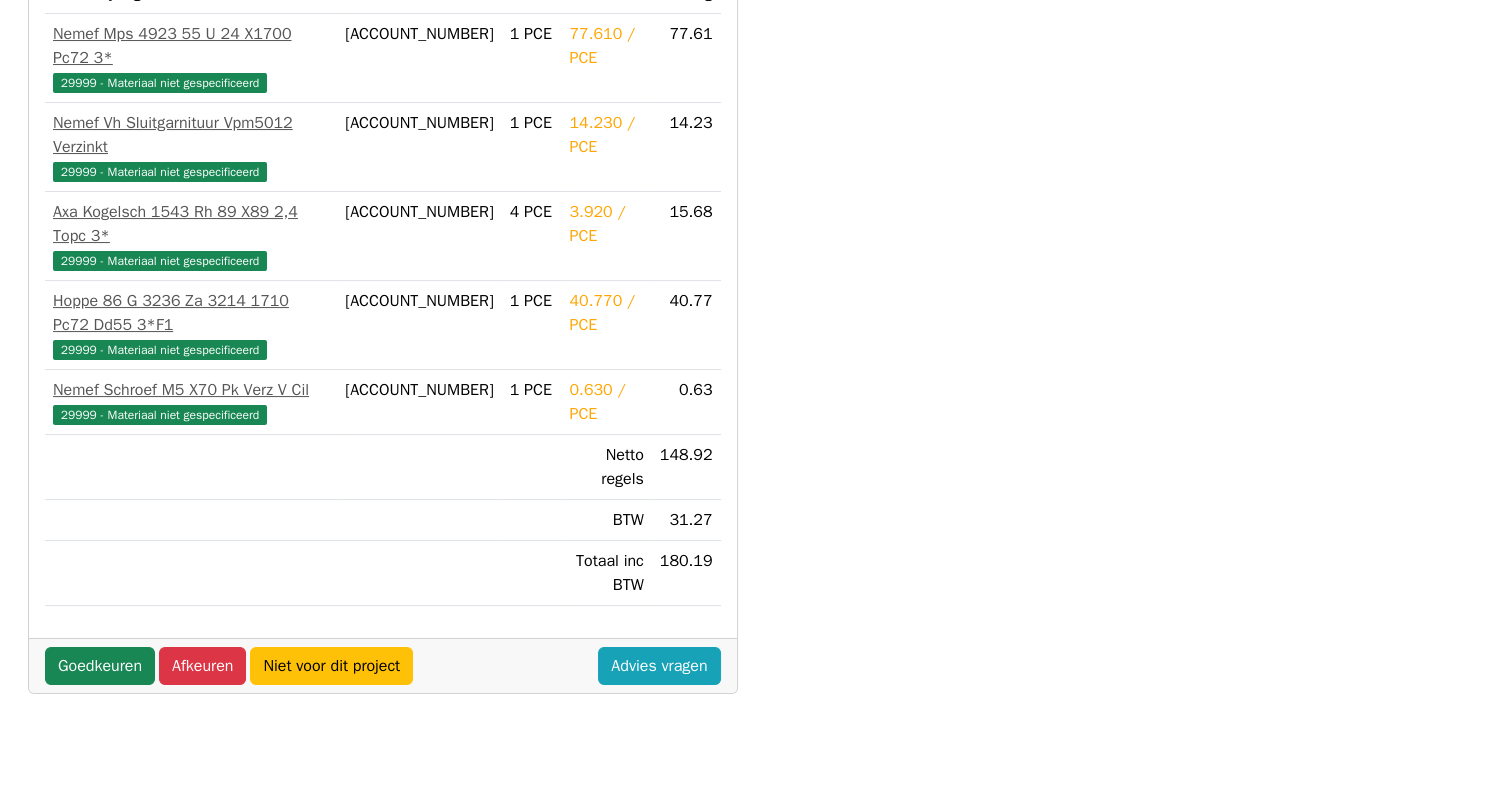scroll, scrollTop: 600, scrollLeft: 0, axis: vertical 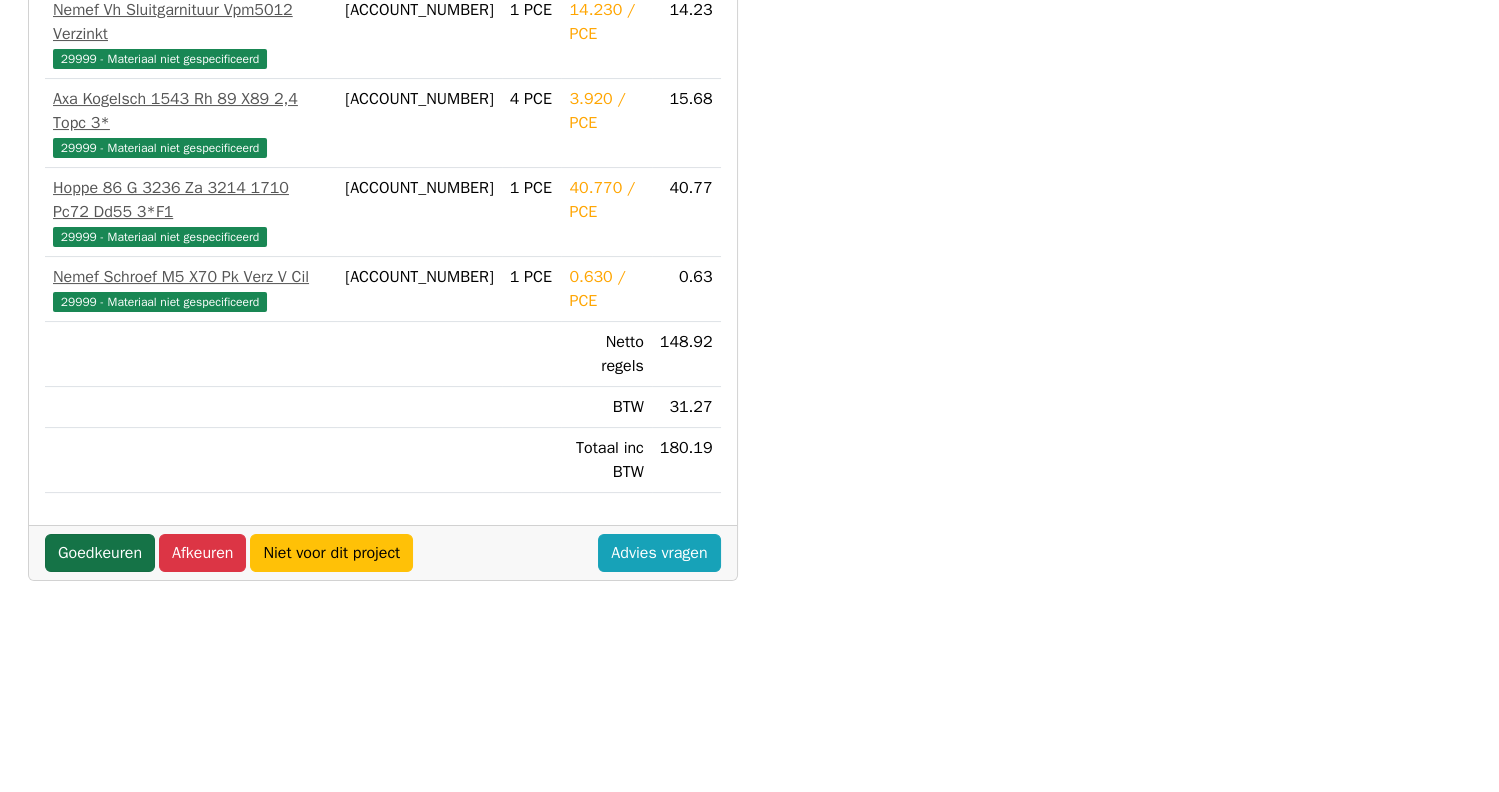 click on "Goedkeuren" at bounding box center (100, 553) 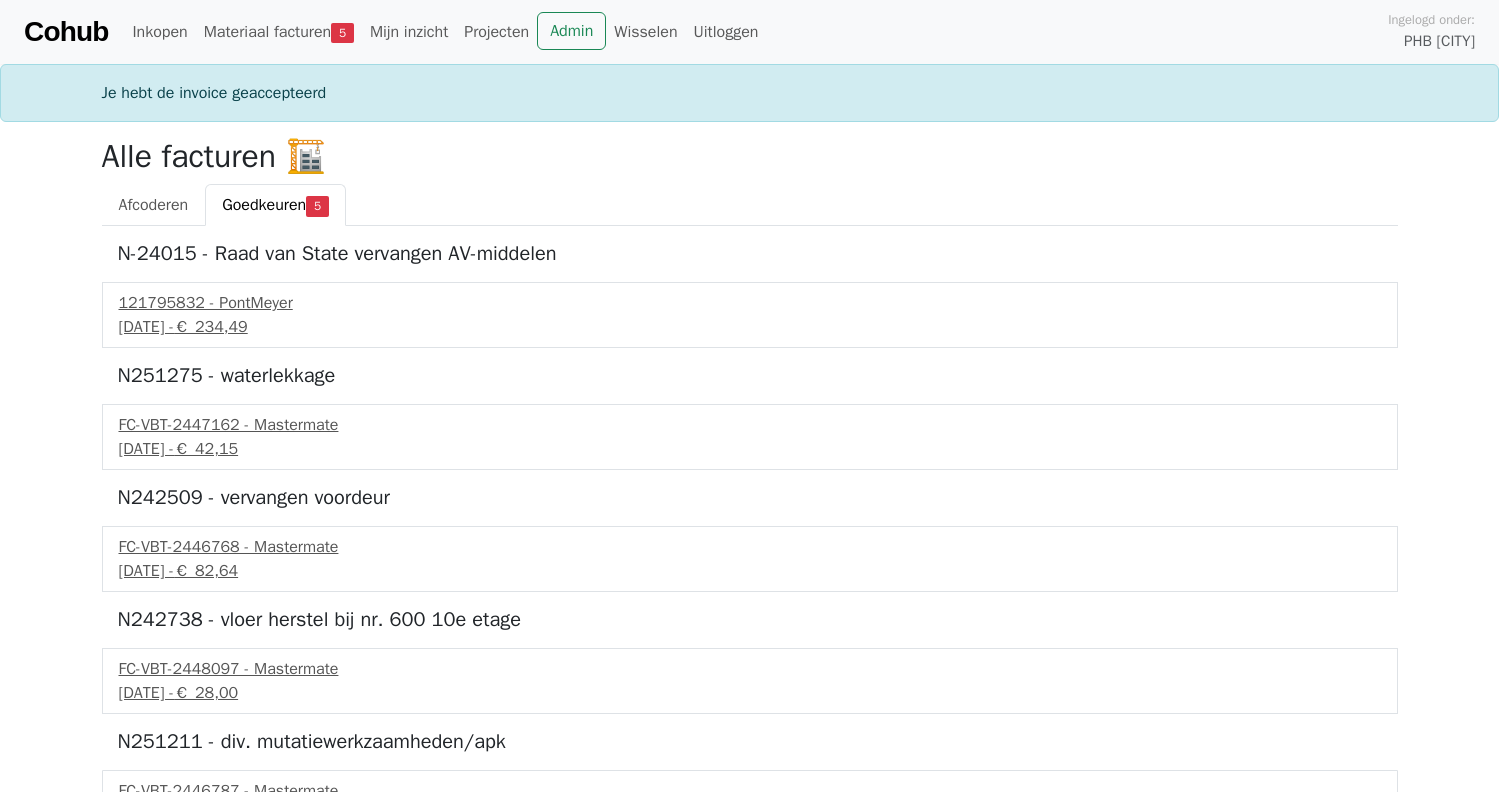scroll, scrollTop: 0, scrollLeft: 0, axis: both 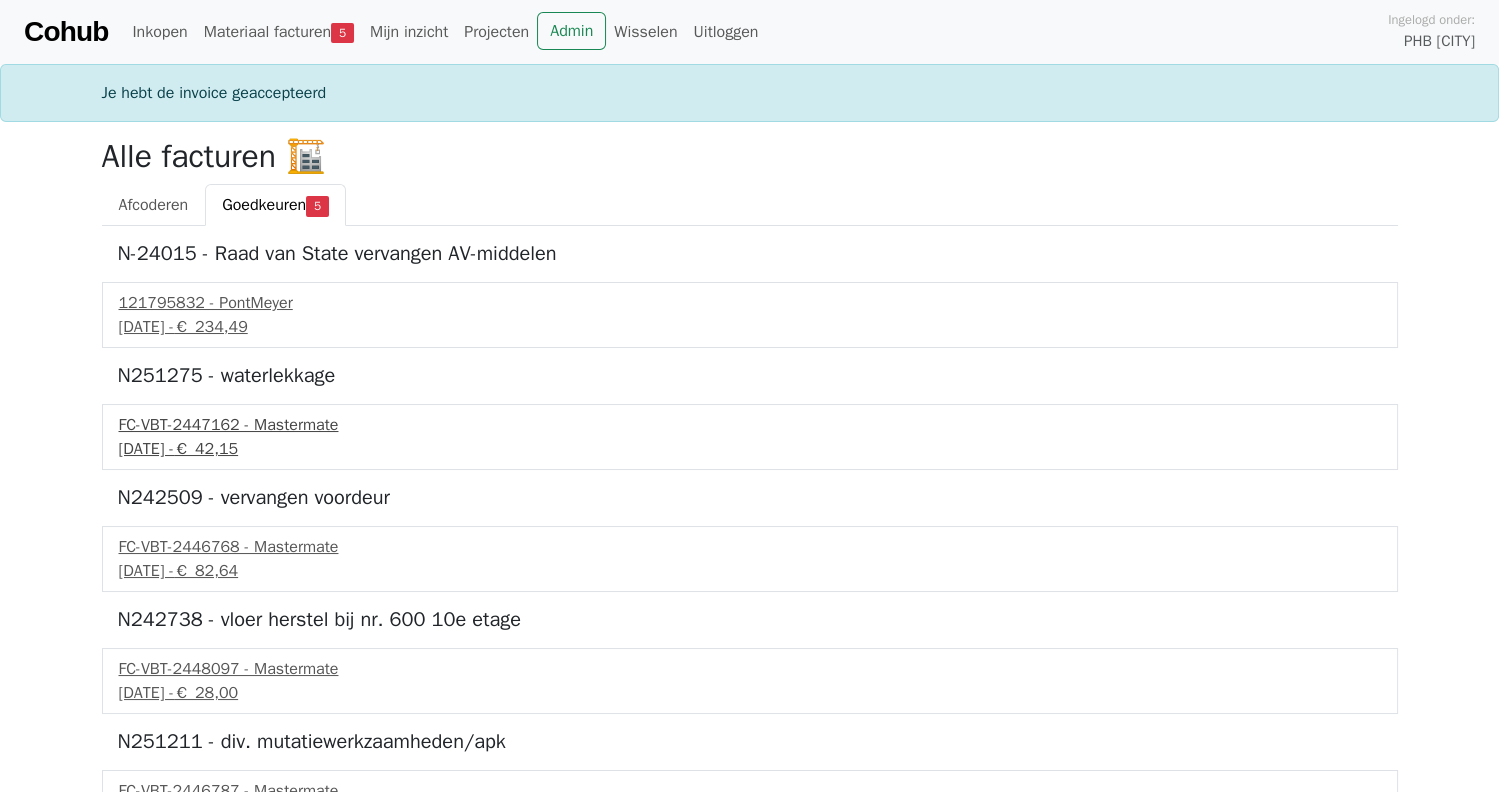 click on "FC-VBT-2447162 - Mastermate" at bounding box center (750, 425) 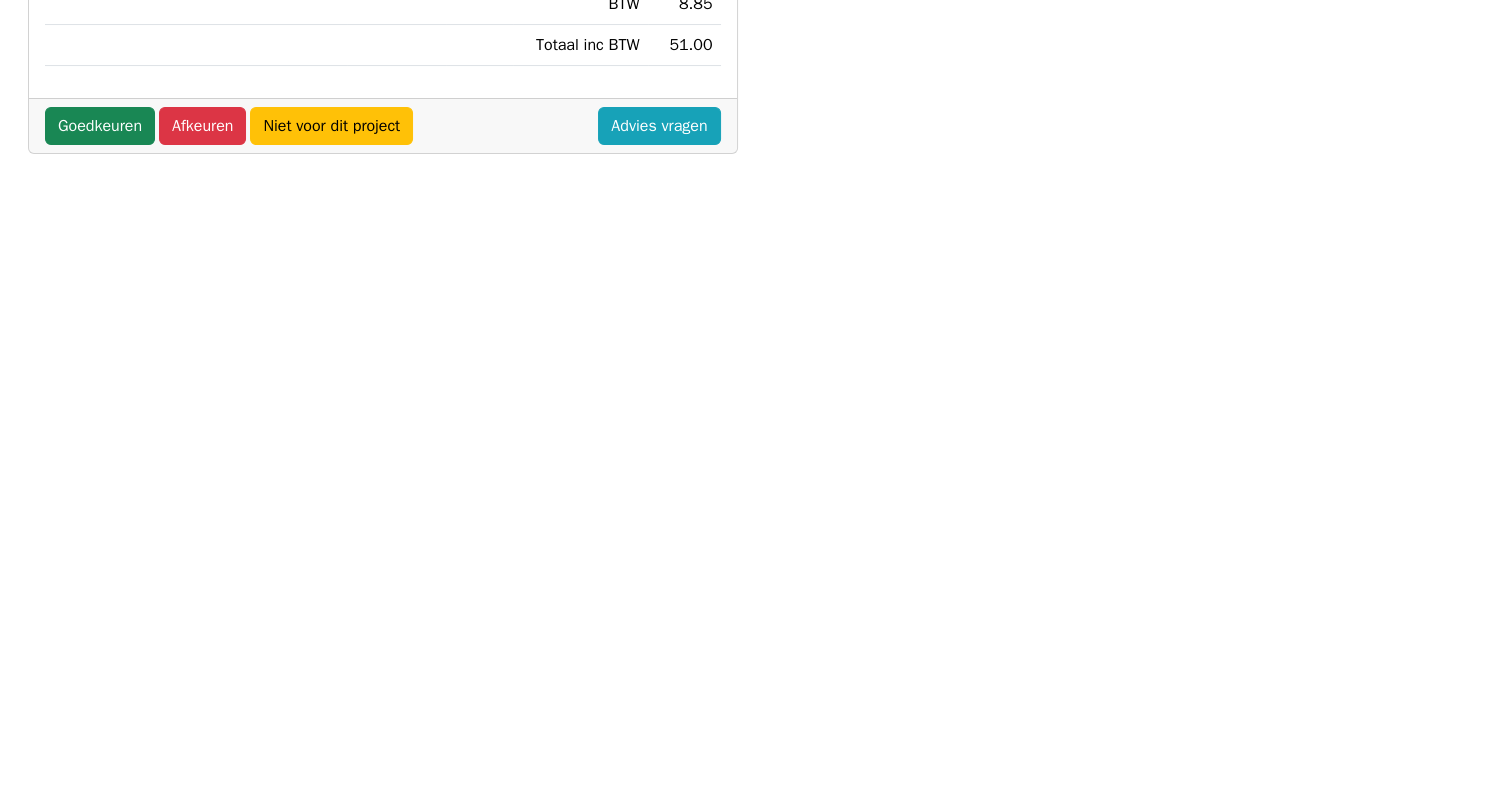scroll, scrollTop: 600, scrollLeft: 0, axis: vertical 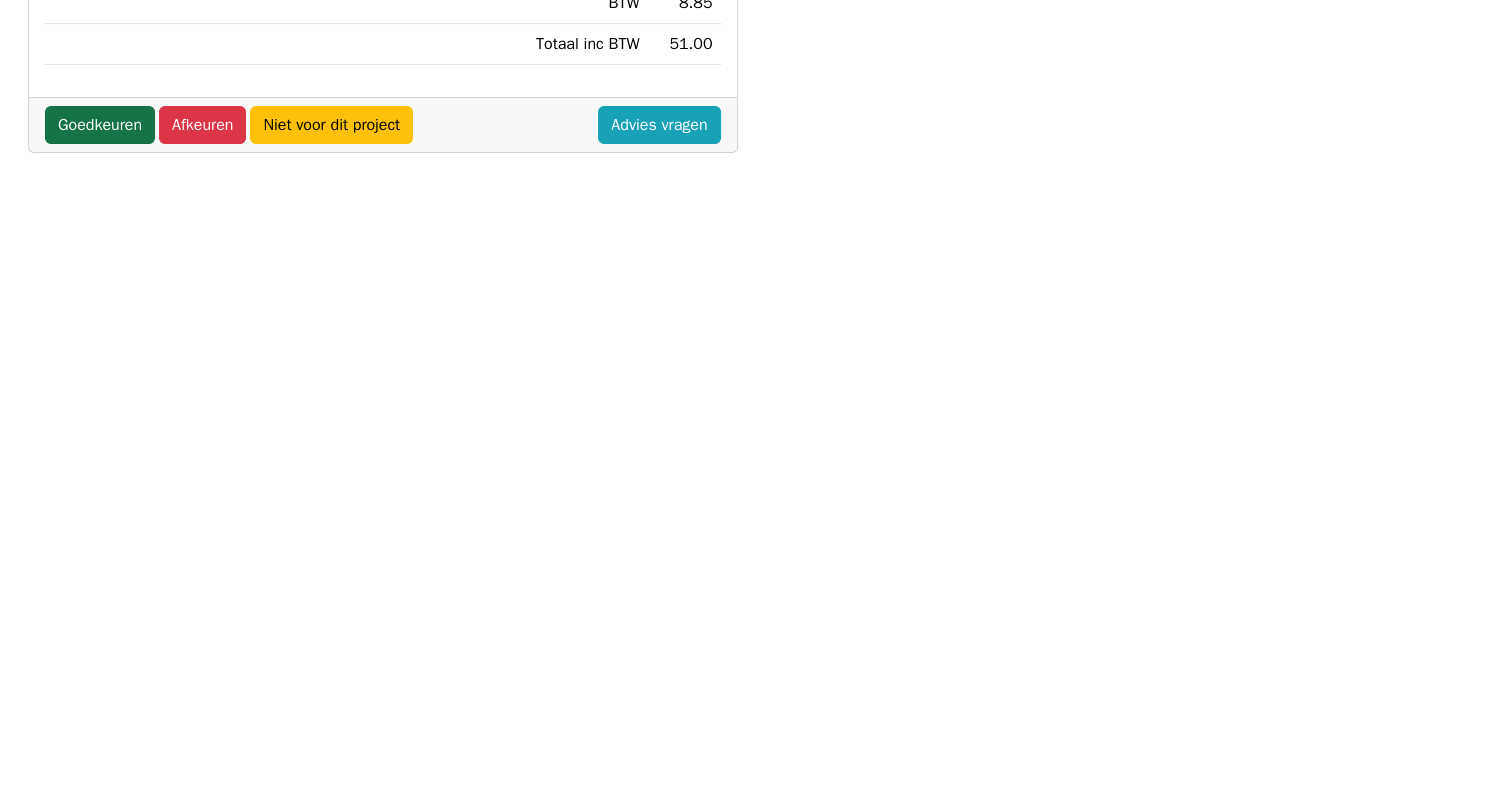 click on "Goedkeuren" at bounding box center (100, 125) 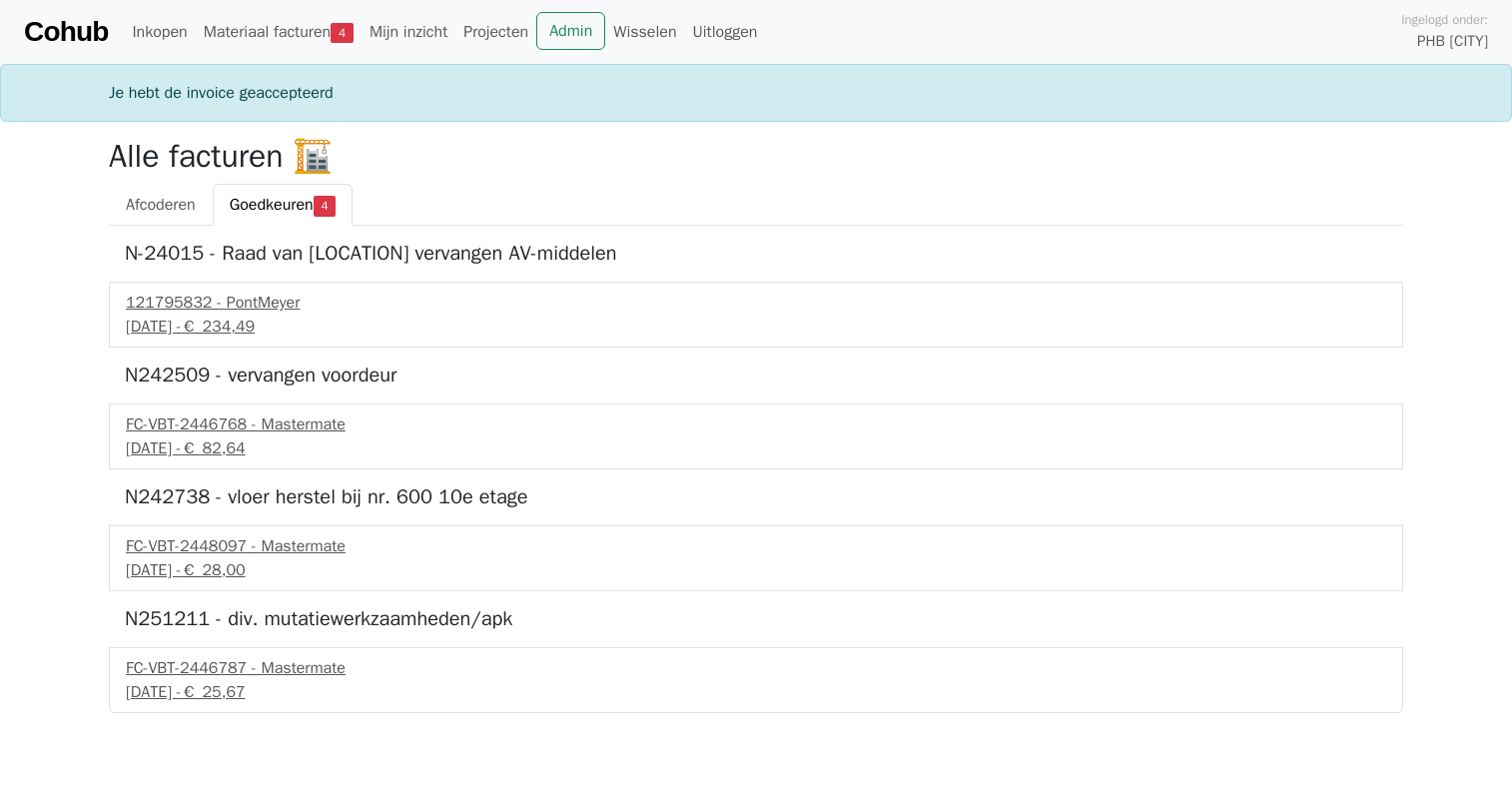 scroll, scrollTop: 0, scrollLeft: 0, axis: both 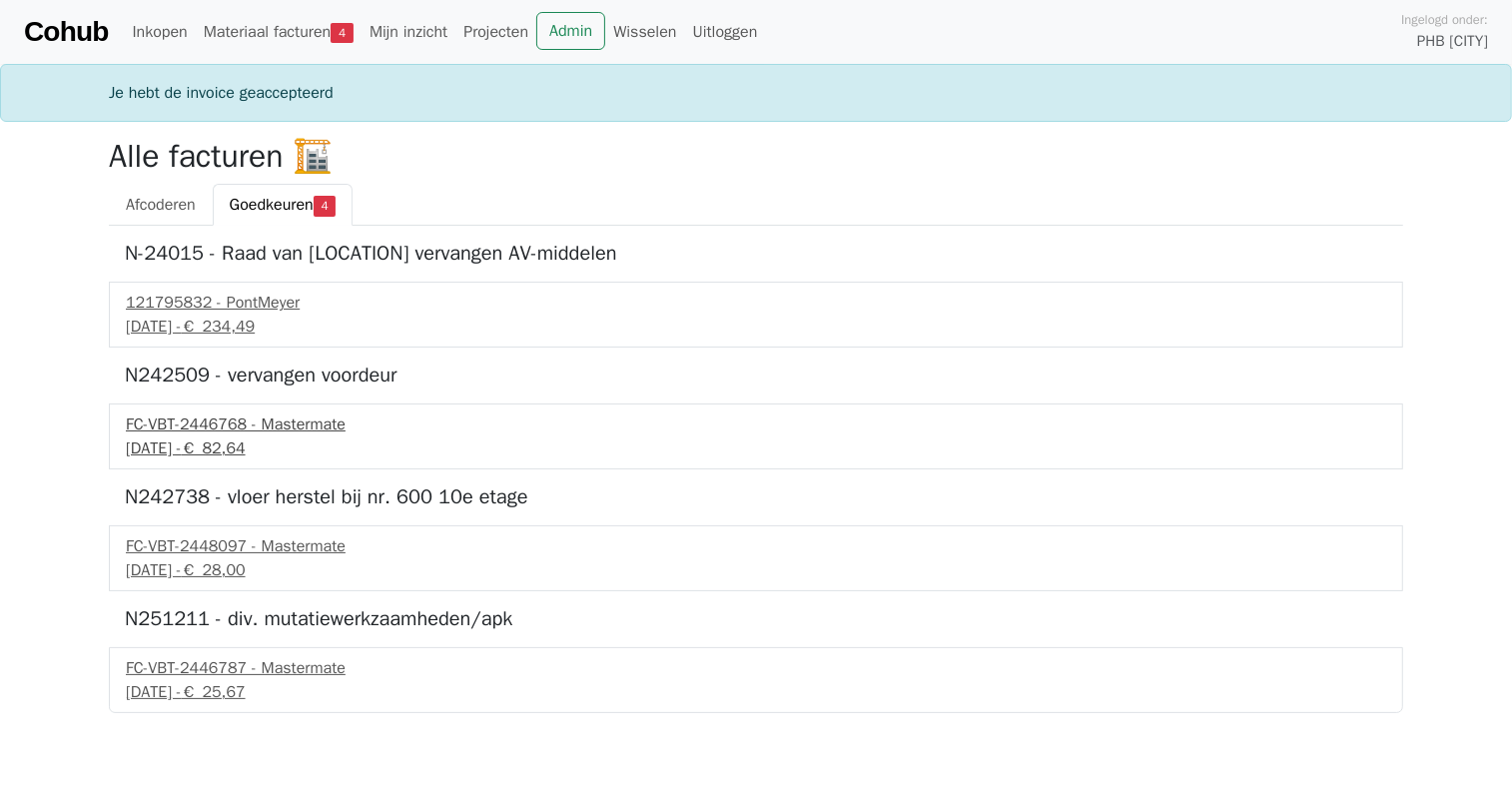 click on "€ 82,64" at bounding box center [214, 448] 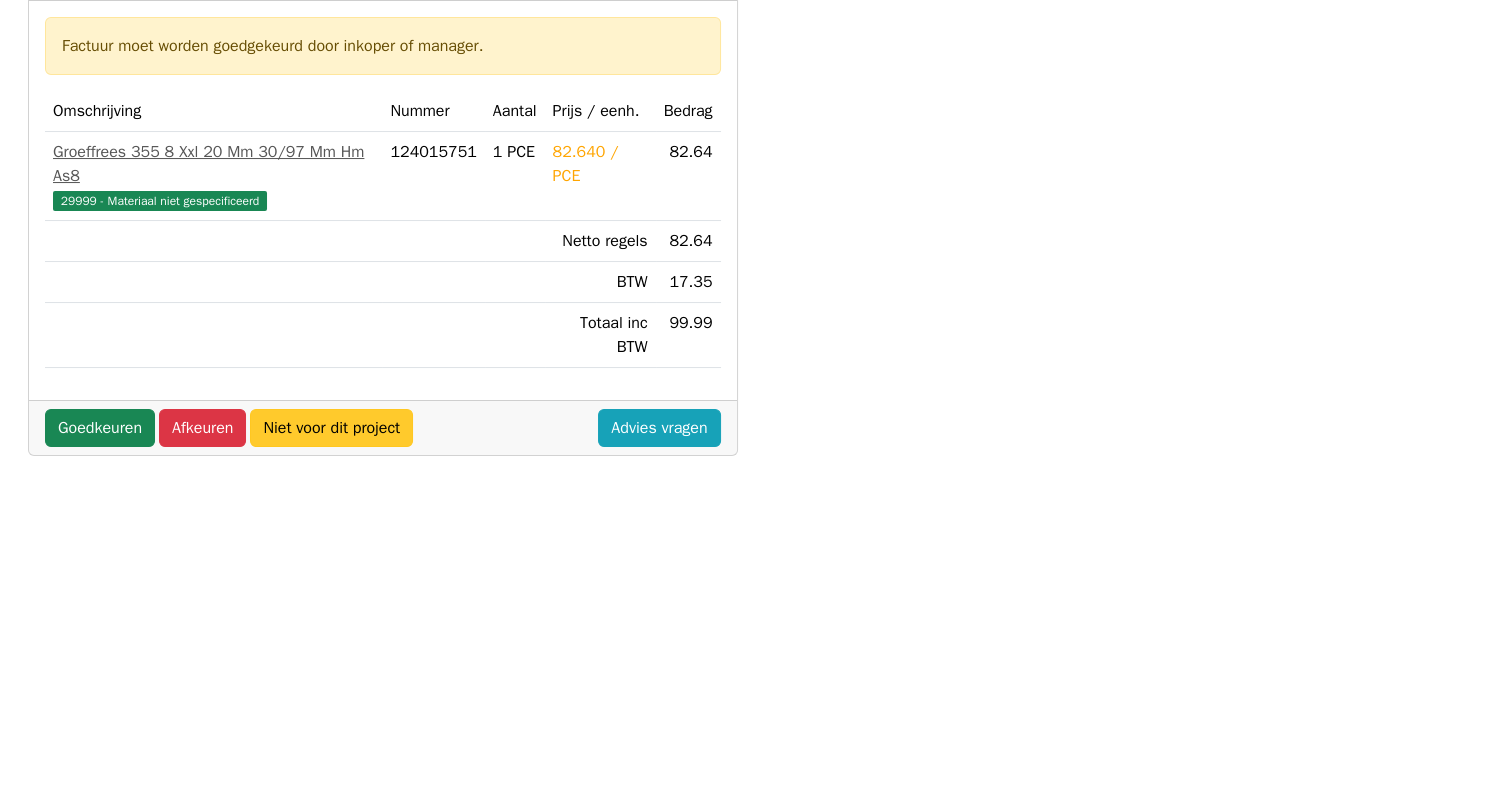 scroll, scrollTop: 299, scrollLeft: 0, axis: vertical 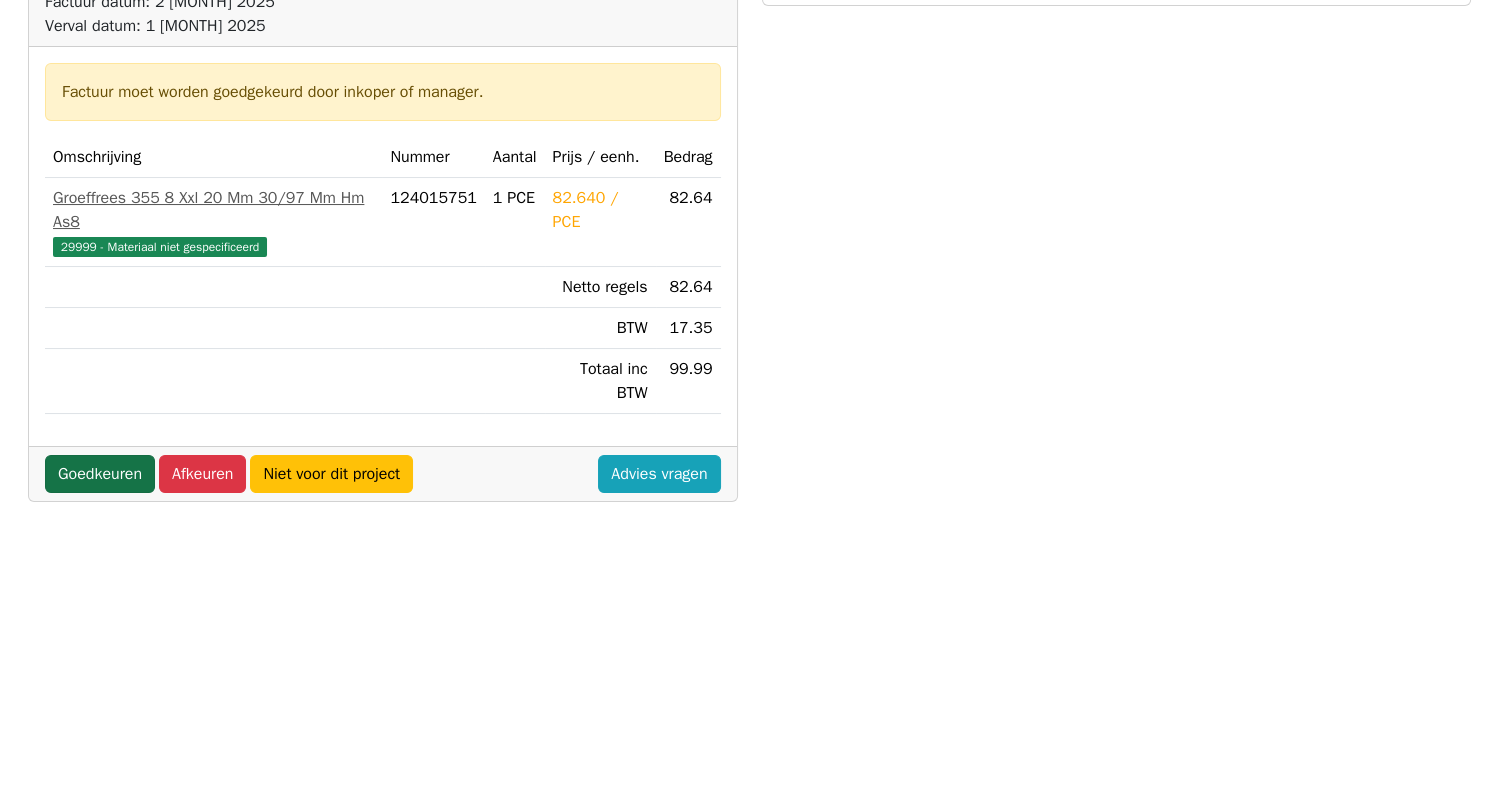 click on "Goedkeuren" at bounding box center (100, 474) 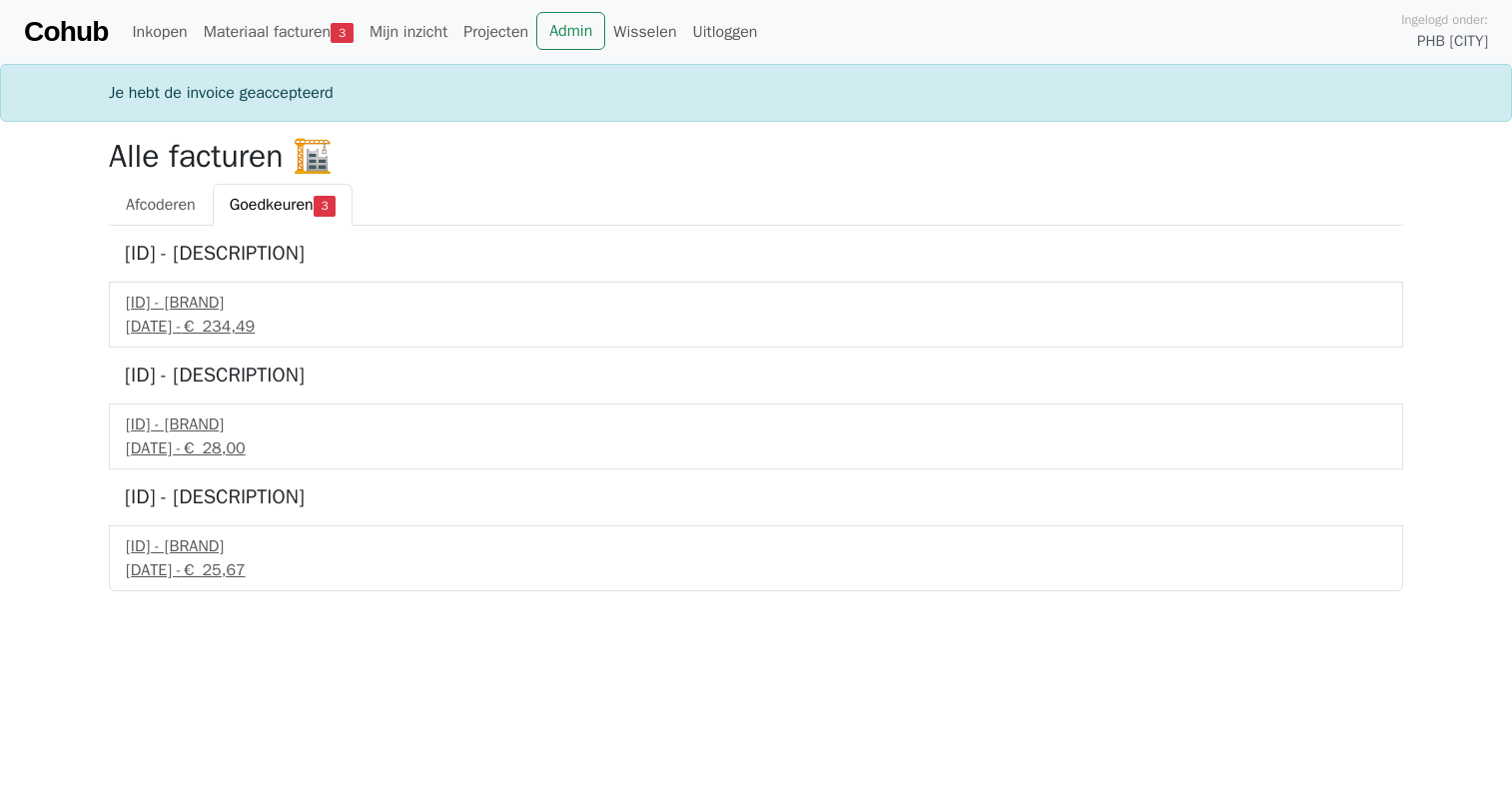 scroll, scrollTop: 0, scrollLeft: 0, axis: both 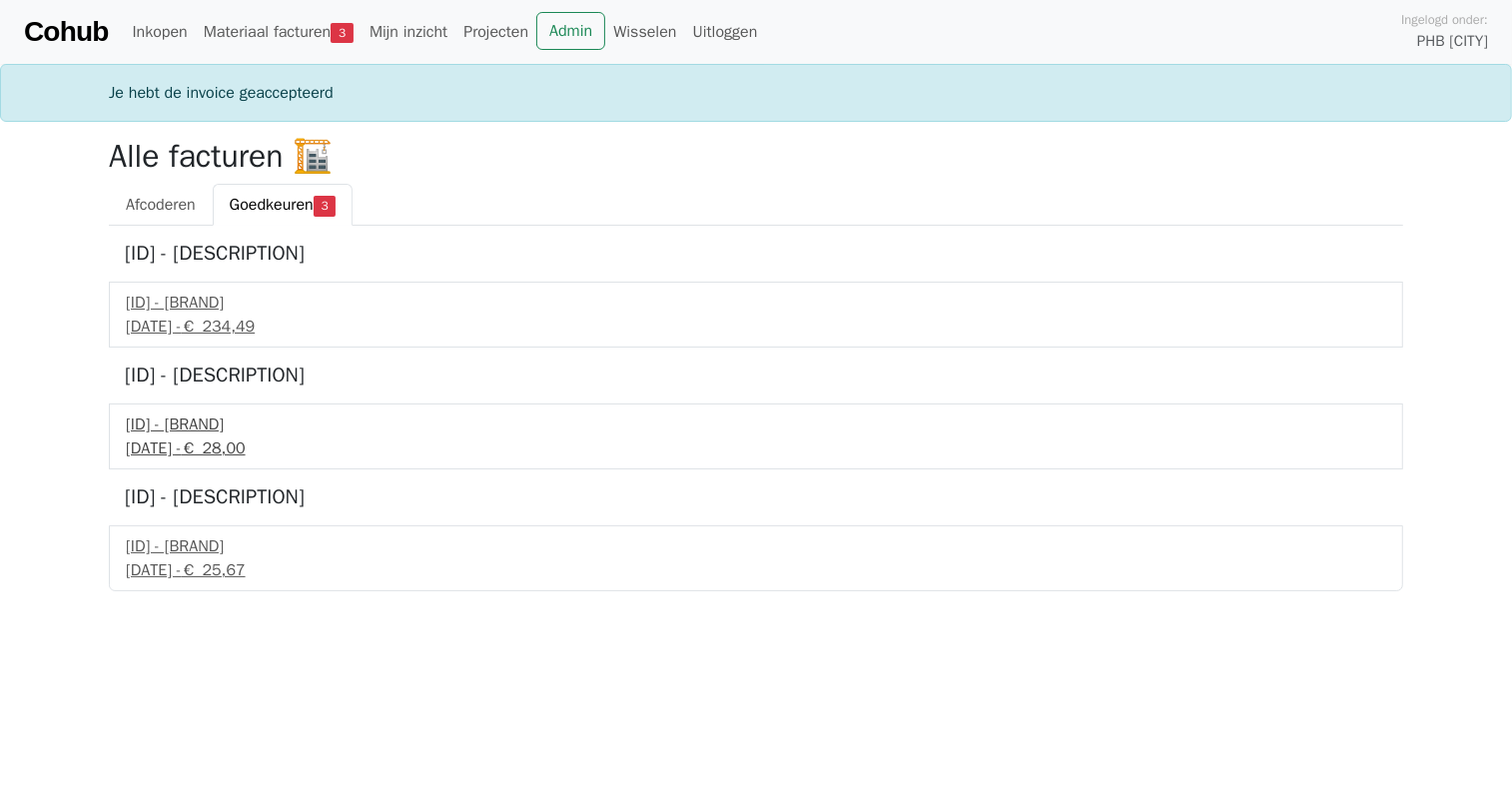 click on "FC-VBT-2448097 - Mastermate" at bounding box center [756, 424] 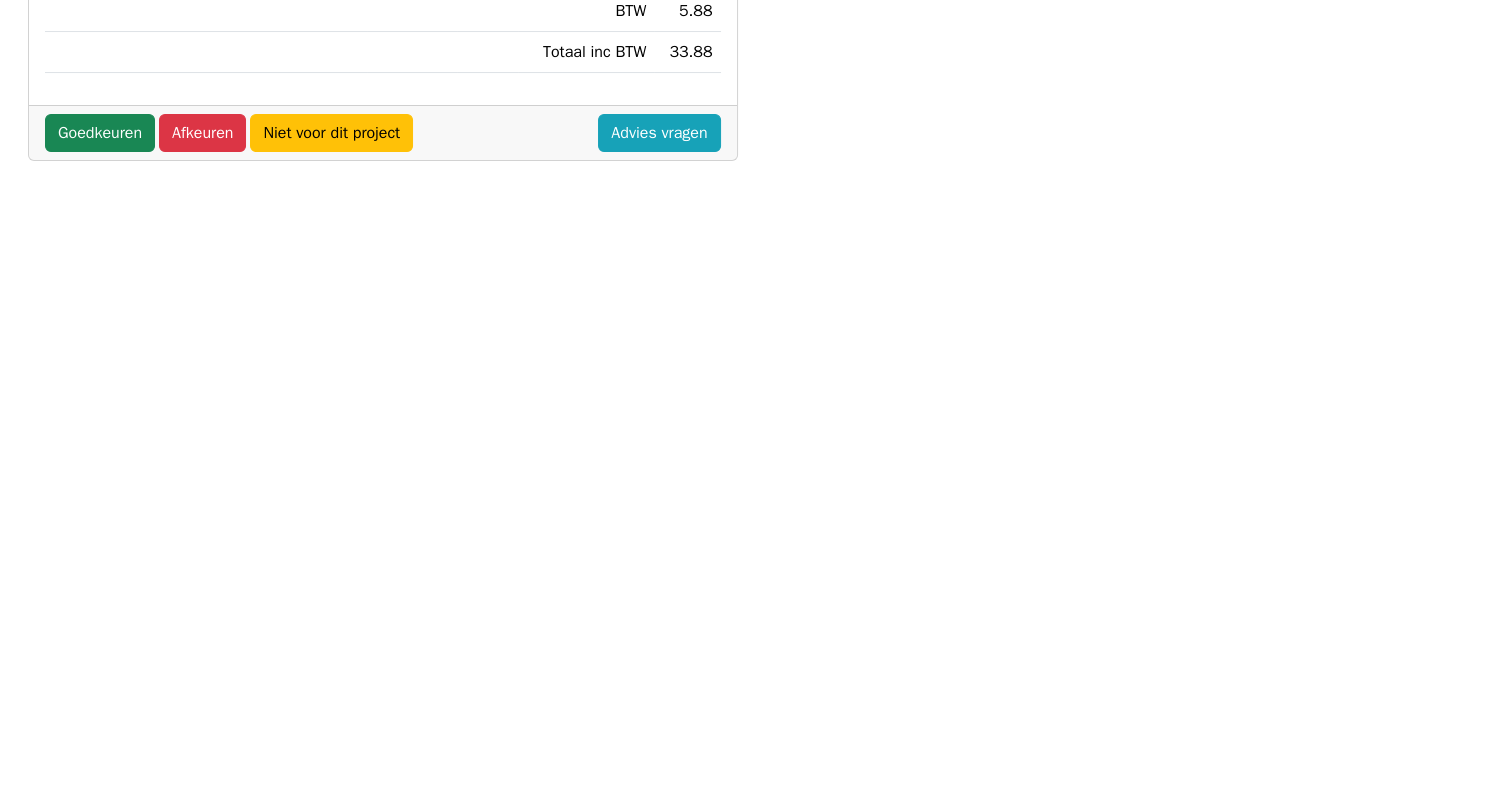 scroll, scrollTop: 191, scrollLeft: 0, axis: vertical 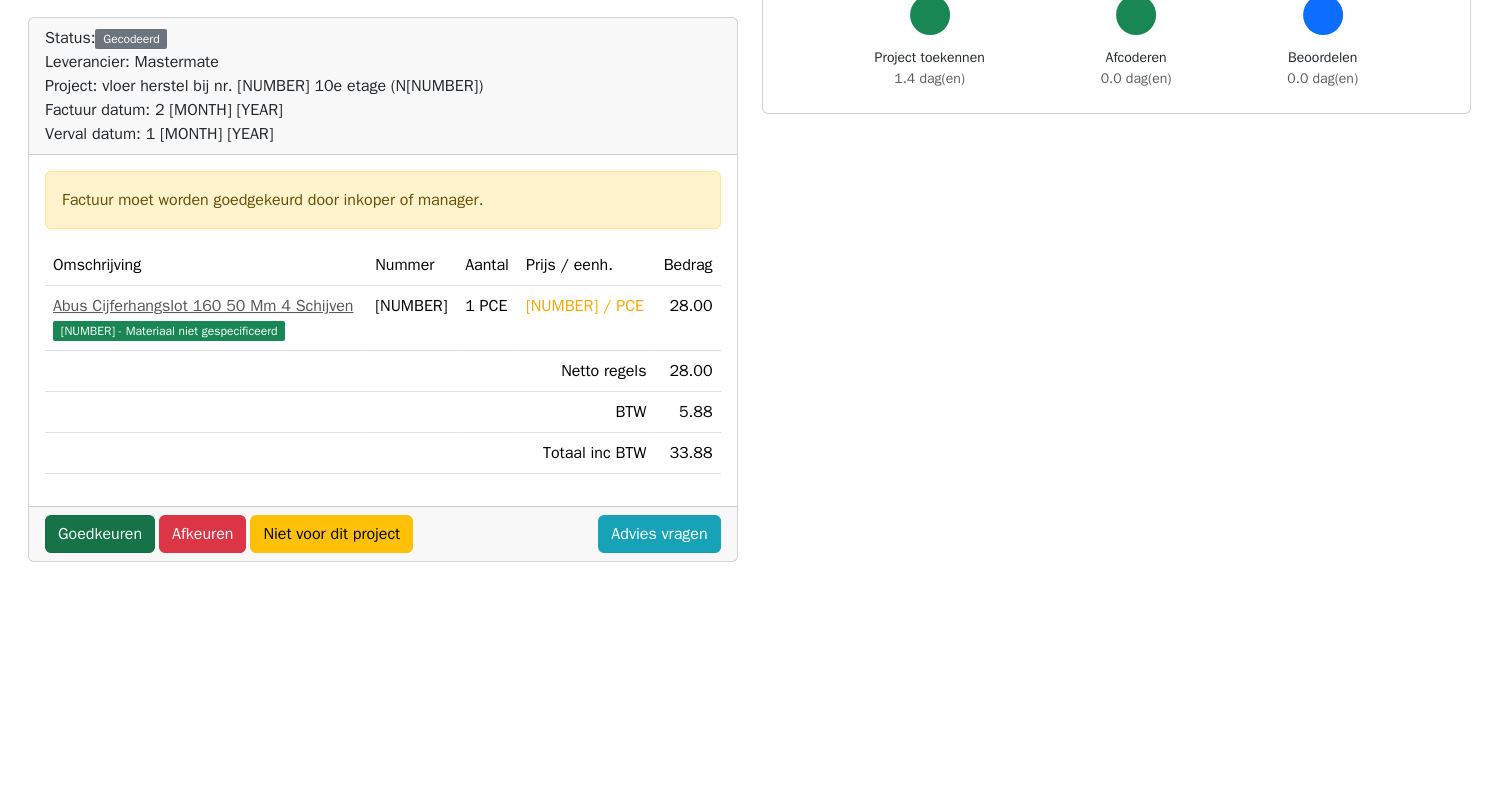 click on "Goedkeuren" at bounding box center (100, 534) 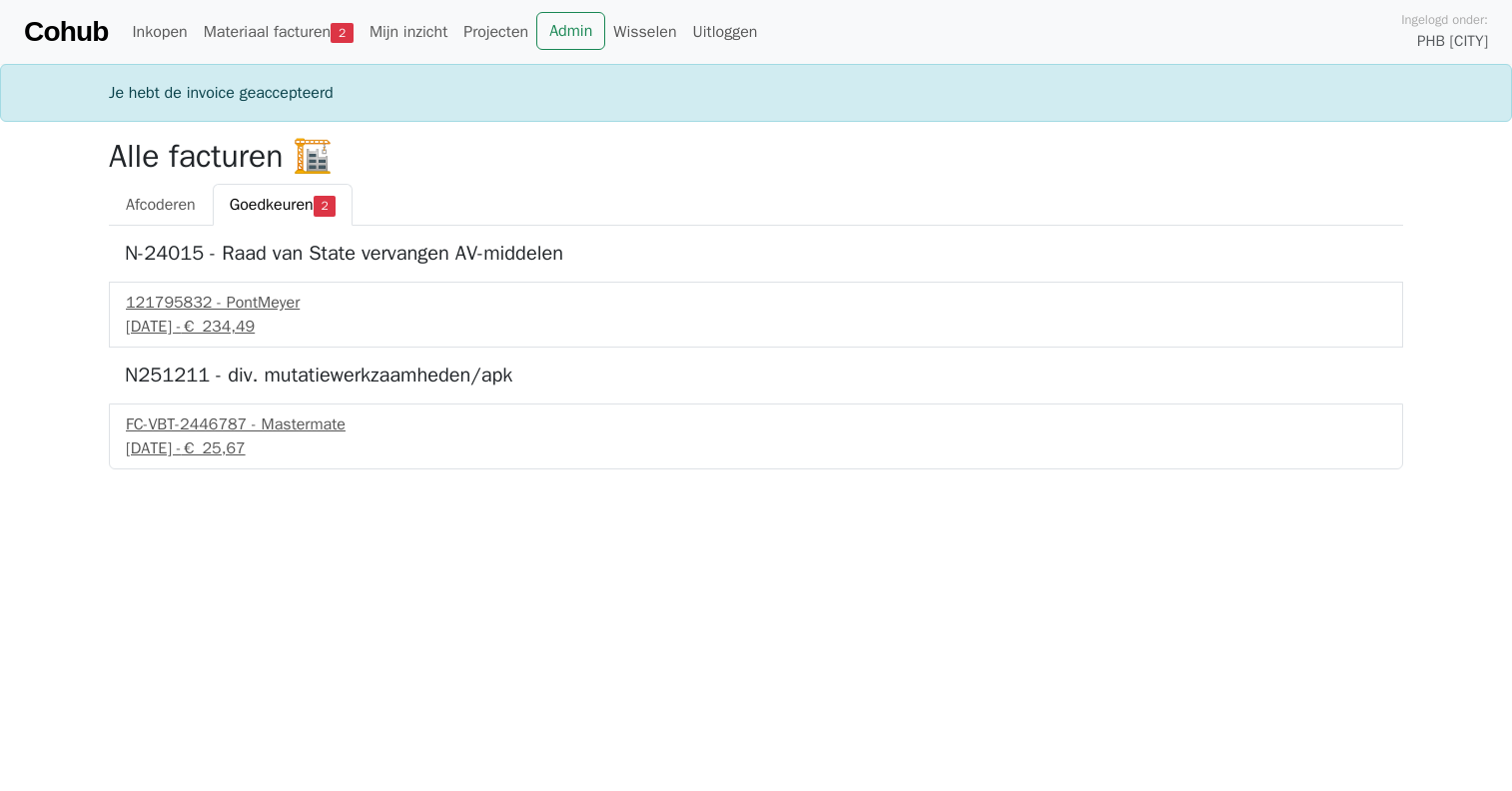 scroll, scrollTop: 0, scrollLeft: 0, axis: both 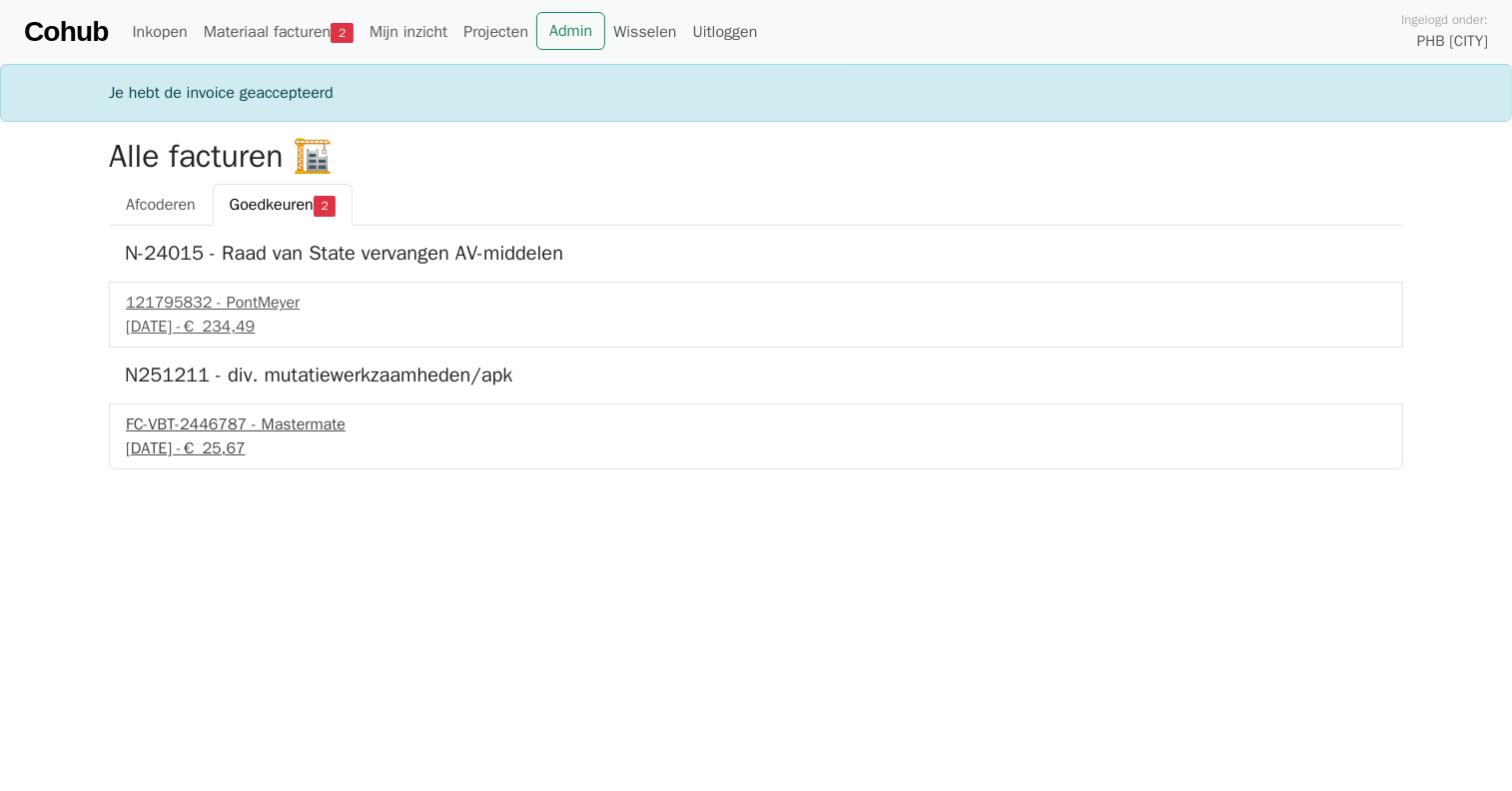 click on "2 juli 2025 -  € 25,67" at bounding box center [756, 448] 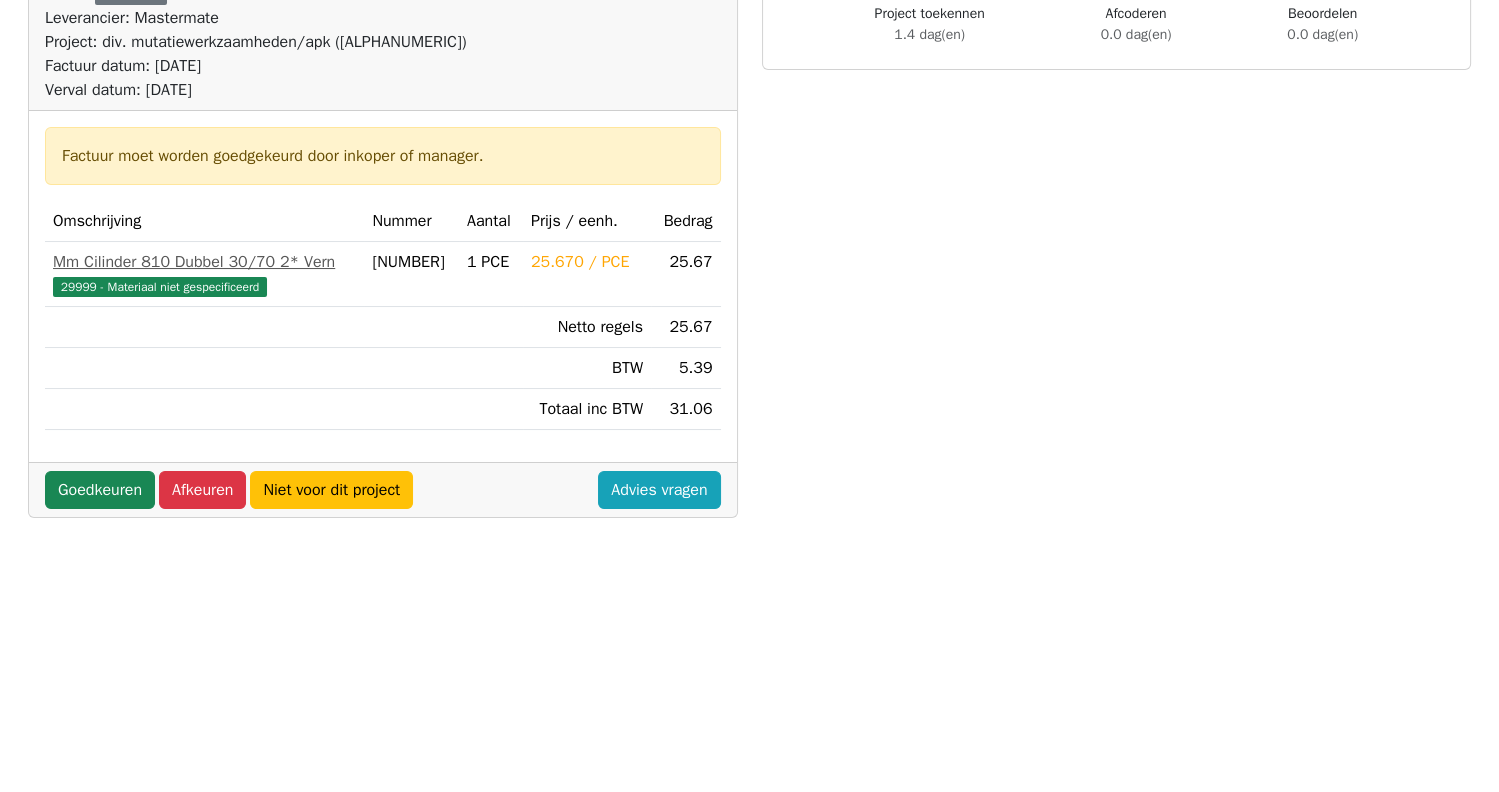 scroll, scrollTop: 191, scrollLeft: 0, axis: vertical 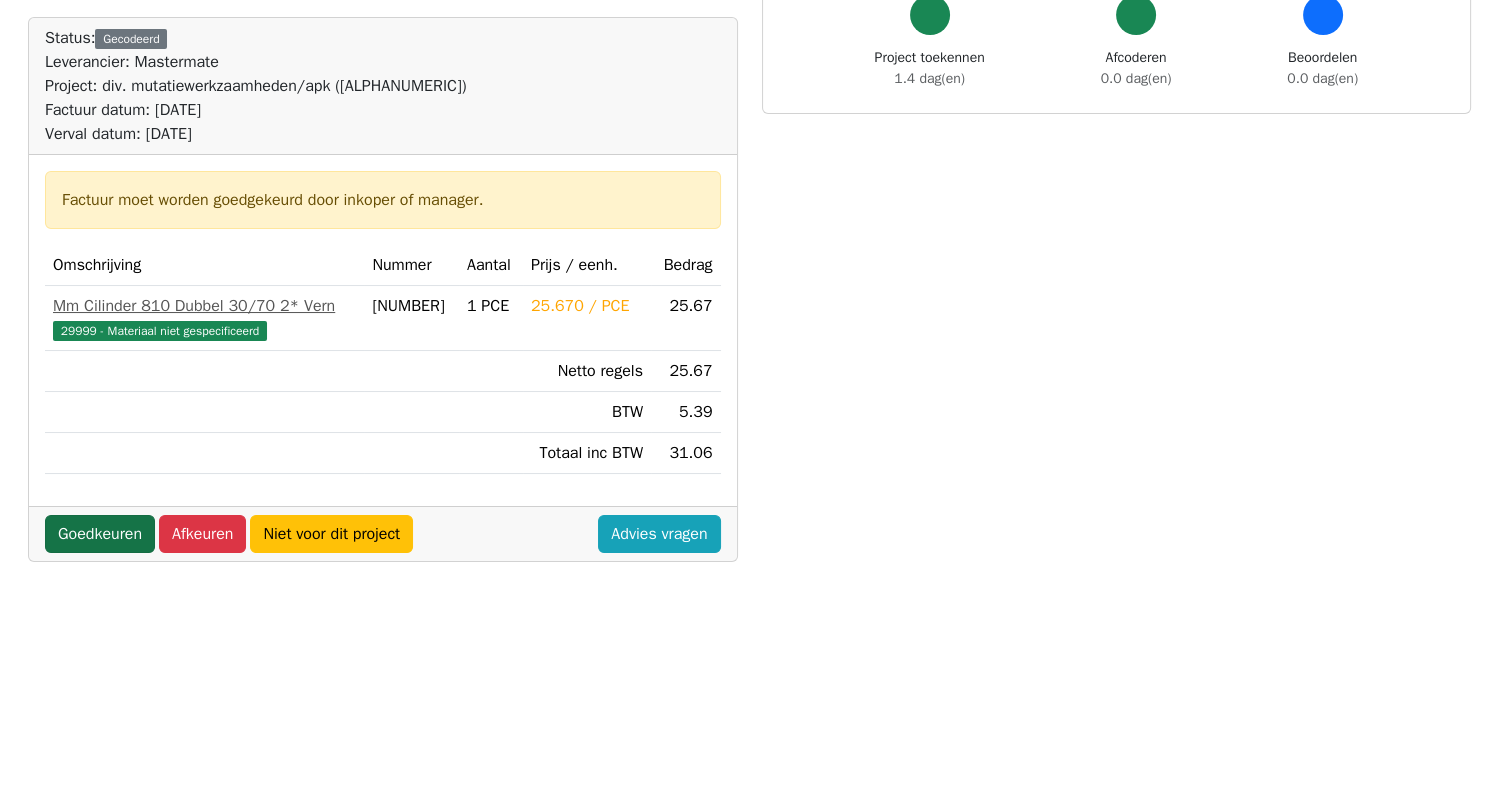 click on "Goedkeuren" at bounding box center [100, 534] 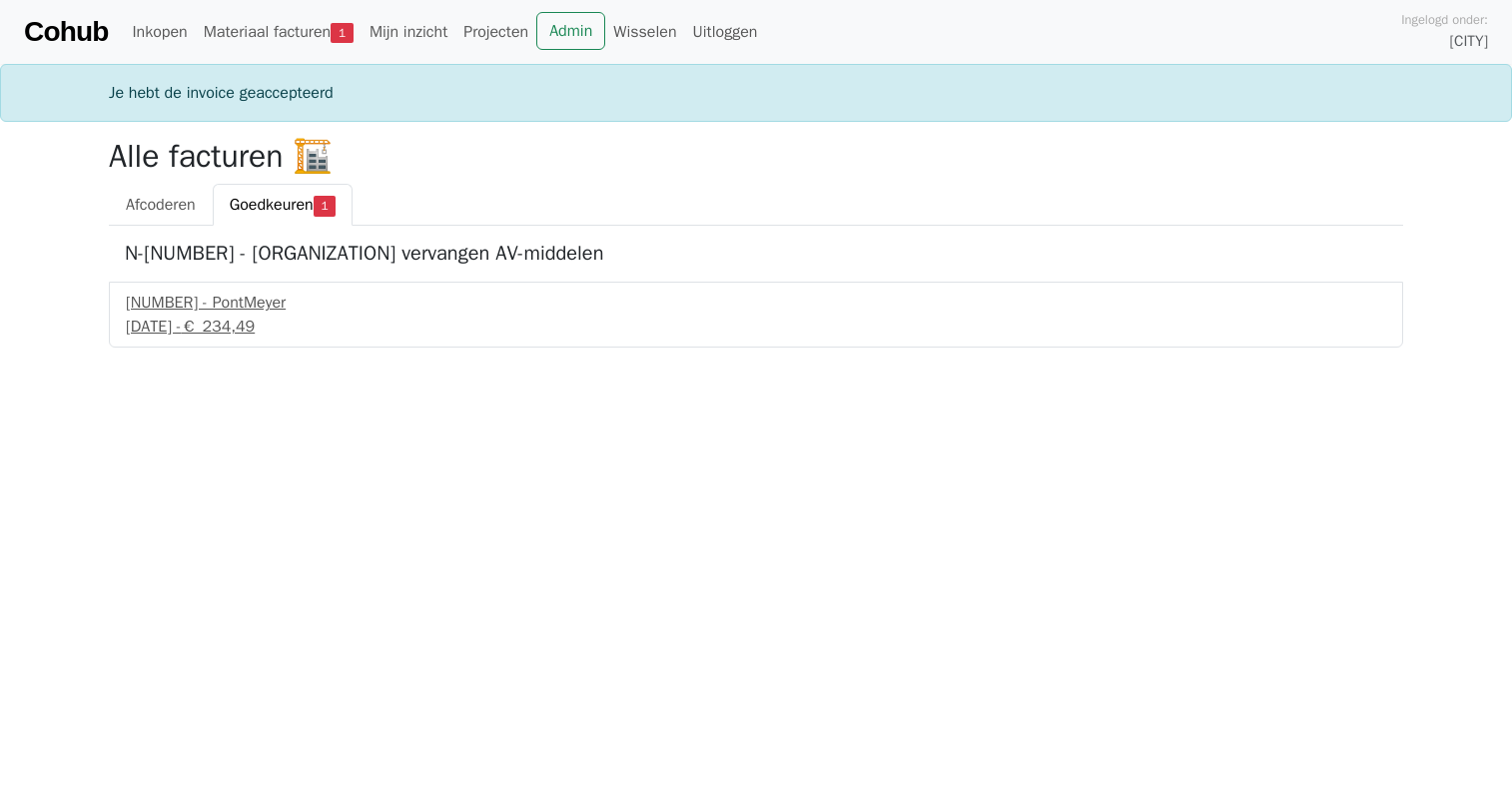 scroll, scrollTop: 0, scrollLeft: 0, axis: both 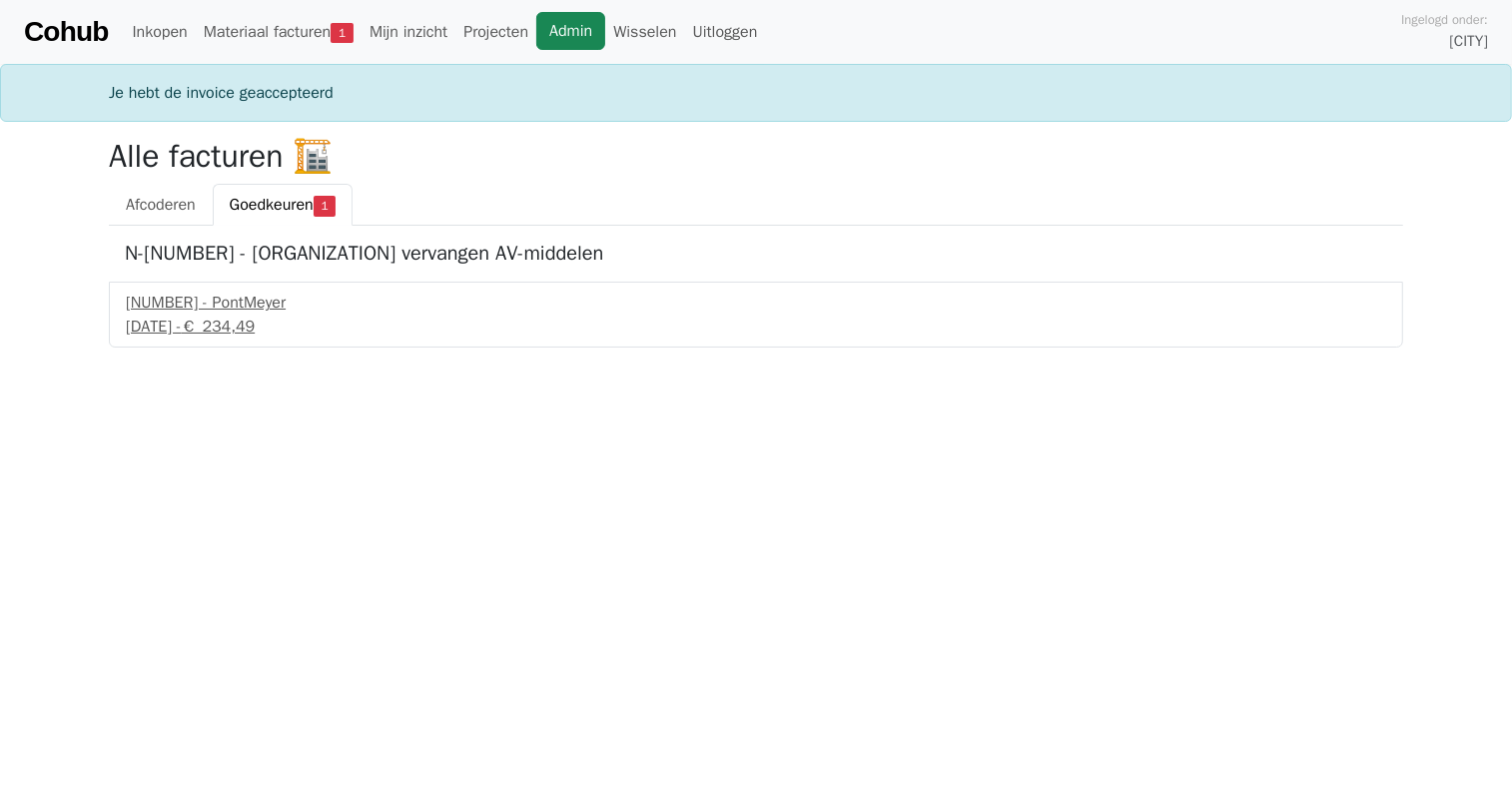 click on "Admin" at bounding box center (570, 31) 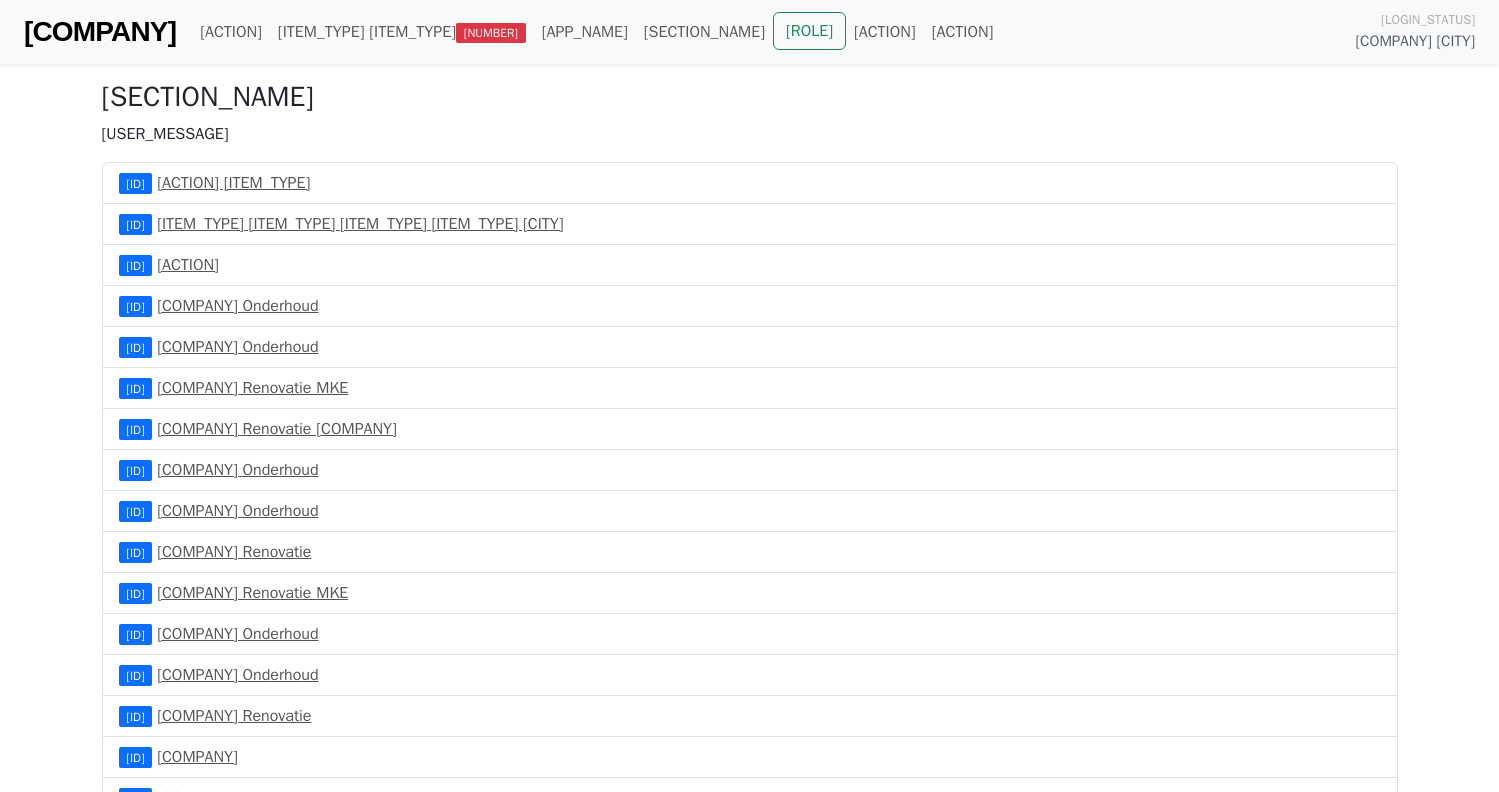 scroll, scrollTop: 0, scrollLeft: 0, axis: both 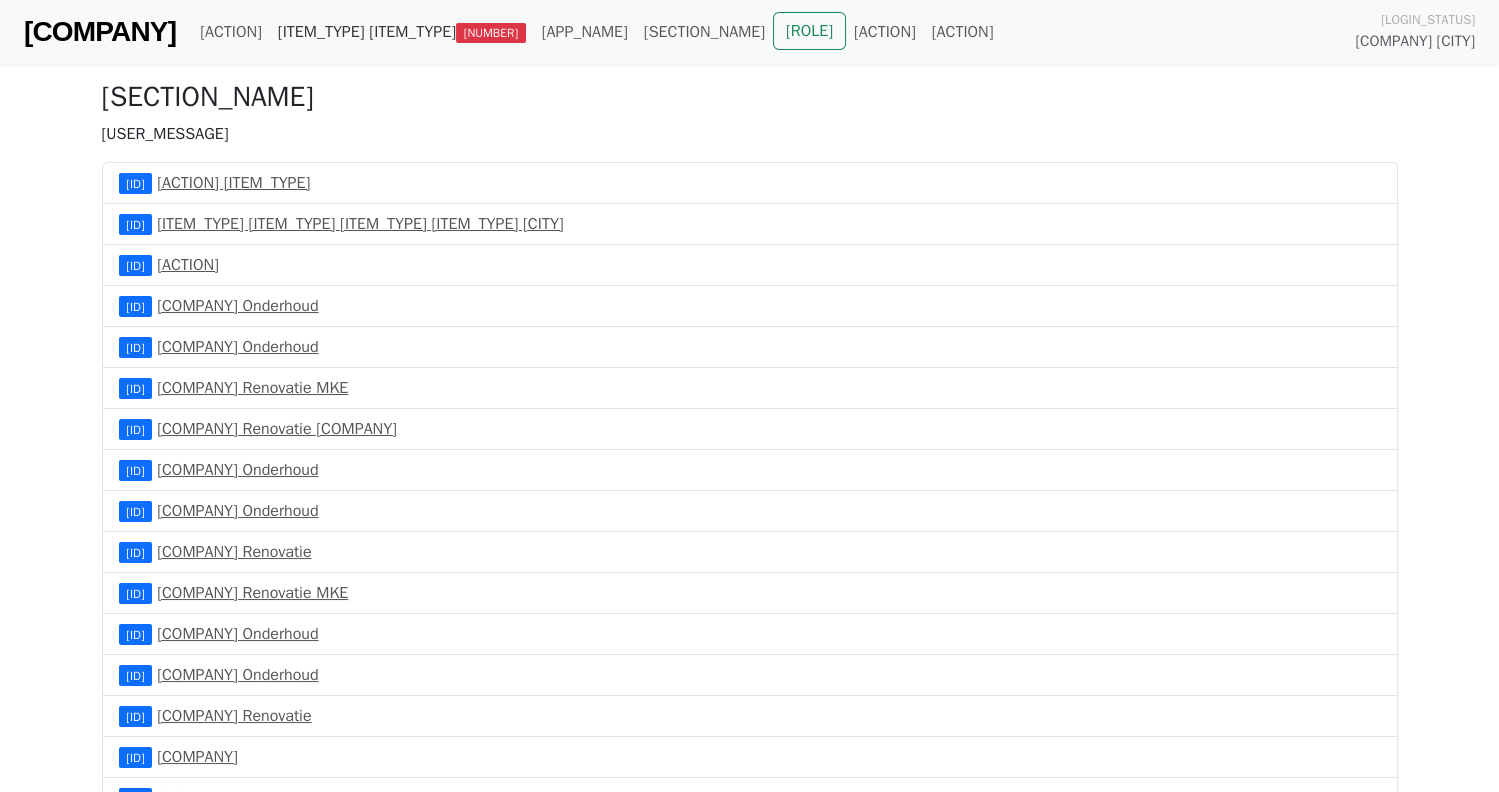 click on "[ITEM_TYPE] [ITEM_TYPE] [NUMBER]" at bounding box center (402, 32) 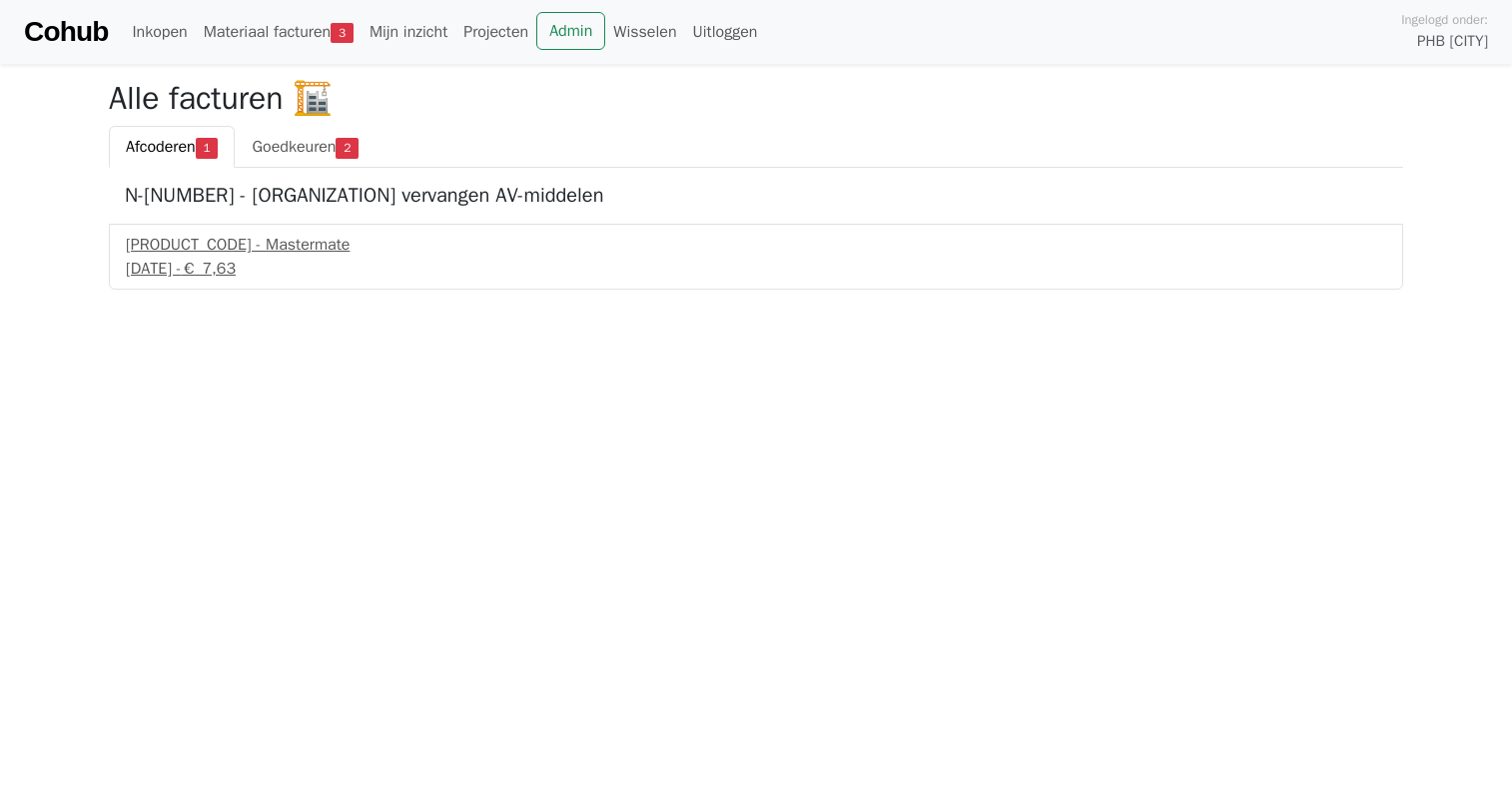 scroll, scrollTop: 0, scrollLeft: 0, axis: both 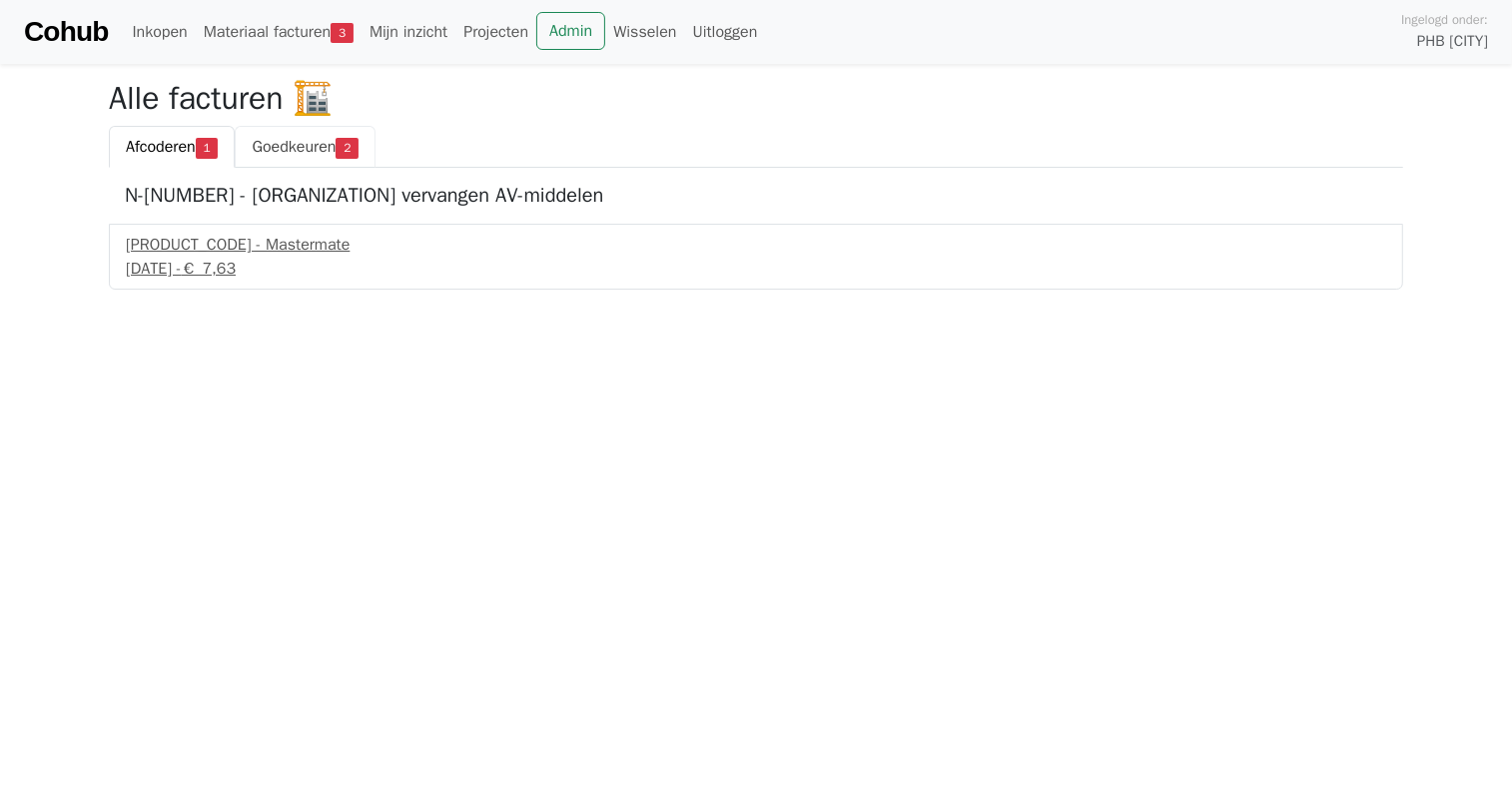 click on "Goedkeuren" at bounding box center (294, 147) 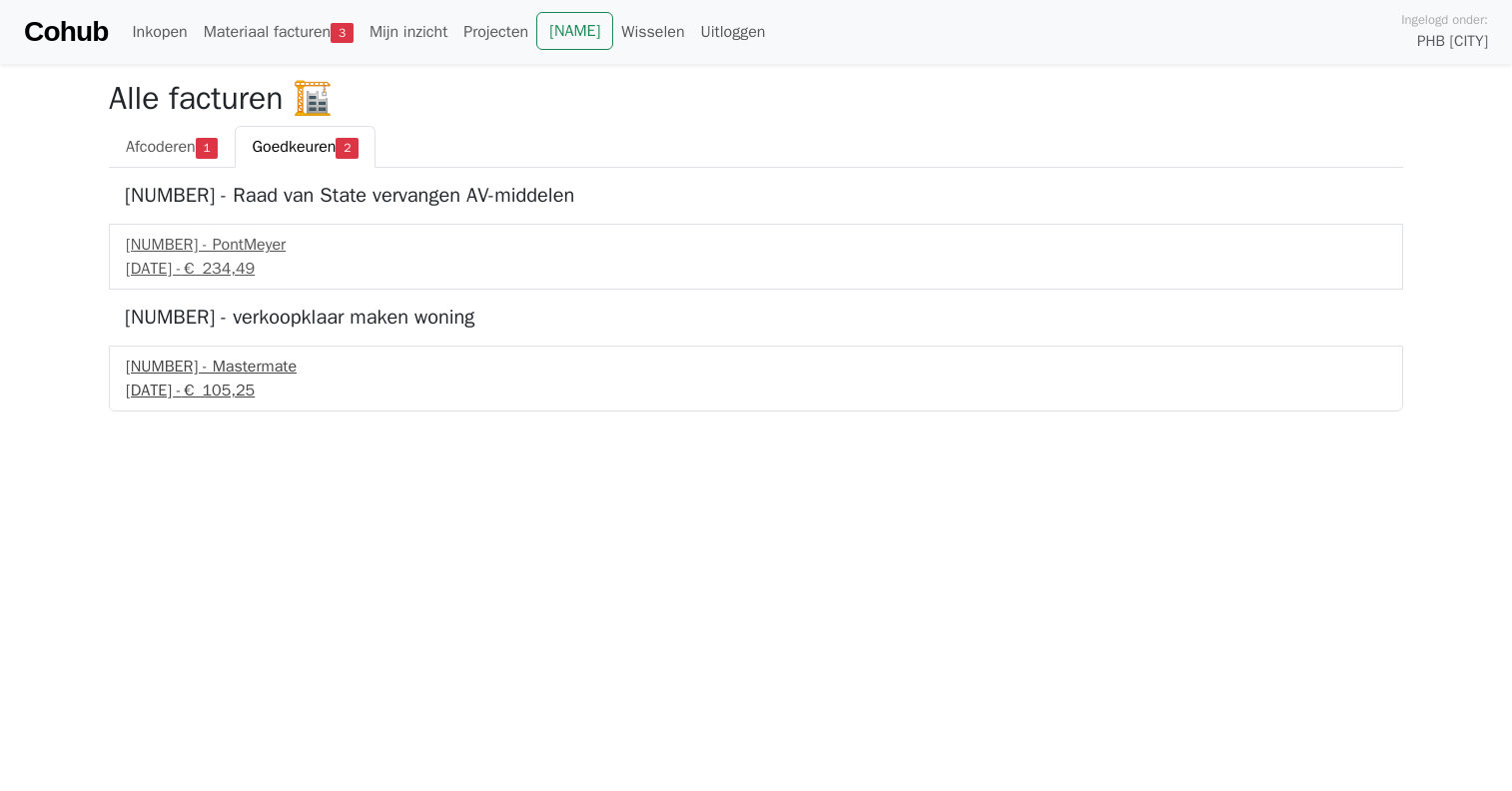 scroll, scrollTop: 0, scrollLeft: 0, axis: both 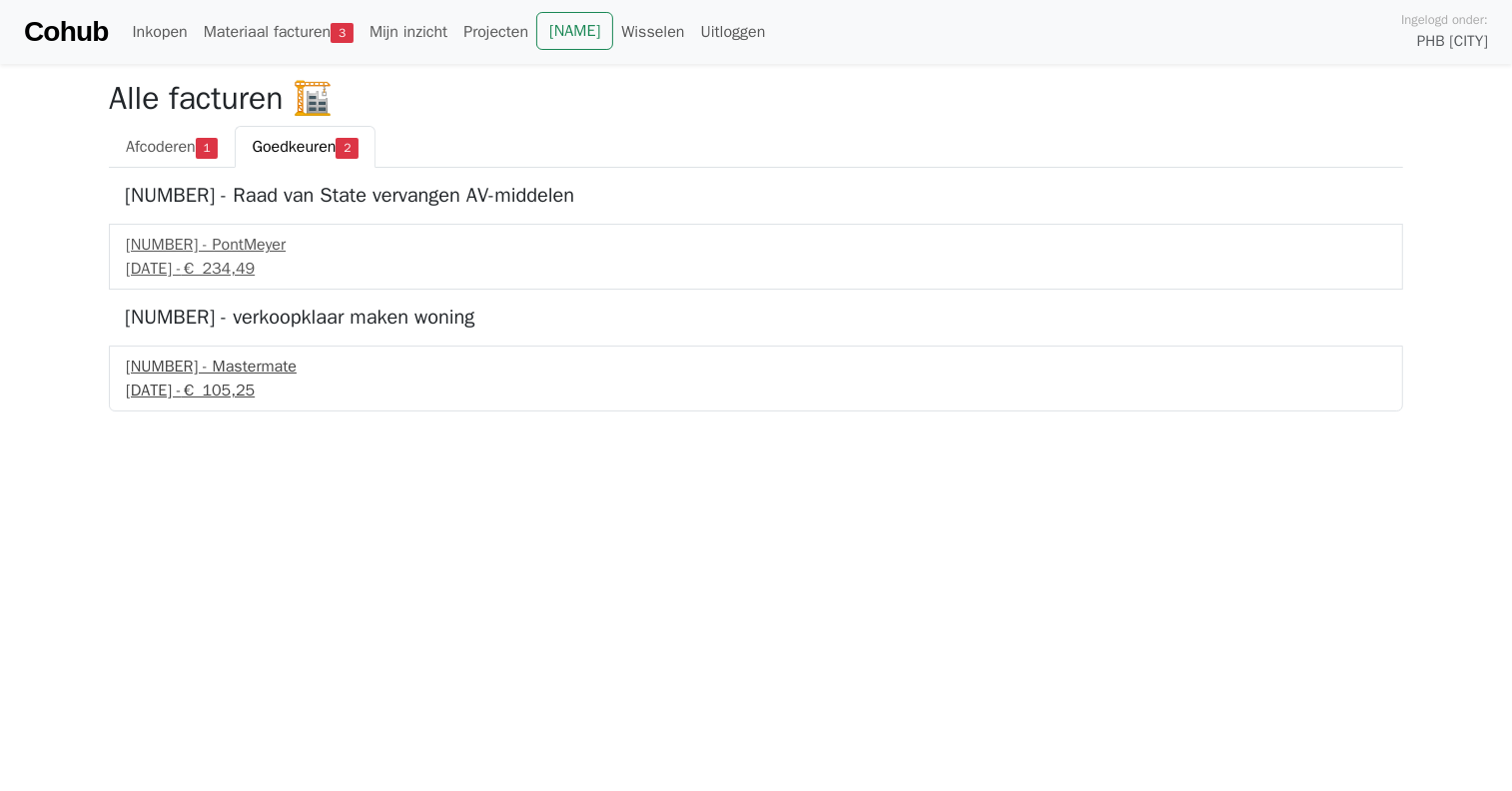 click on "2 juli 2025 -  € 105,25" at bounding box center [756, 391] 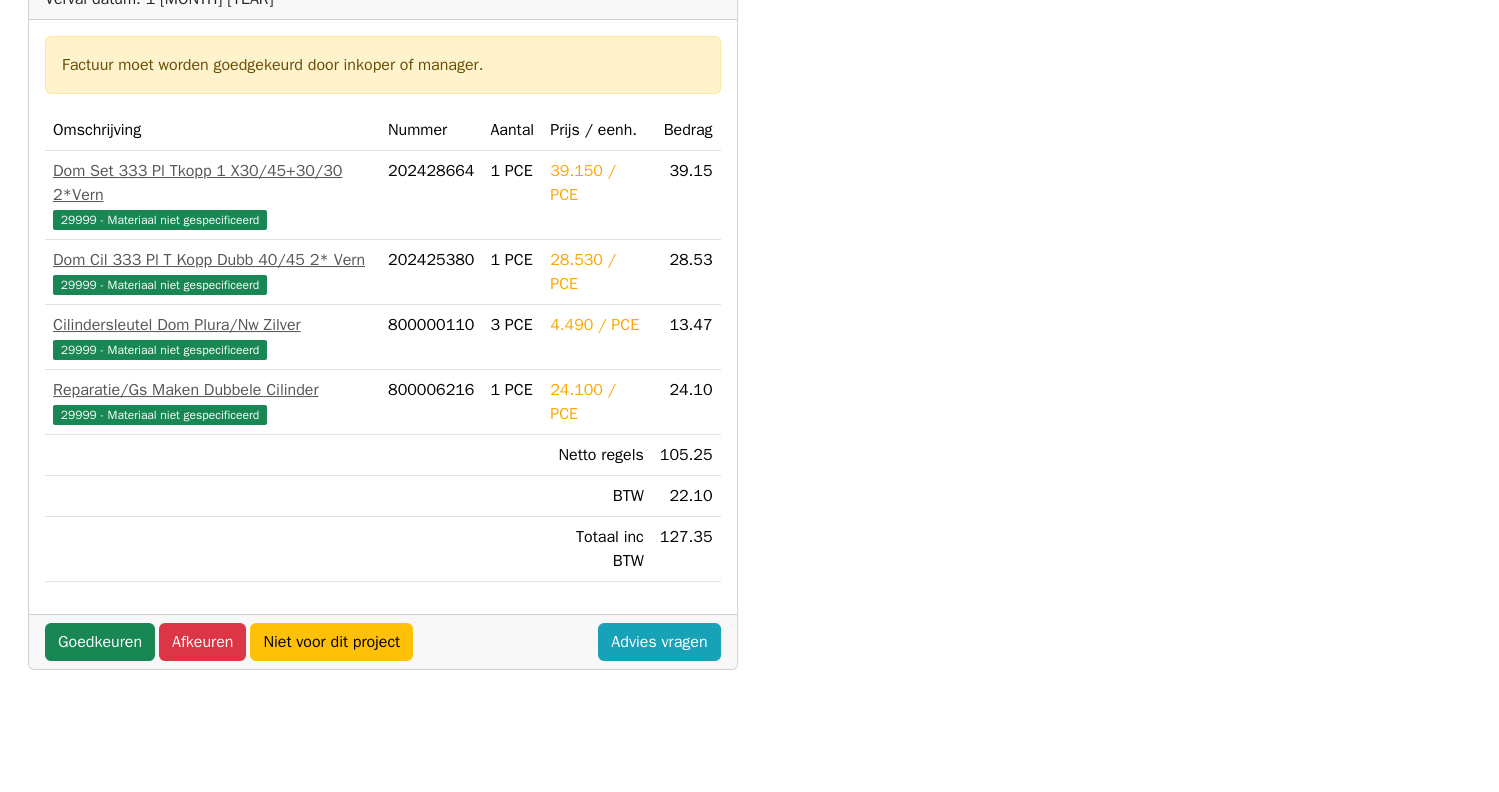 scroll, scrollTop: 400, scrollLeft: 0, axis: vertical 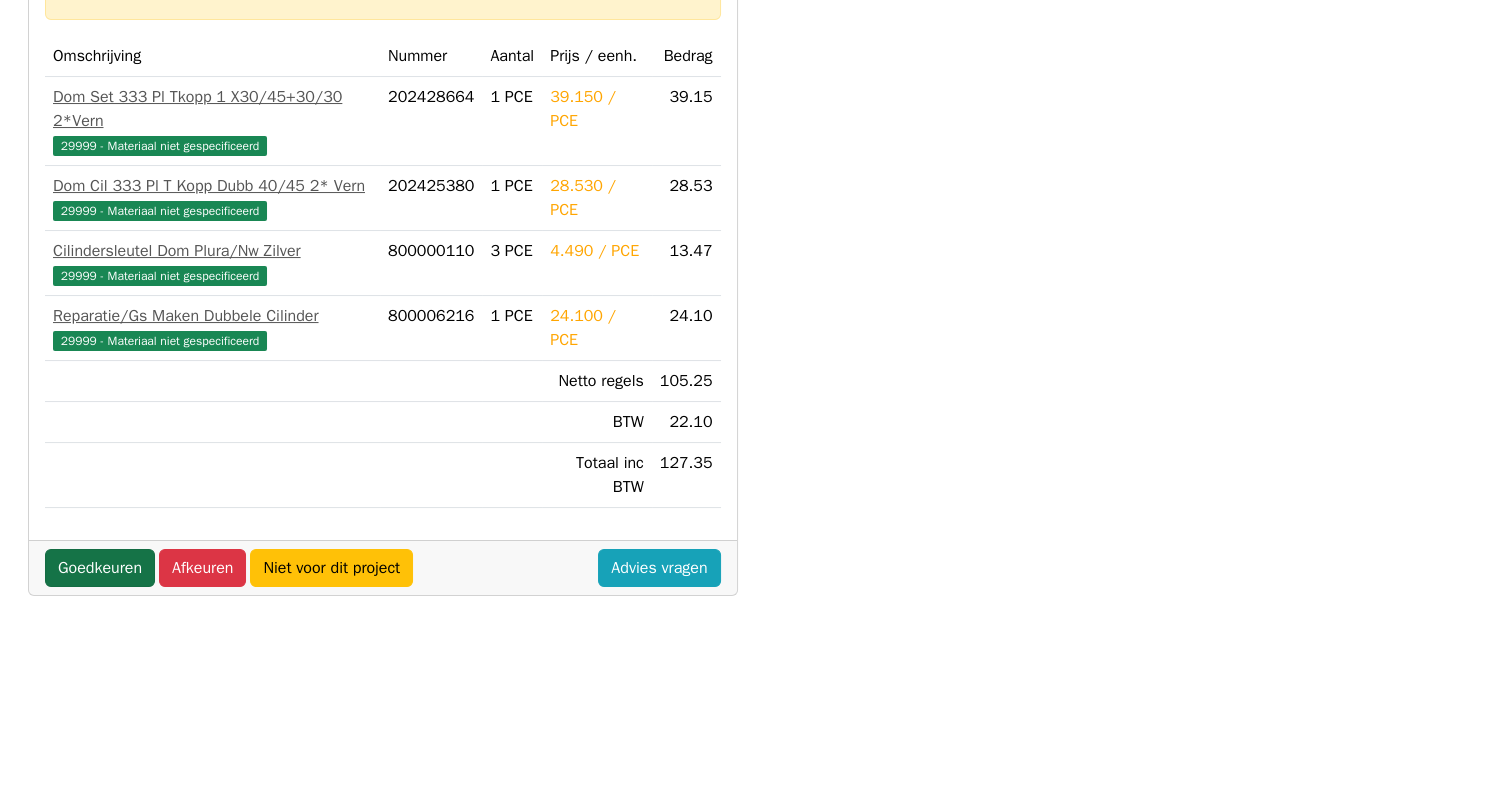 click on "Goedkeuren" at bounding box center (100, 568) 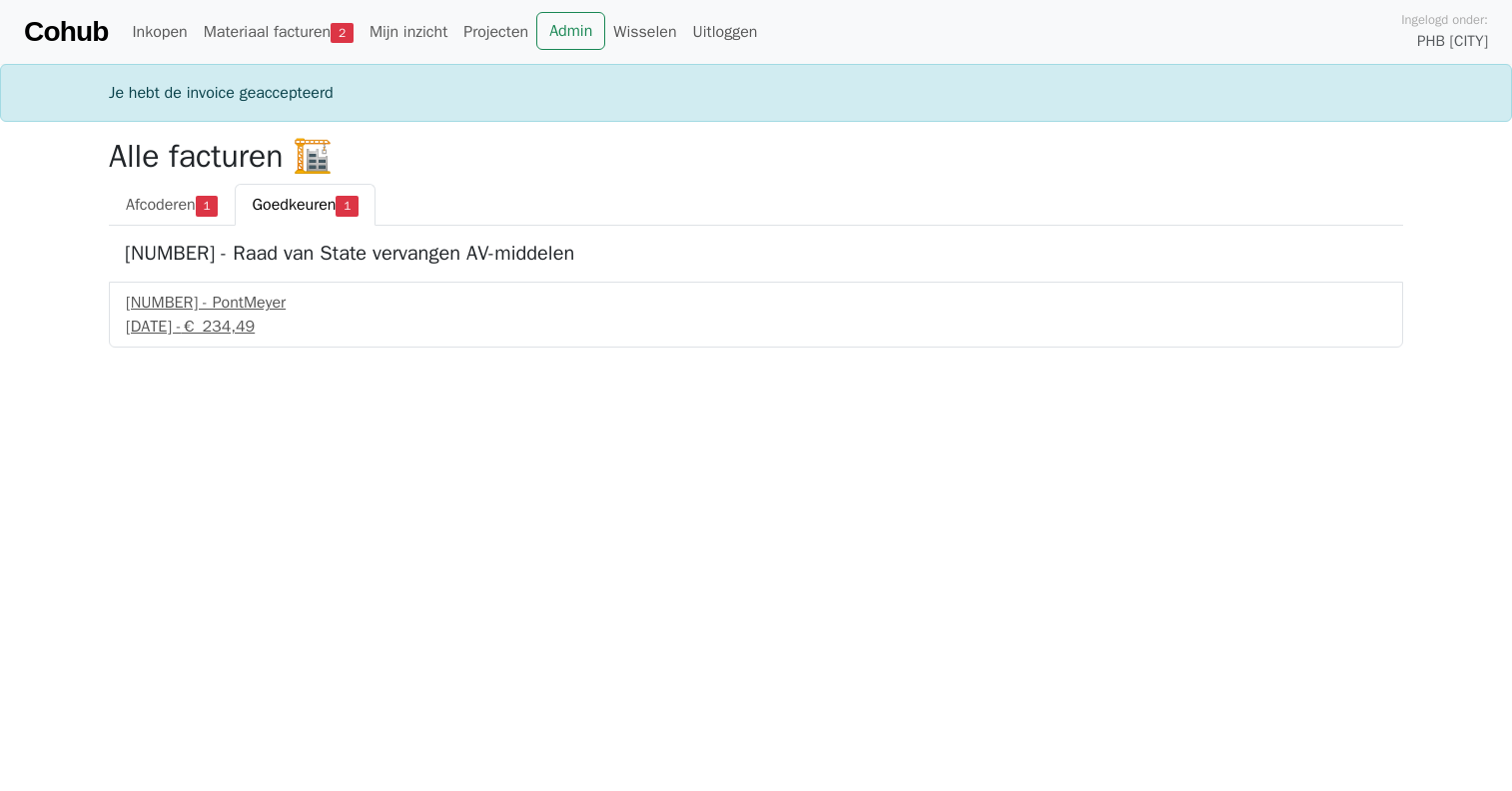 scroll, scrollTop: 0, scrollLeft: 0, axis: both 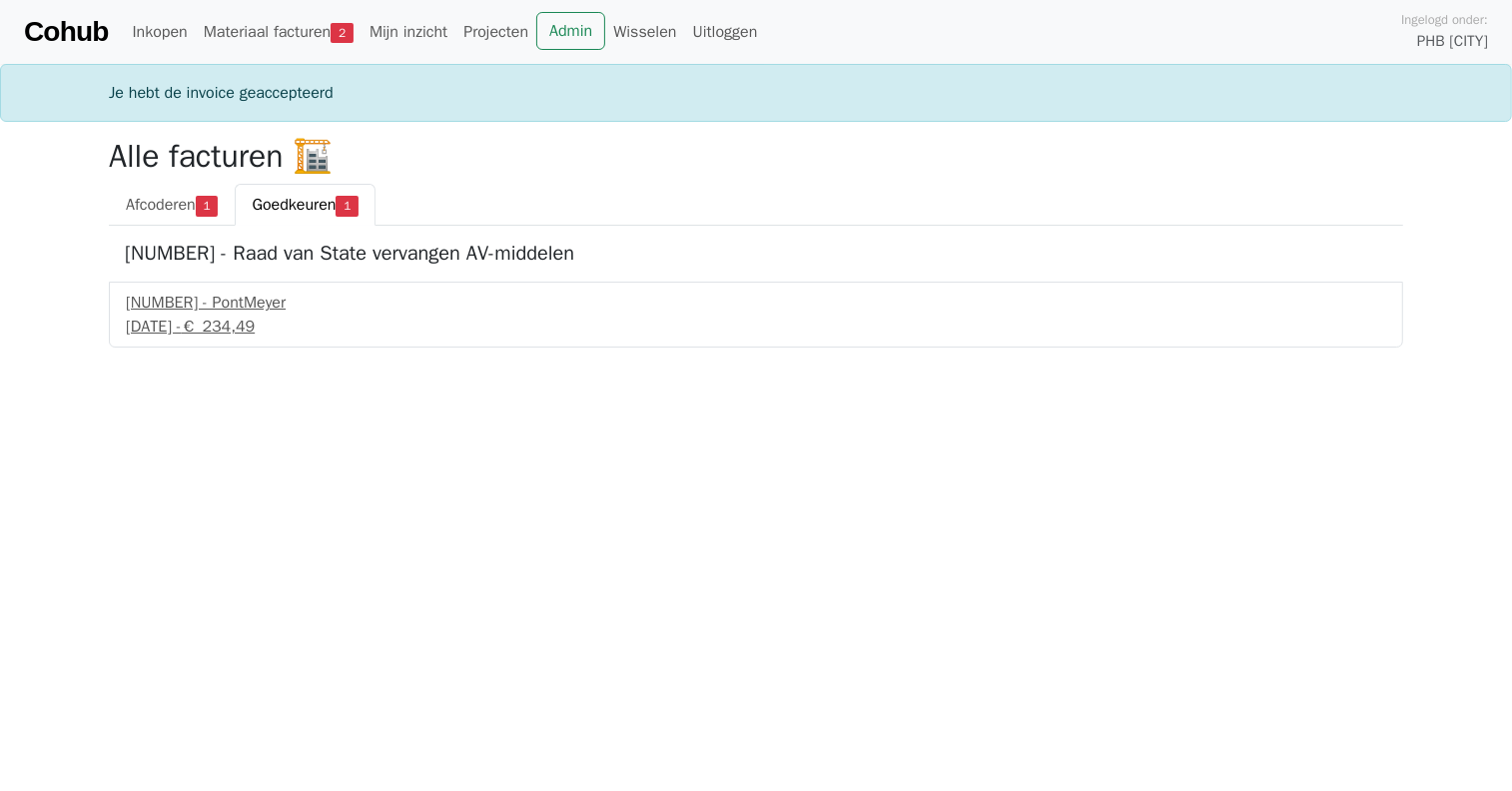 click on "Goedkeuren" at bounding box center (294, 205) 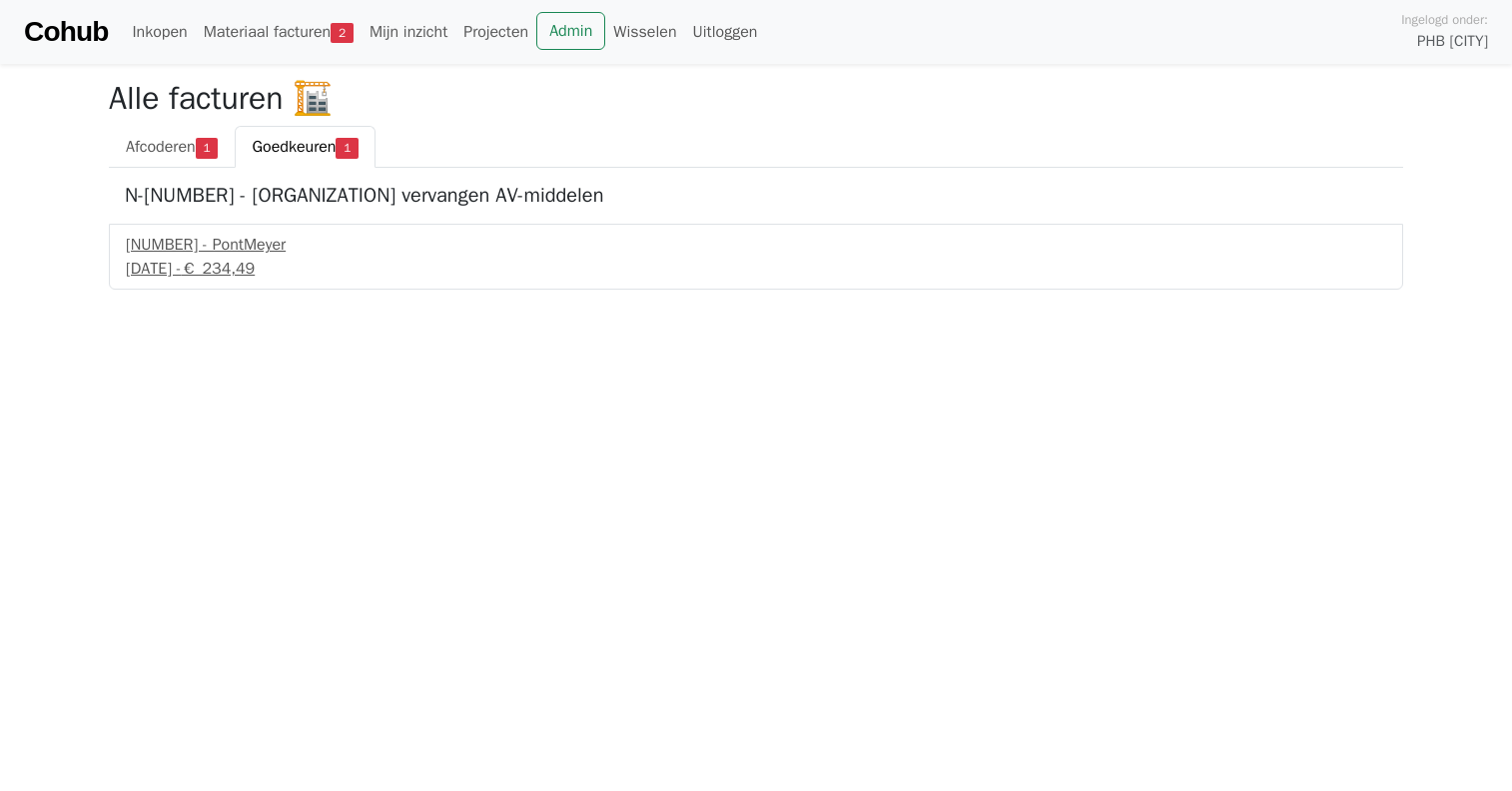 scroll, scrollTop: 0, scrollLeft: 0, axis: both 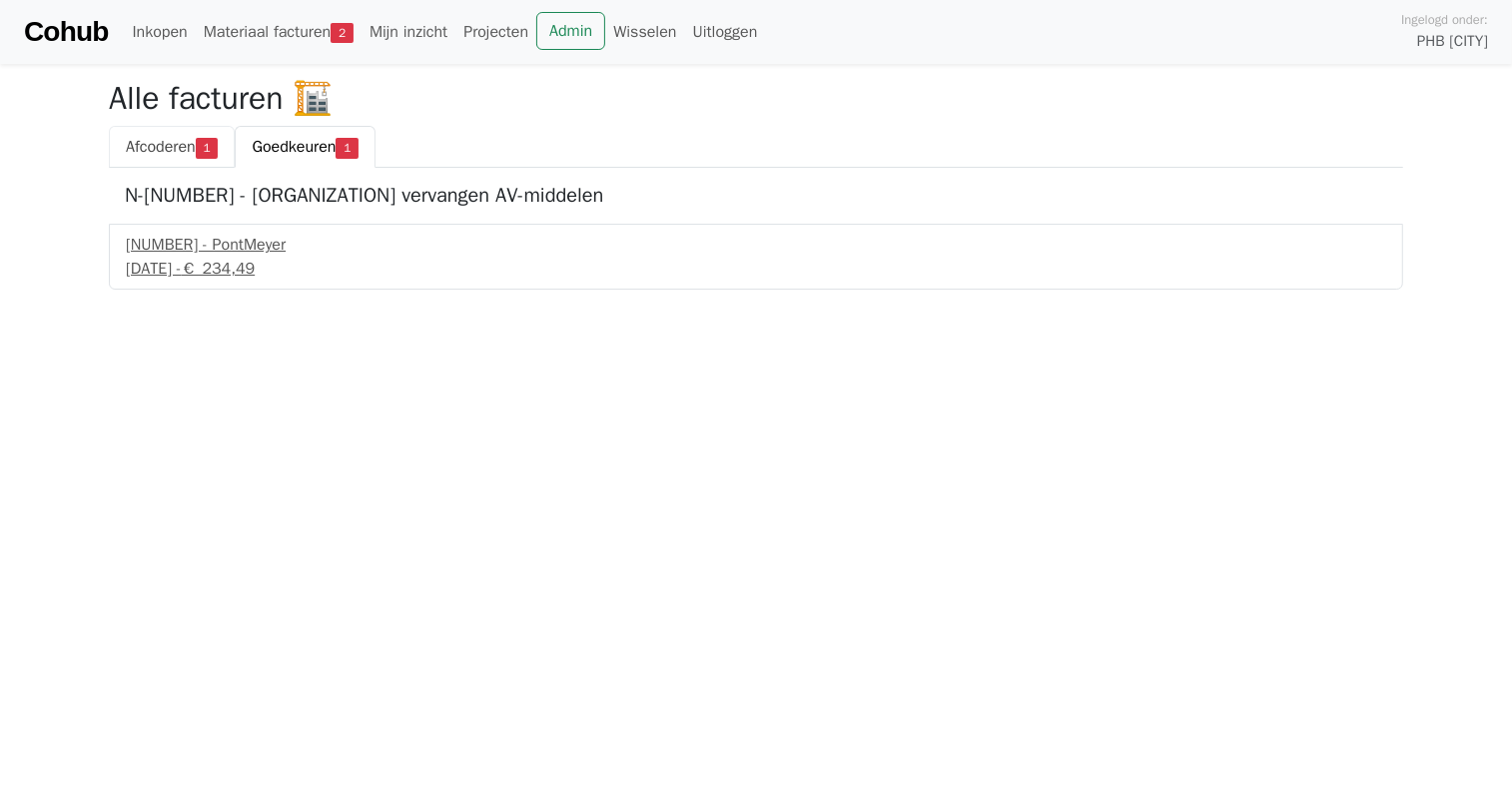 click on "Afcoderen" at bounding box center [161, 147] 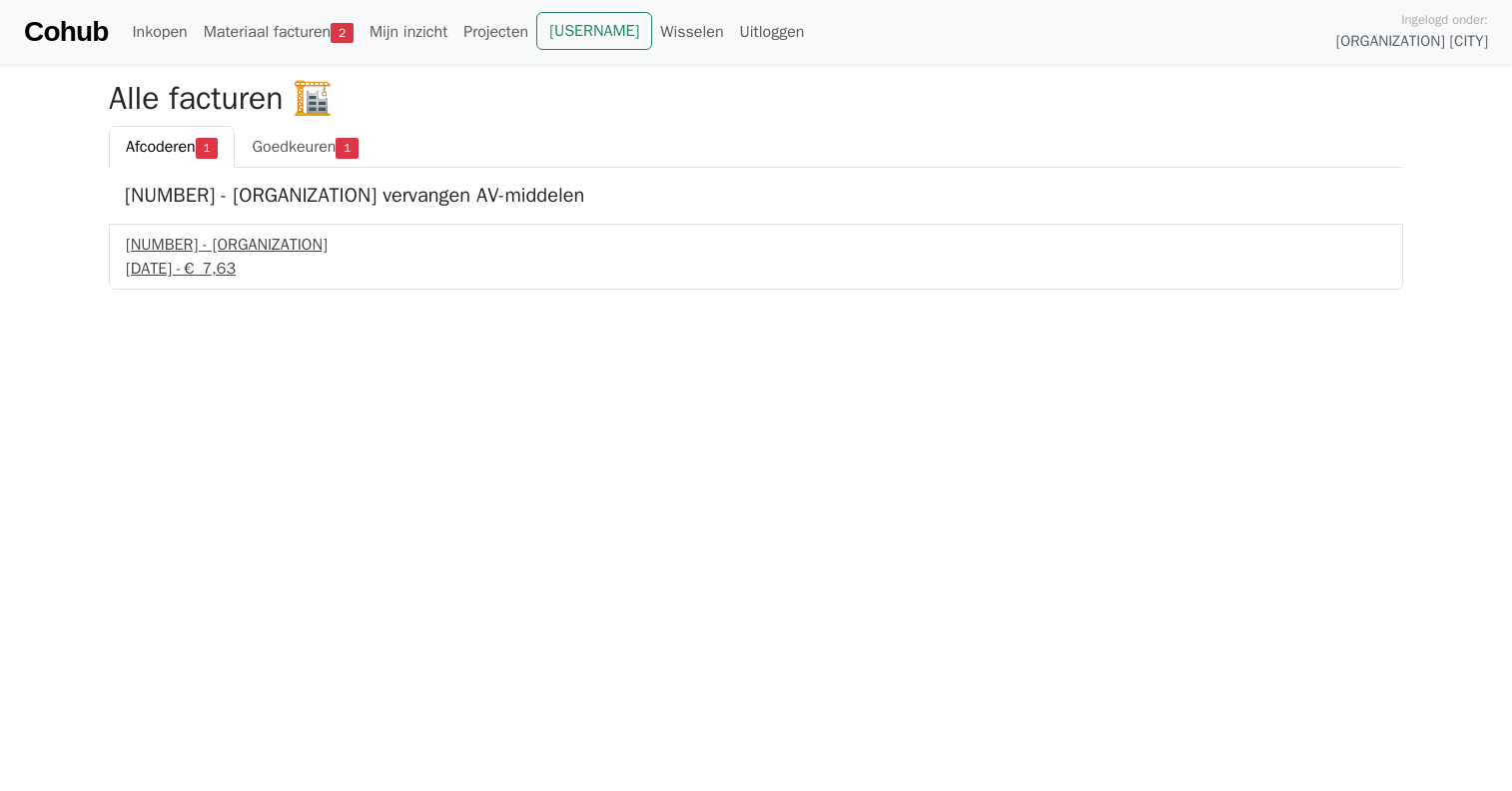 scroll, scrollTop: 0, scrollLeft: 0, axis: both 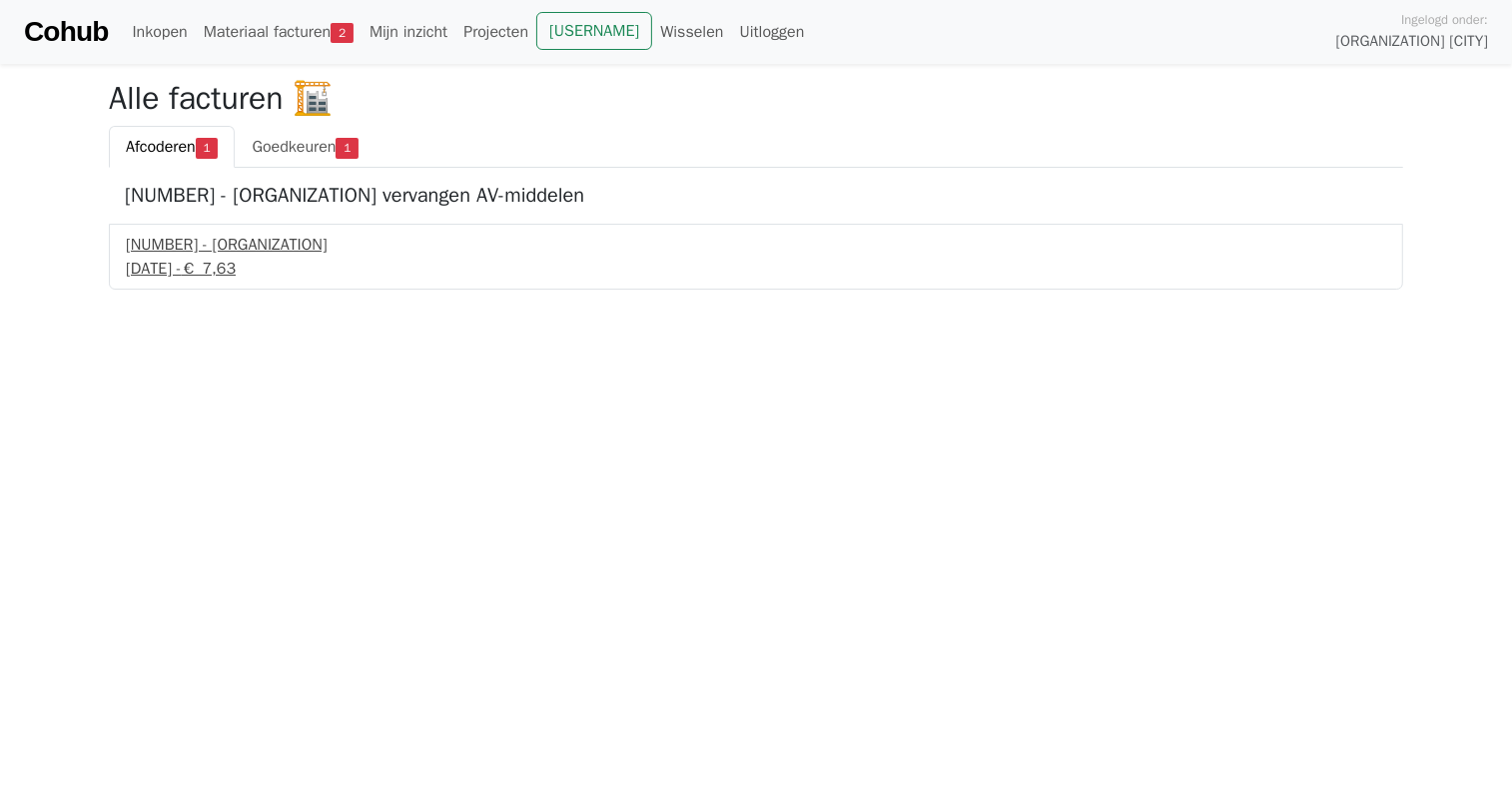 click on "FC-VBT-2447316 - Mastermate" at bounding box center (756, 245) 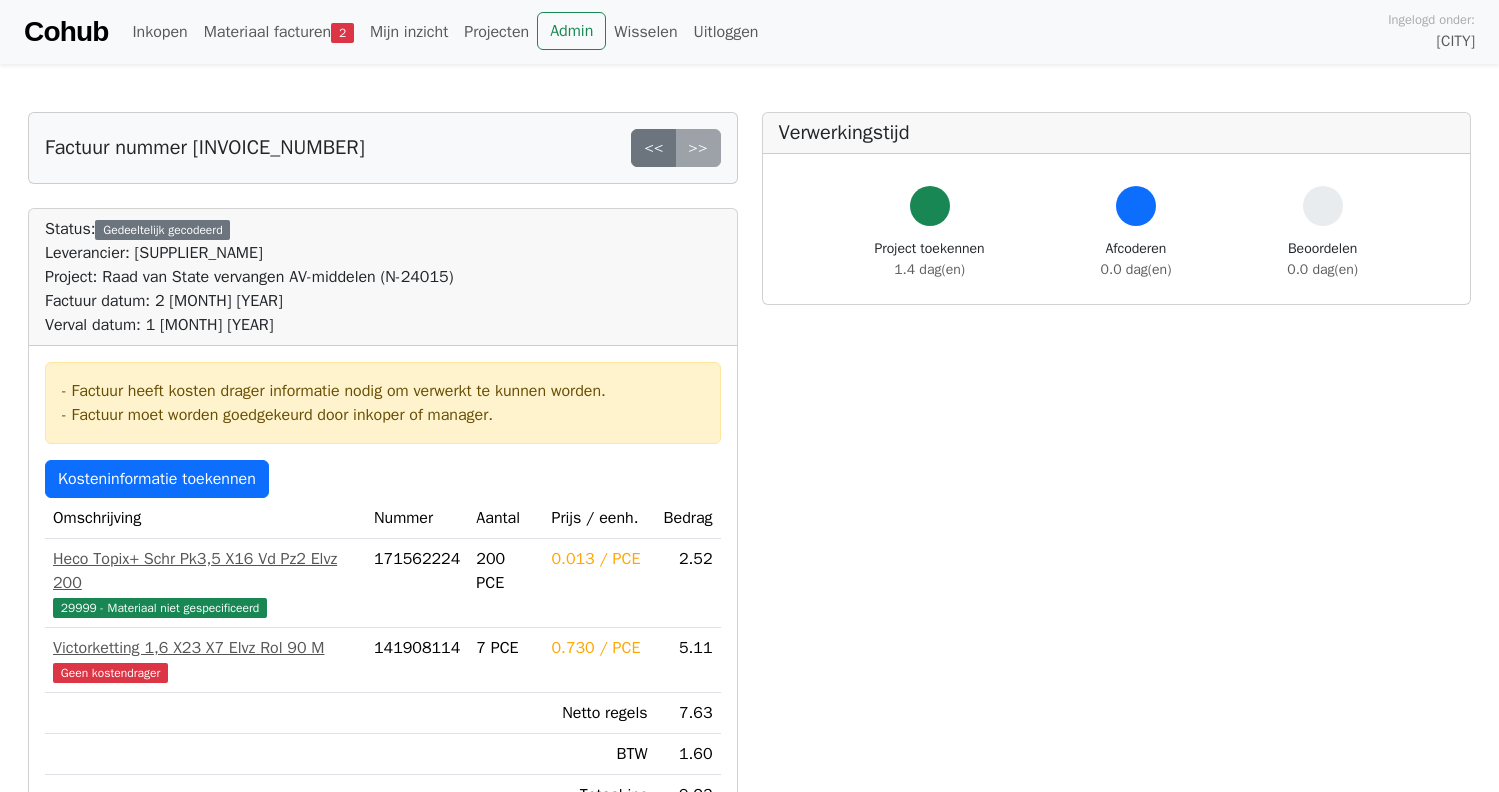 scroll, scrollTop: 0, scrollLeft: 0, axis: both 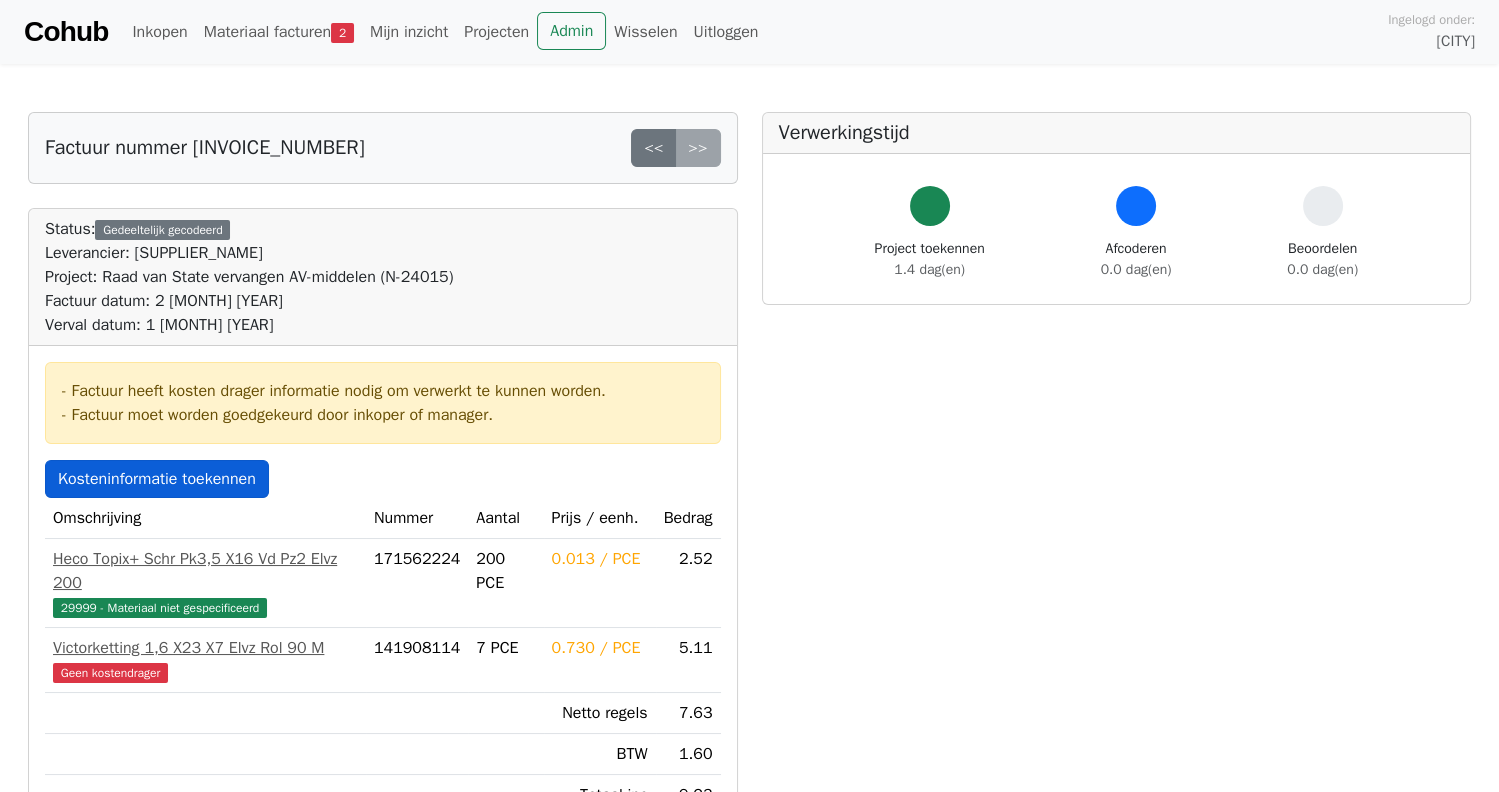 click on "Kosteninformatie toekennen" at bounding box center (157, 479) 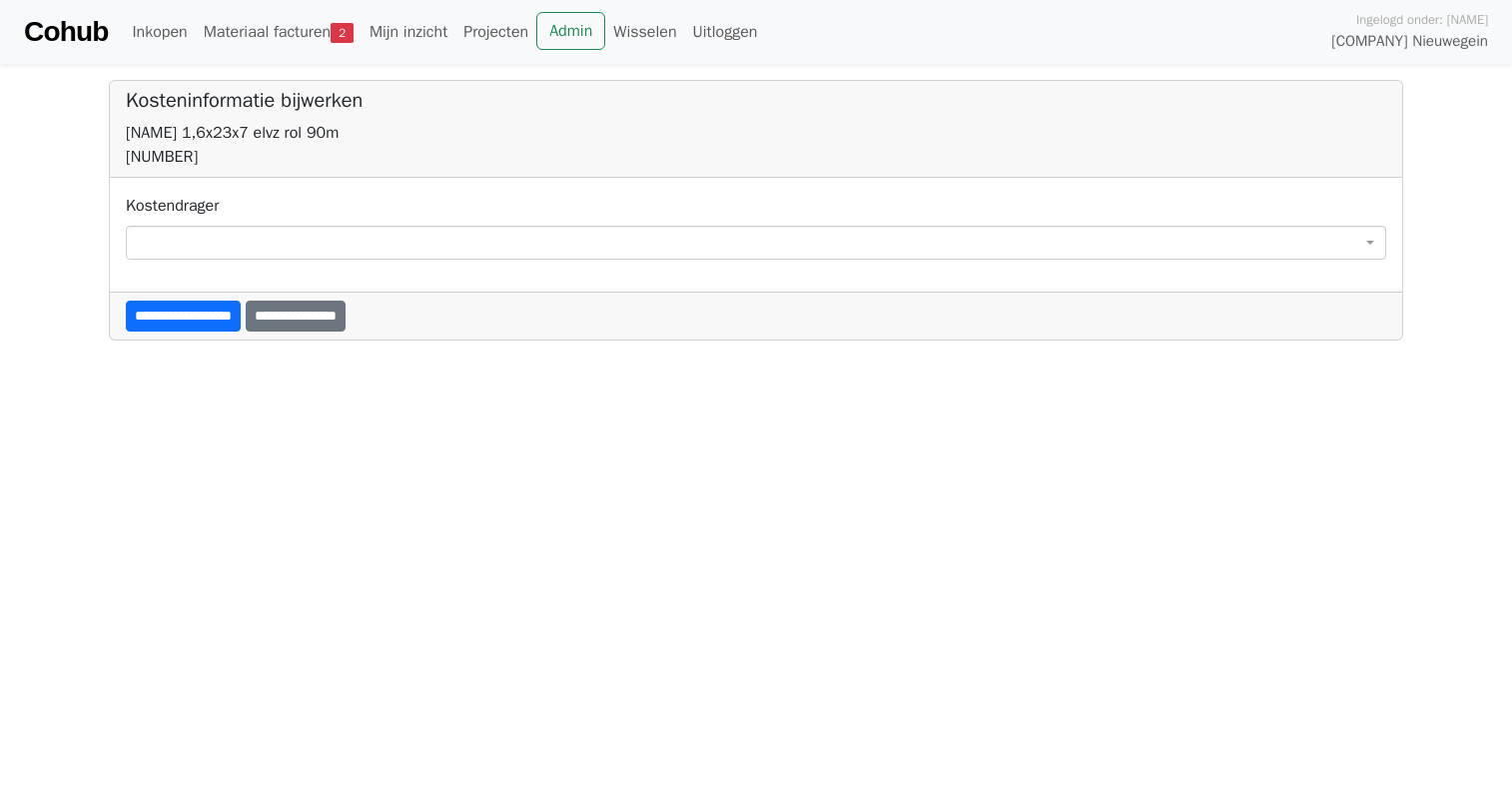 scroll, scrollTop: 0, scrollLeft: 0, axis: both 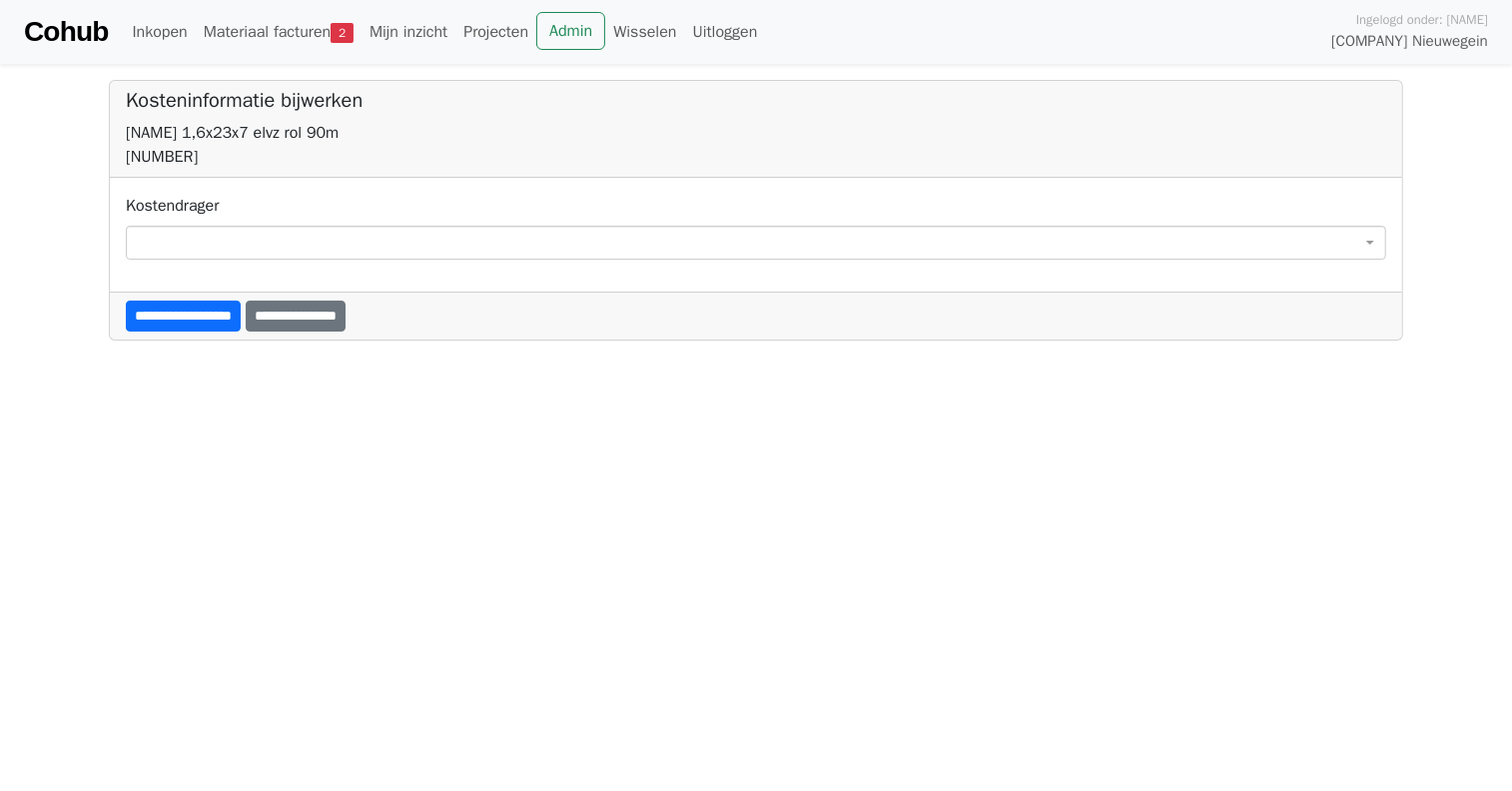 click at bounding box center [756, 243] 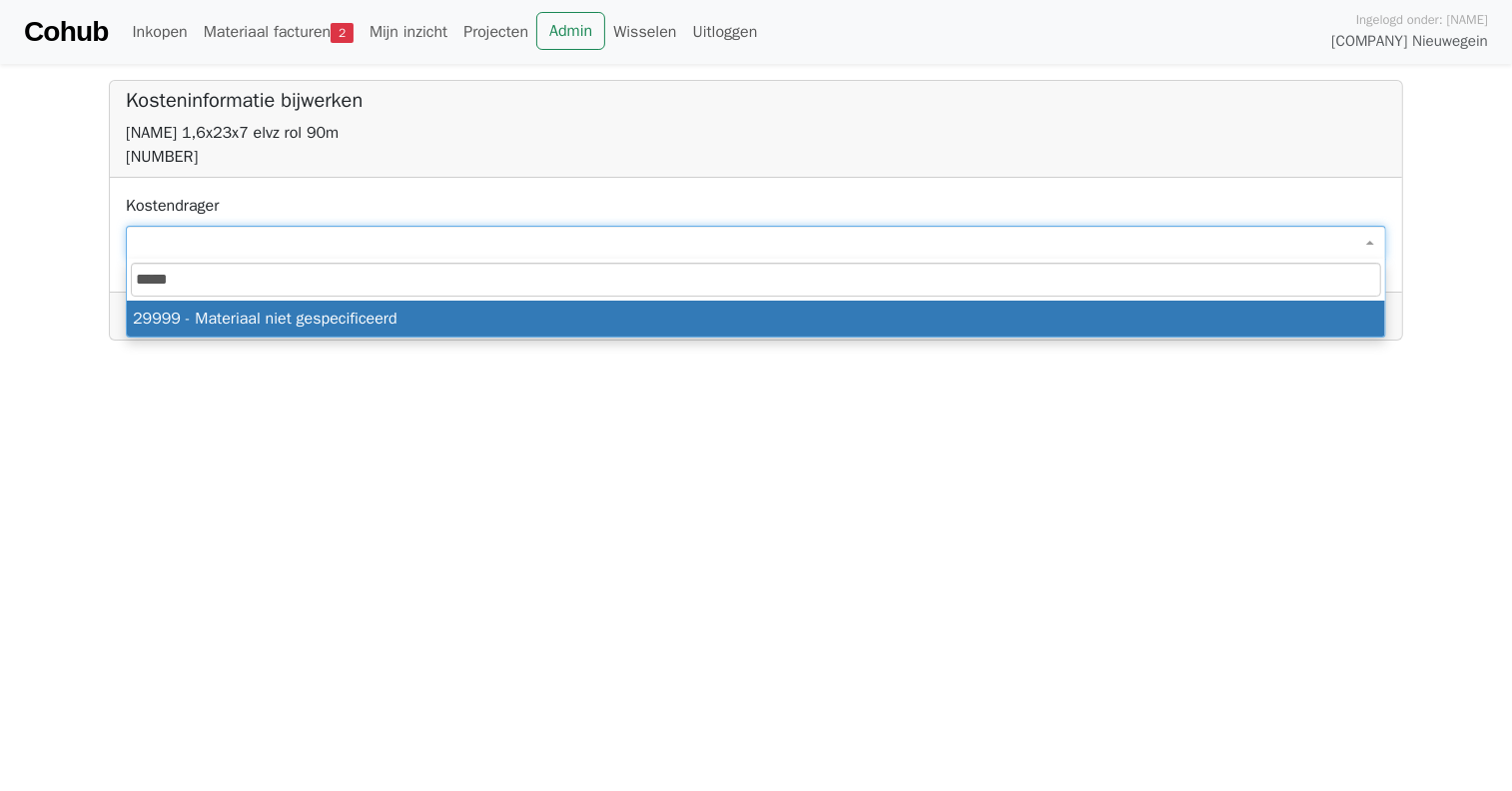 type on "*****" 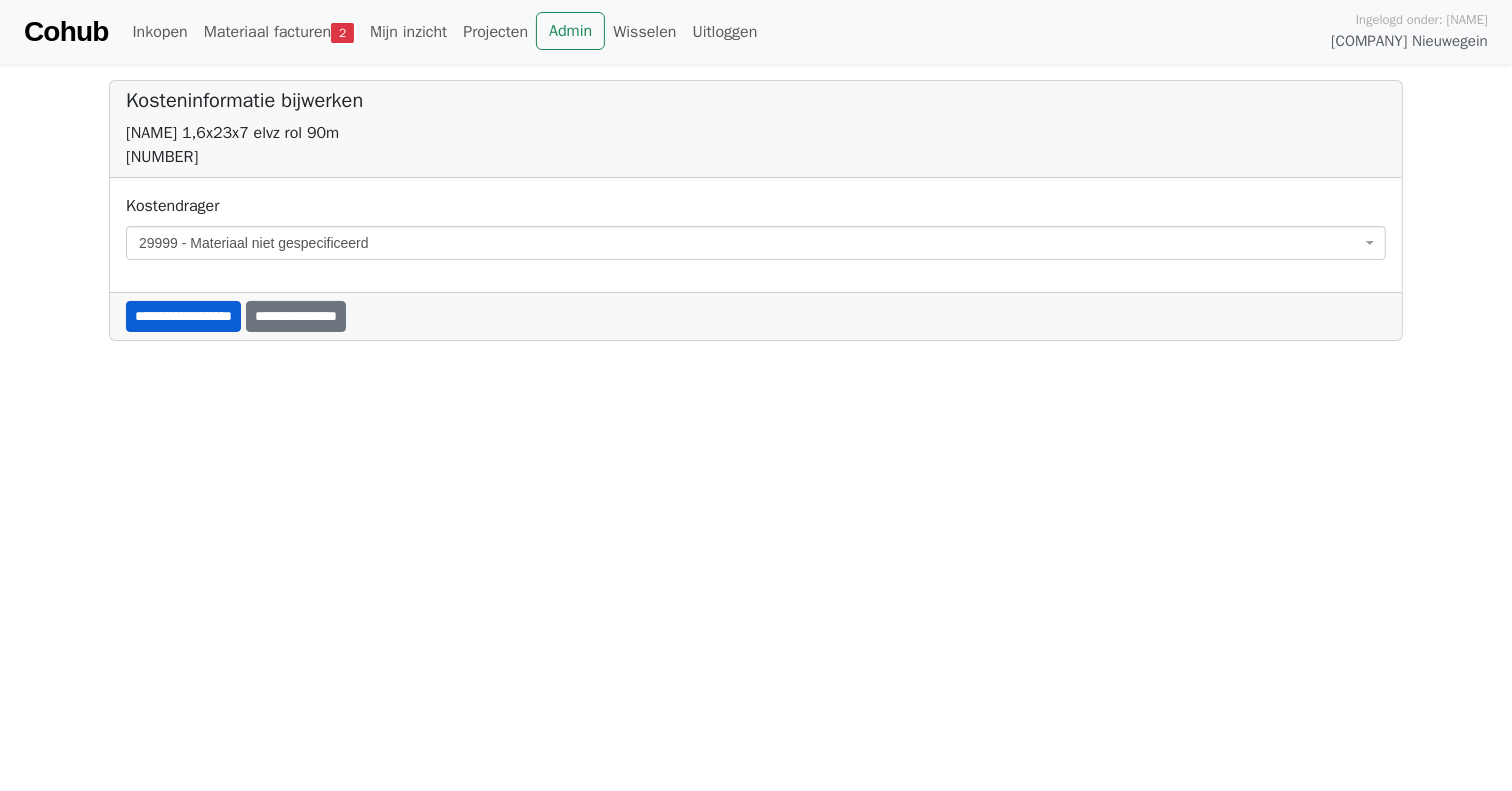 click on "**********" at bounding box center (183, 316) 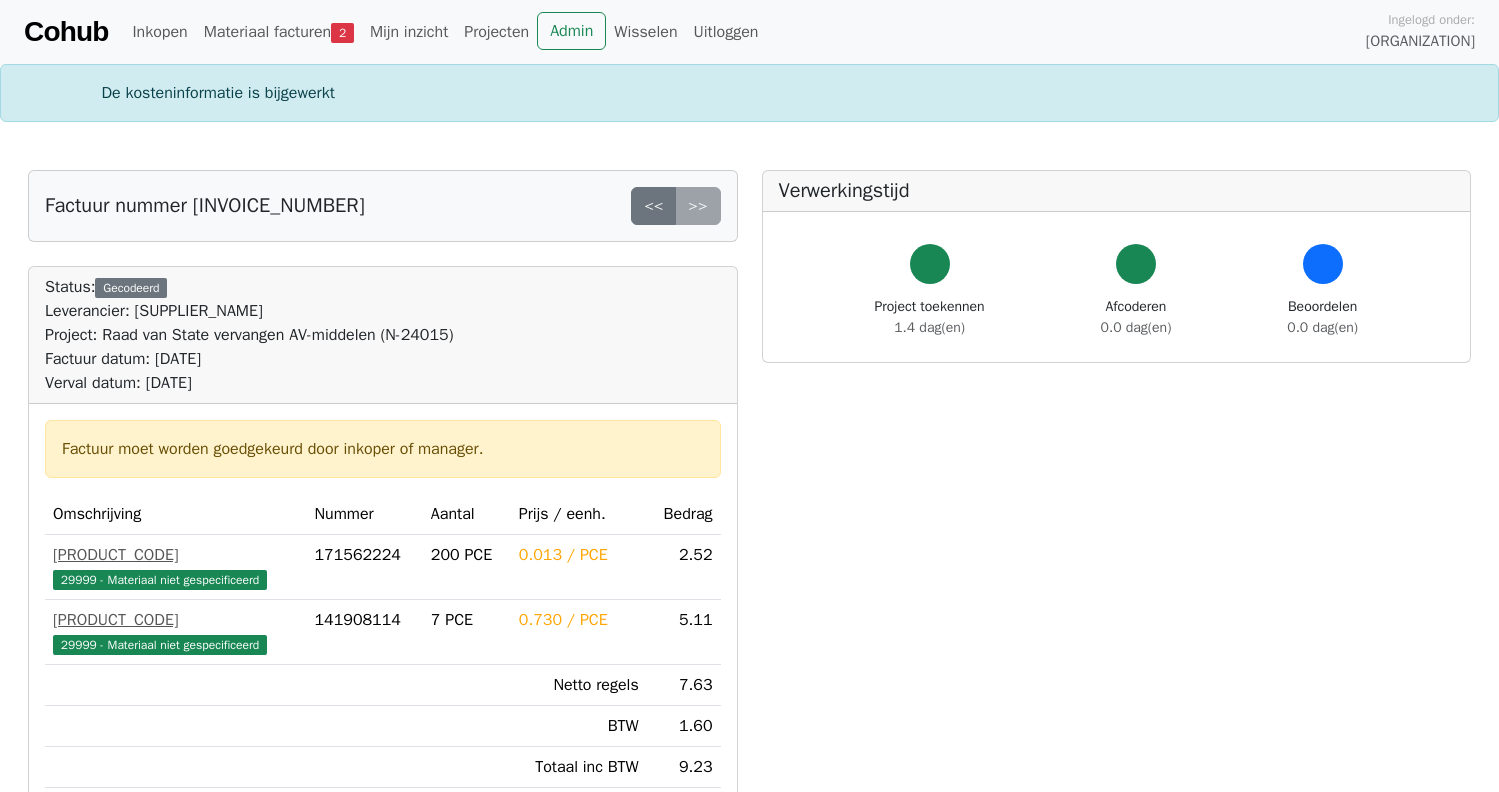 scroll, scrollTop: 0, scrollLeft: 0, axis: both 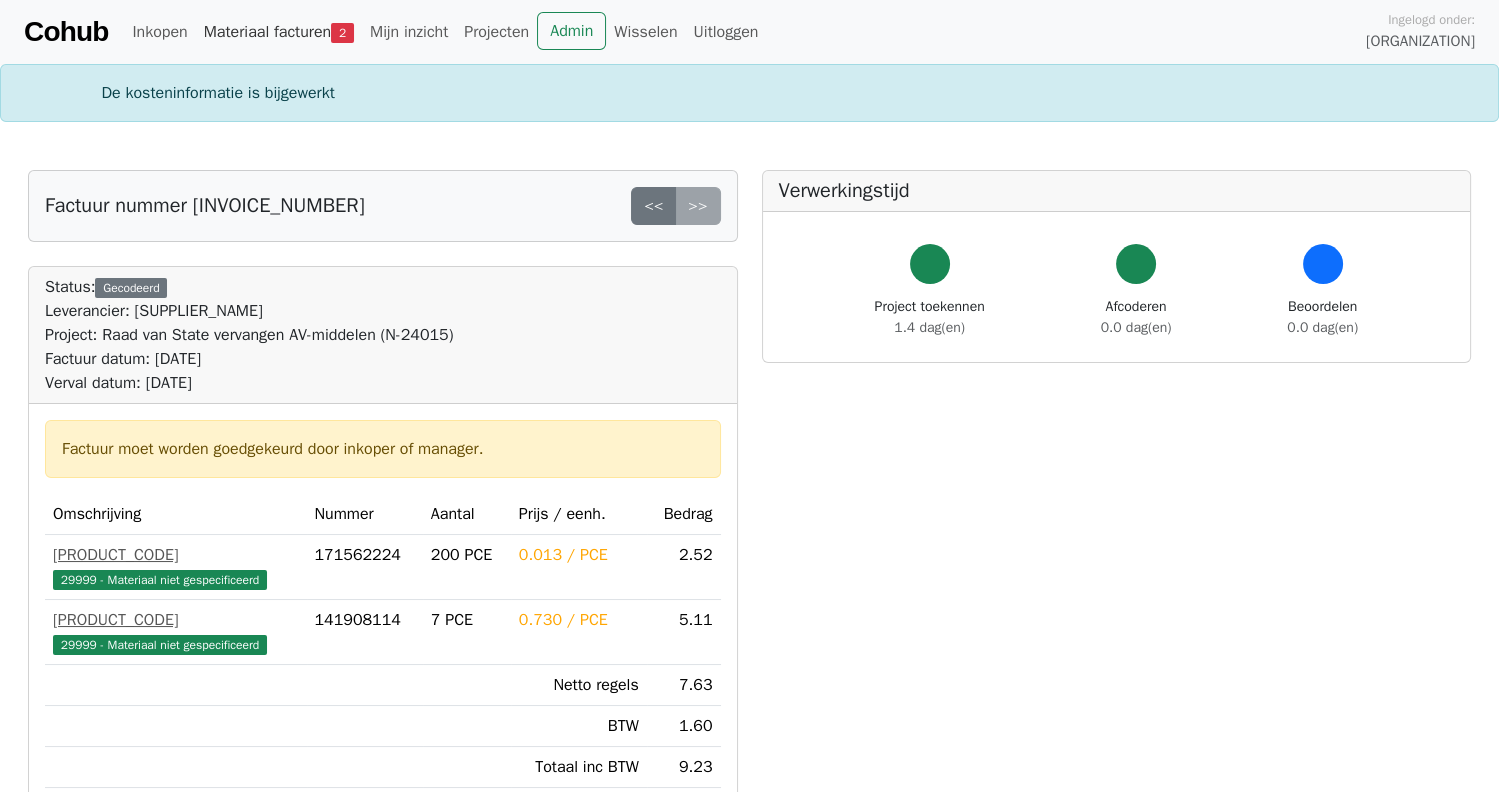 click on "Materiaal facturen  2" at bounding box center [279, 32] 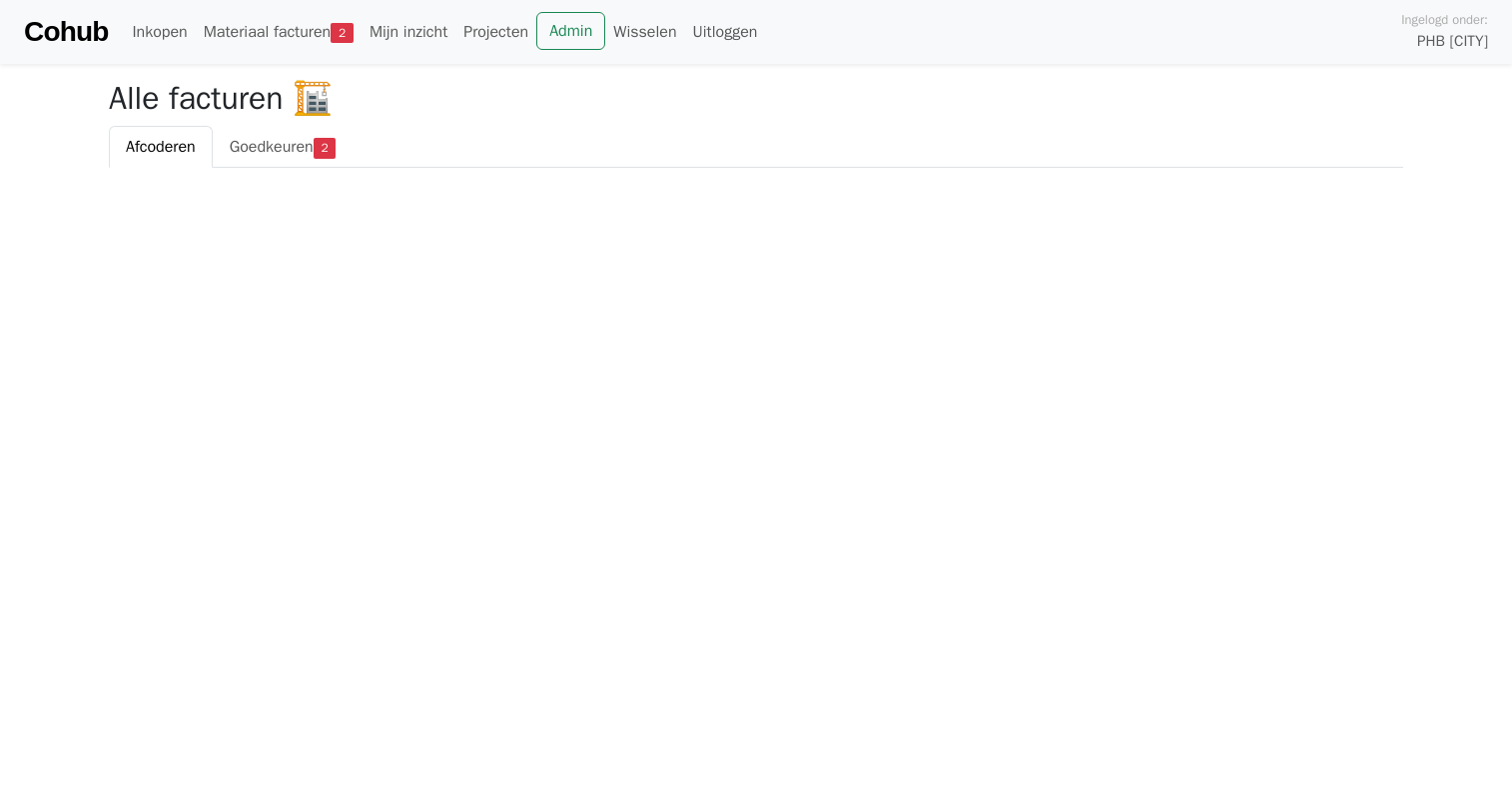scroll, scrollTop: 0, scrollLeft: 0, axis: both 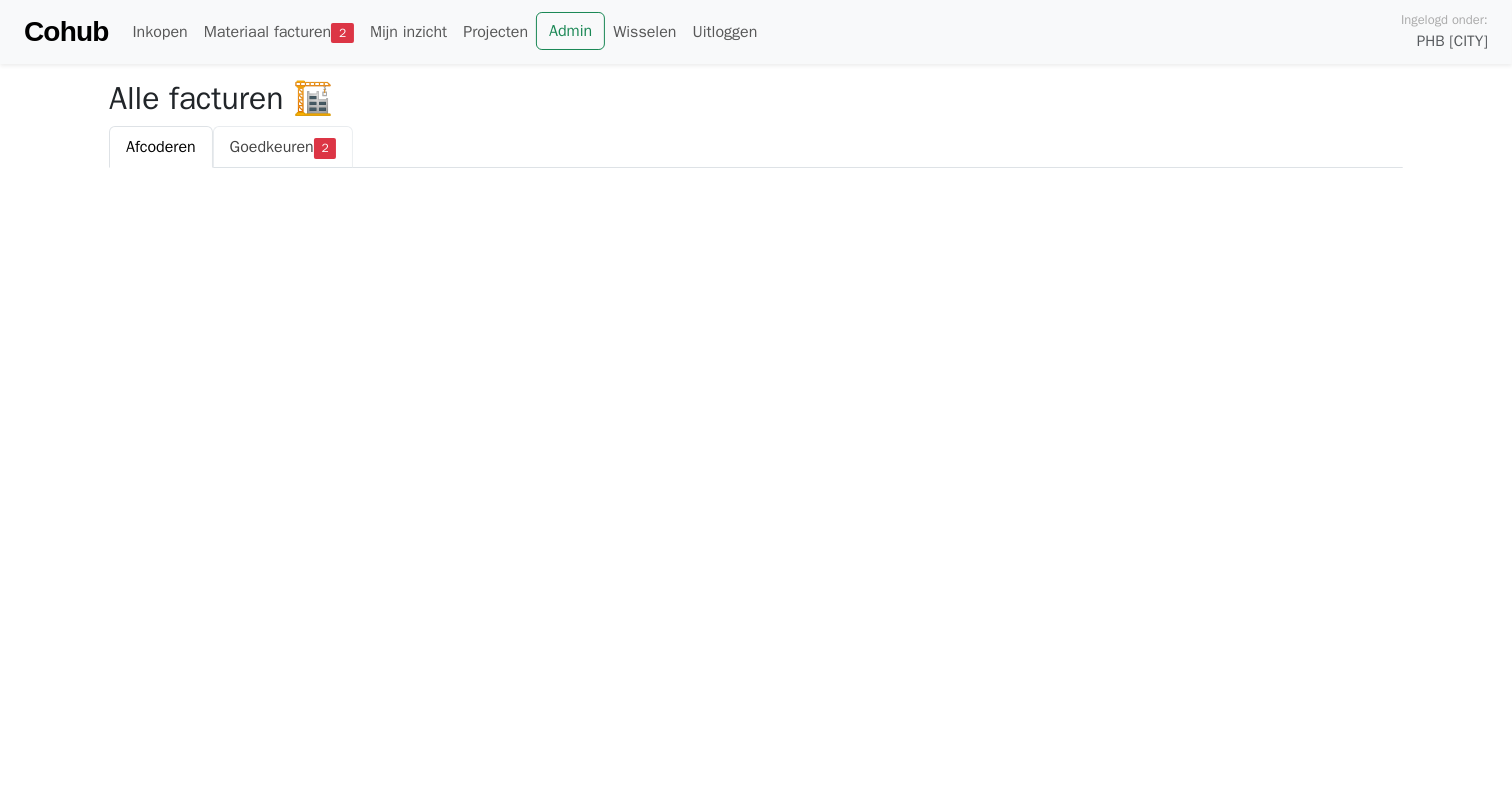 click on "Goedkeuren" at bounding box center (272, 147) 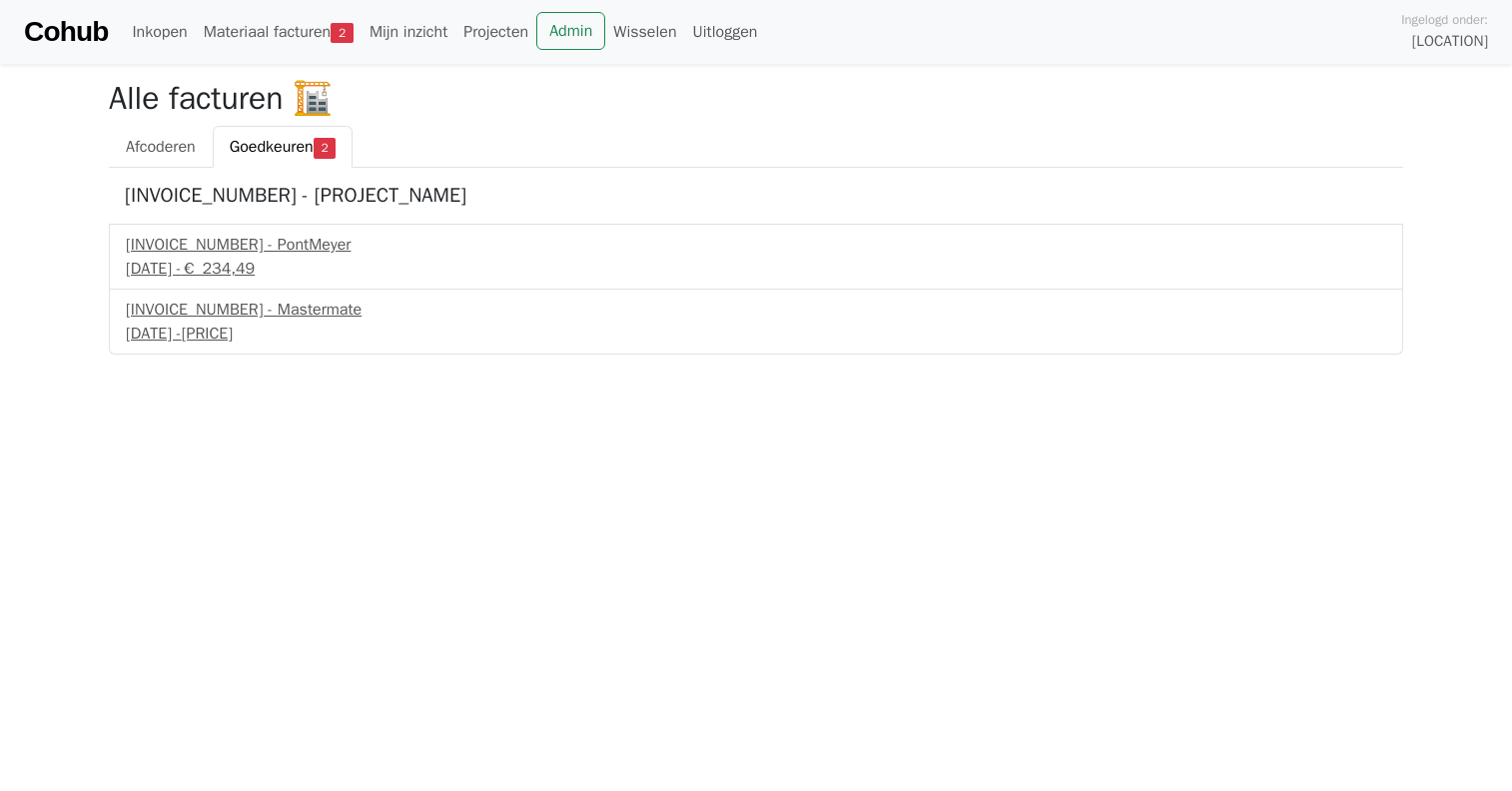 scroll, scrollTop: 0, scrollLeft: 0, axis: both 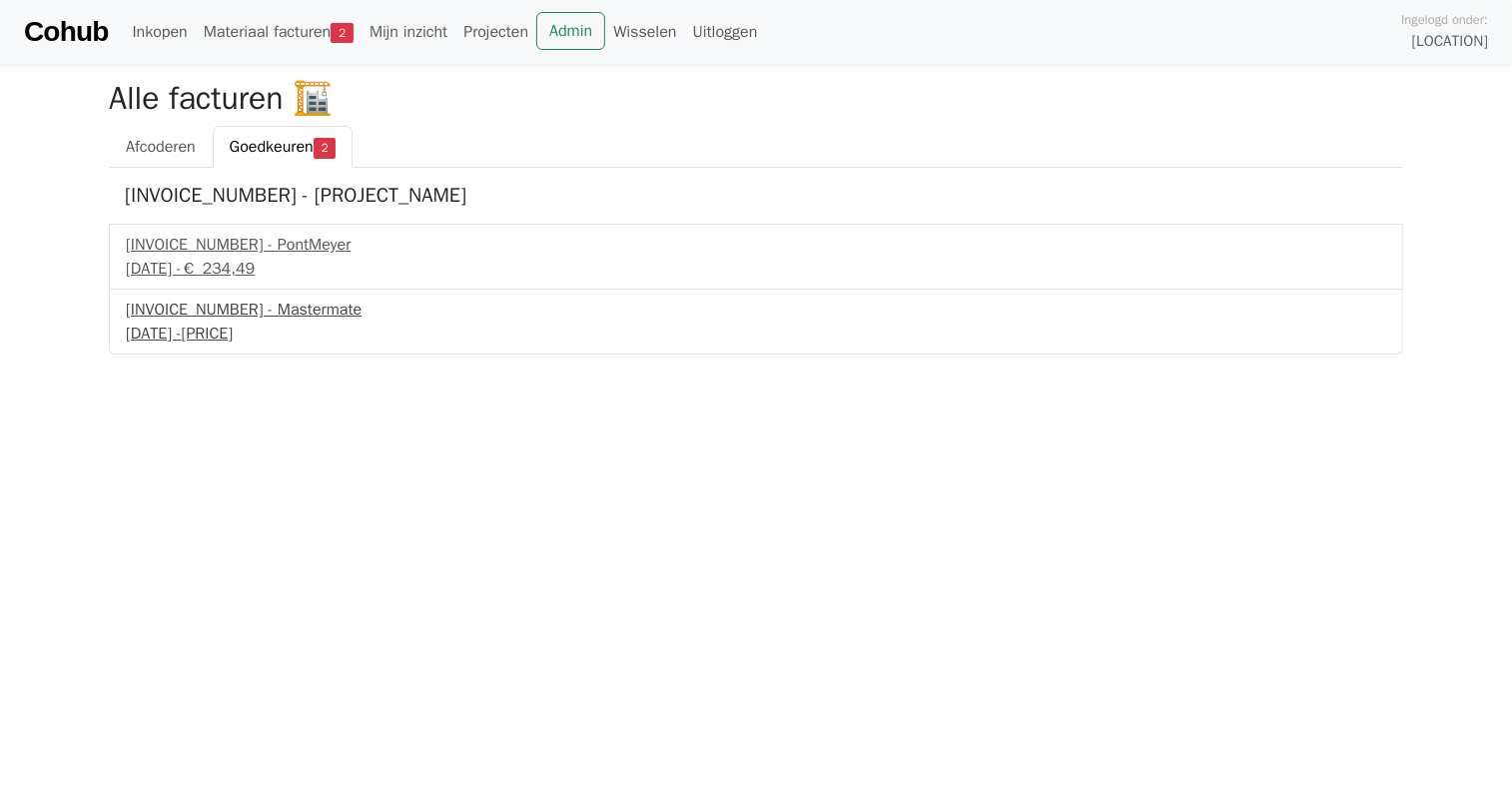 click on "FC-VBT-2447316 - Mastermate" at bounding box center (756, 310) 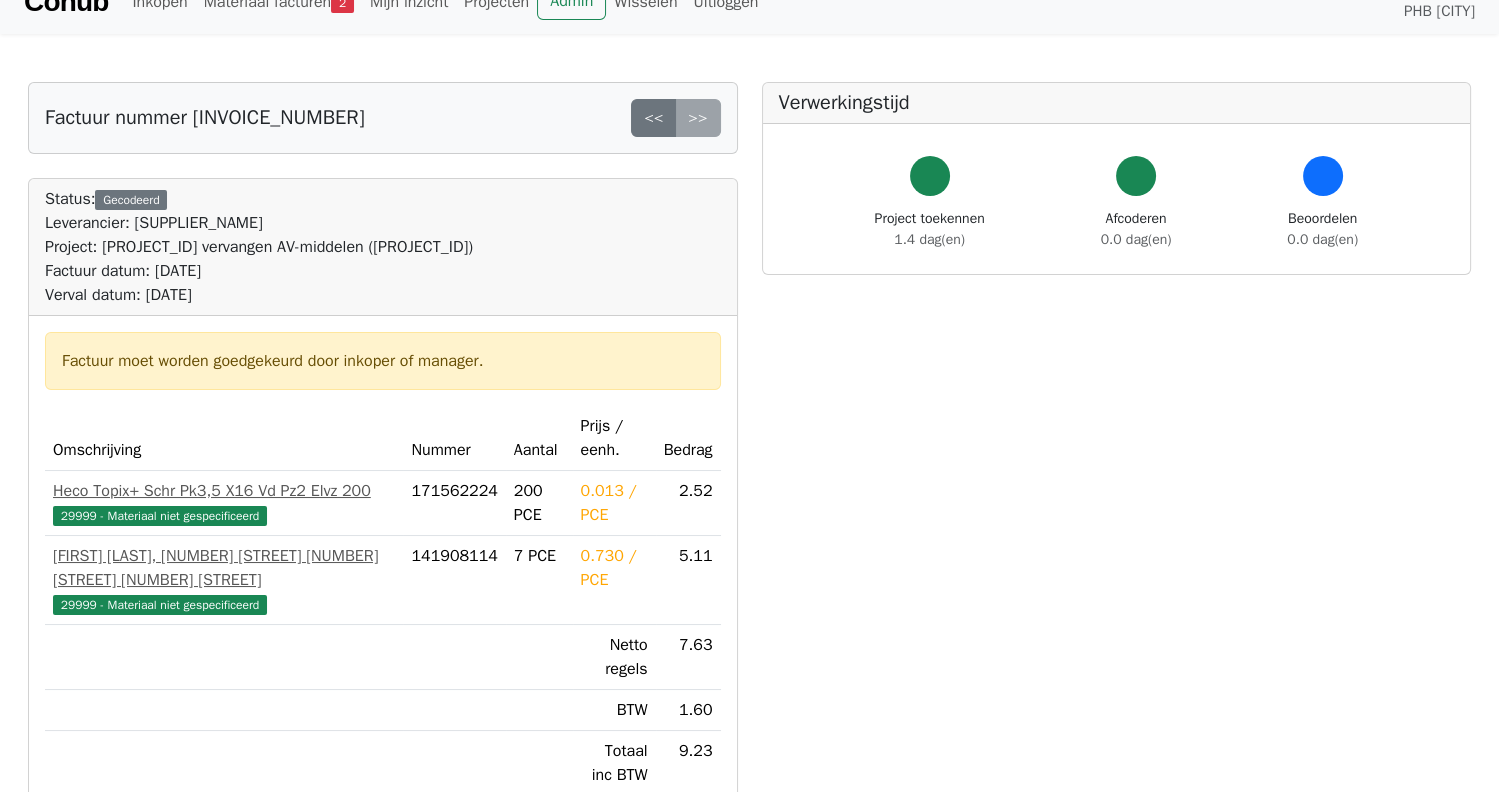 scroll, scrollTop: 0, scrollLeft: 0, axis: both 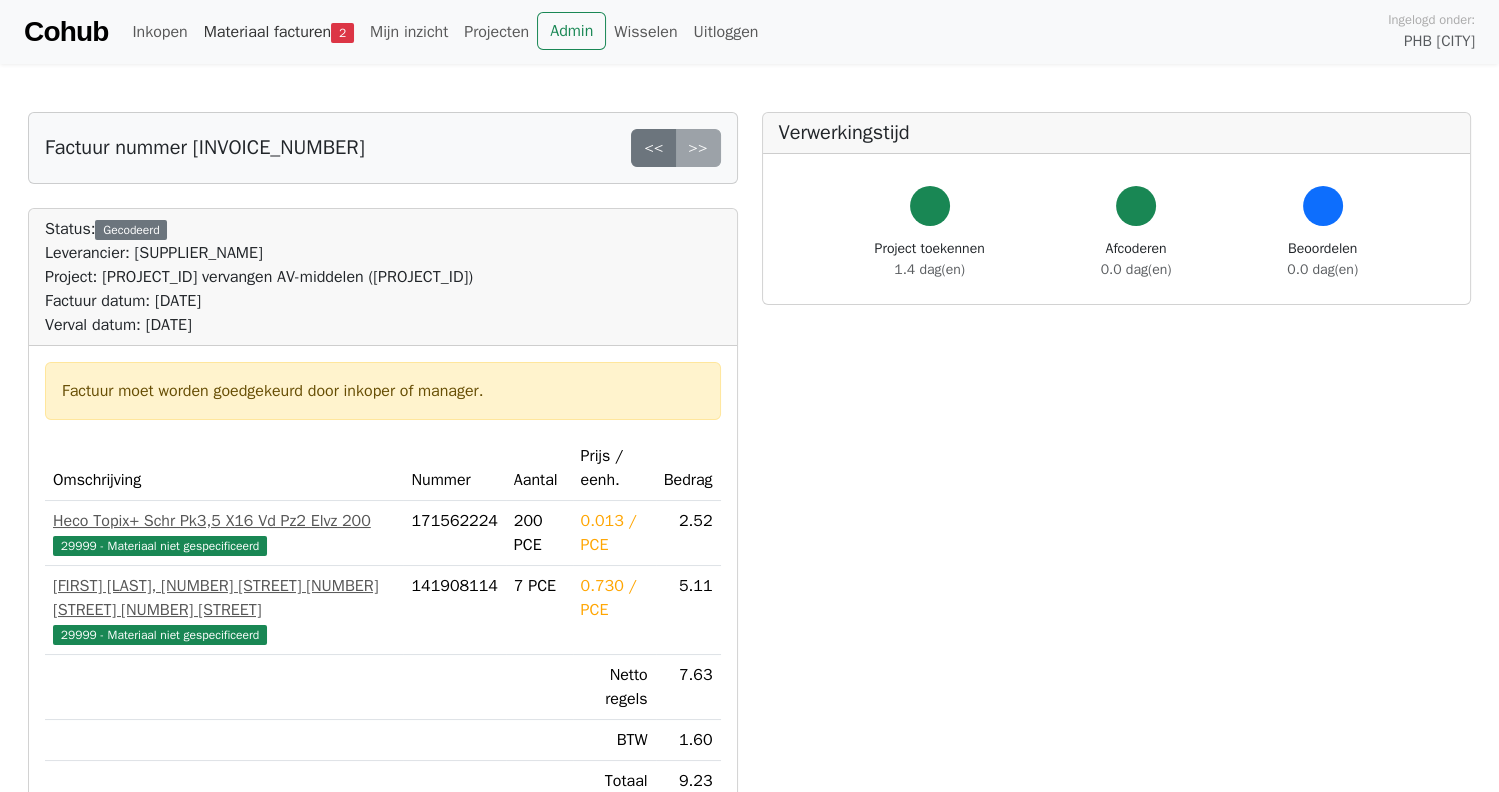 click on "Materiaal facturen  2" at bounding box center (279, 32) 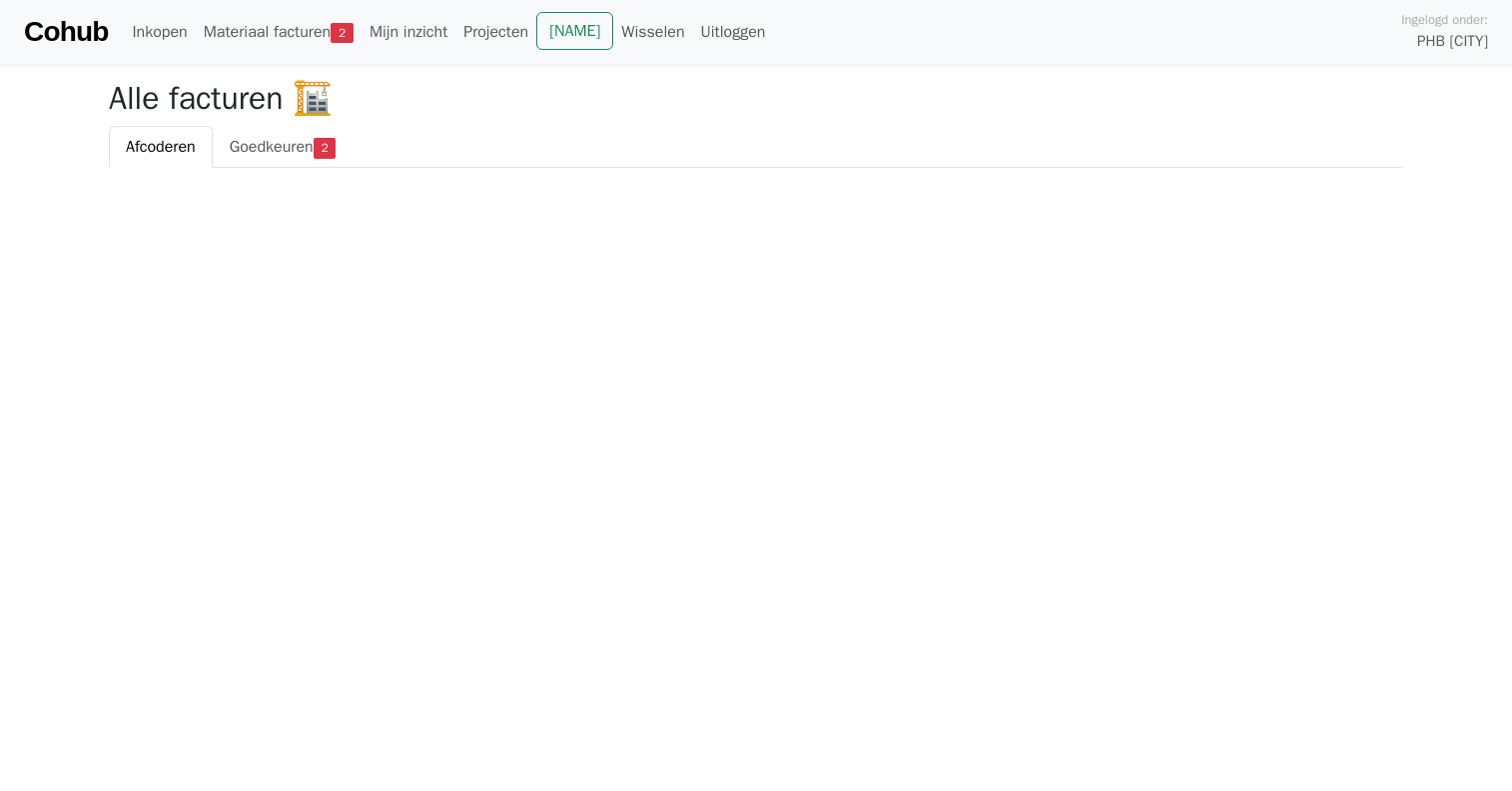 scroll, scrollTop: 0, scrollLeft: 0, axis: both 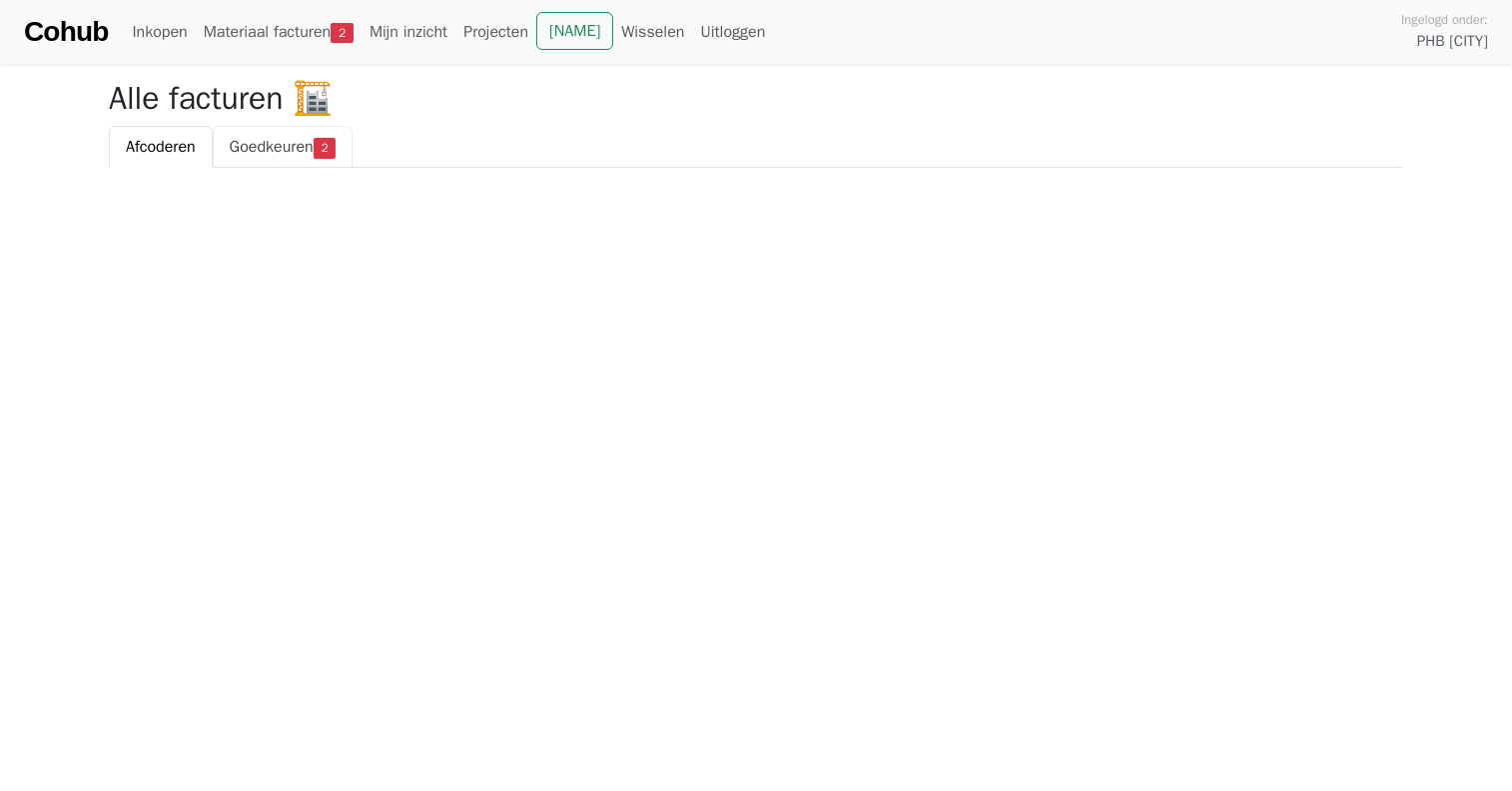 click on "Goedkeuren" at bounding box center [272, 147] 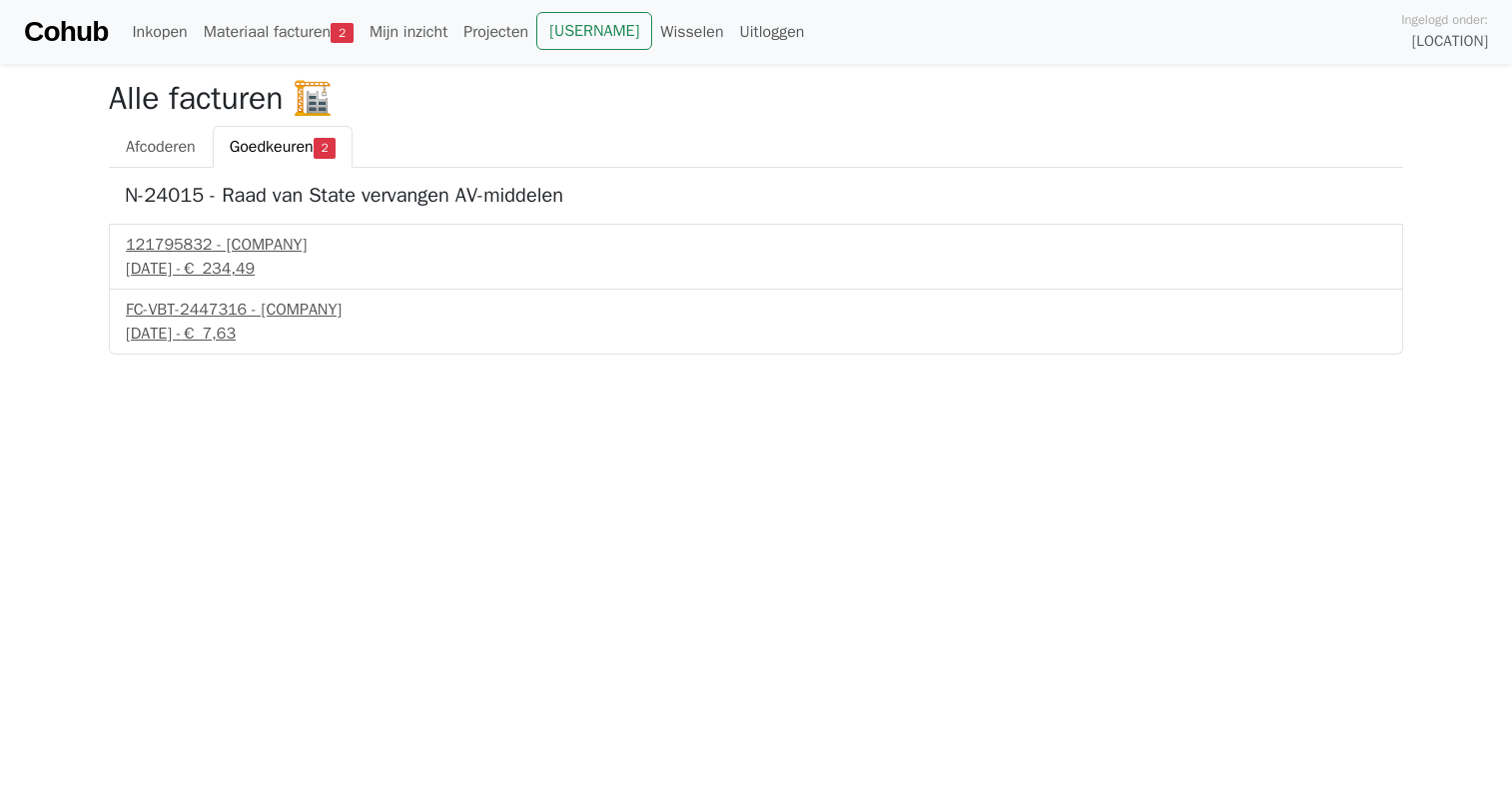 scroll, scrollTop: 0, scrollLeft: 0, axis: both 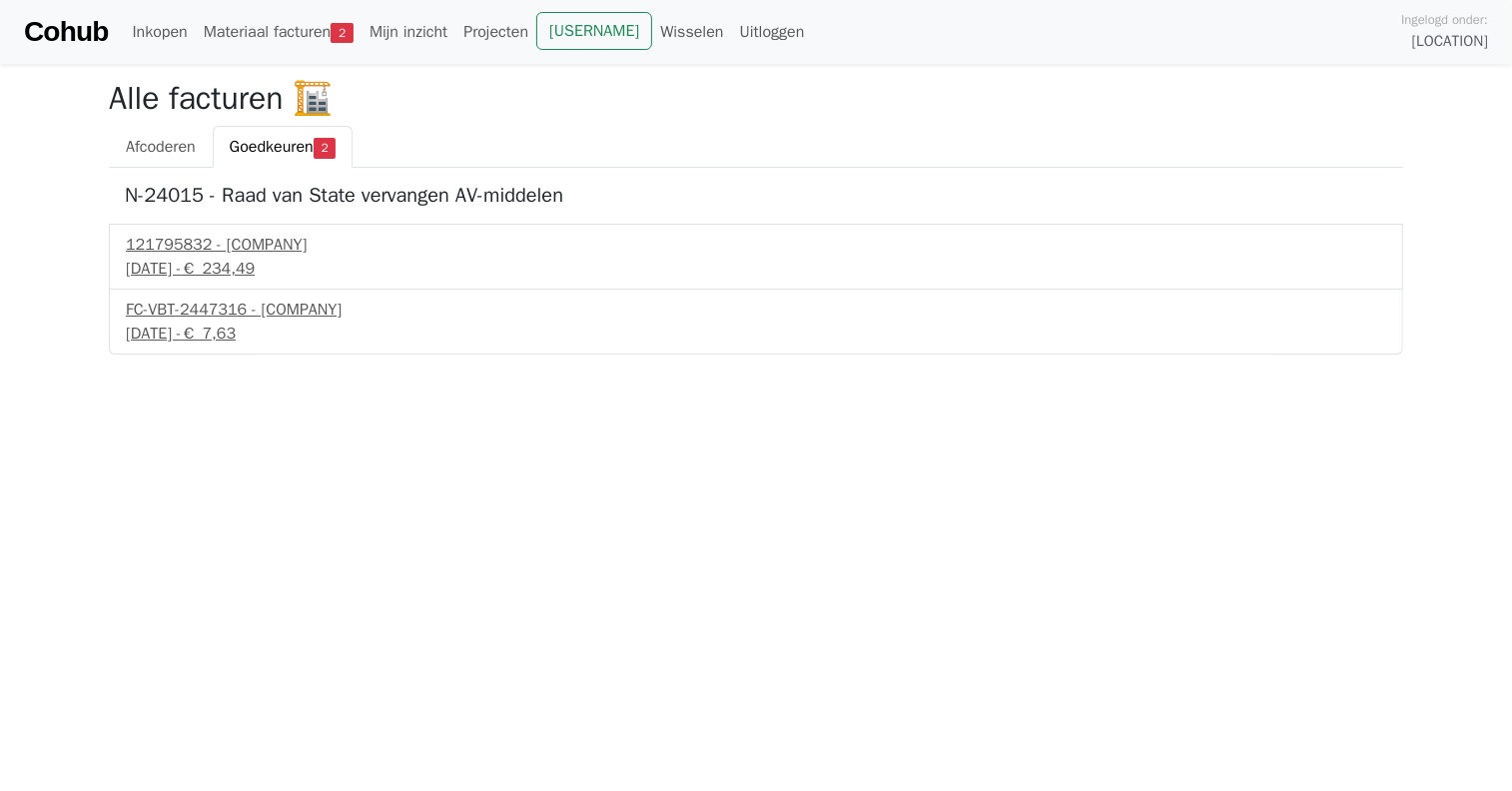 click on "Cohub" at bounding box center [66, 32] 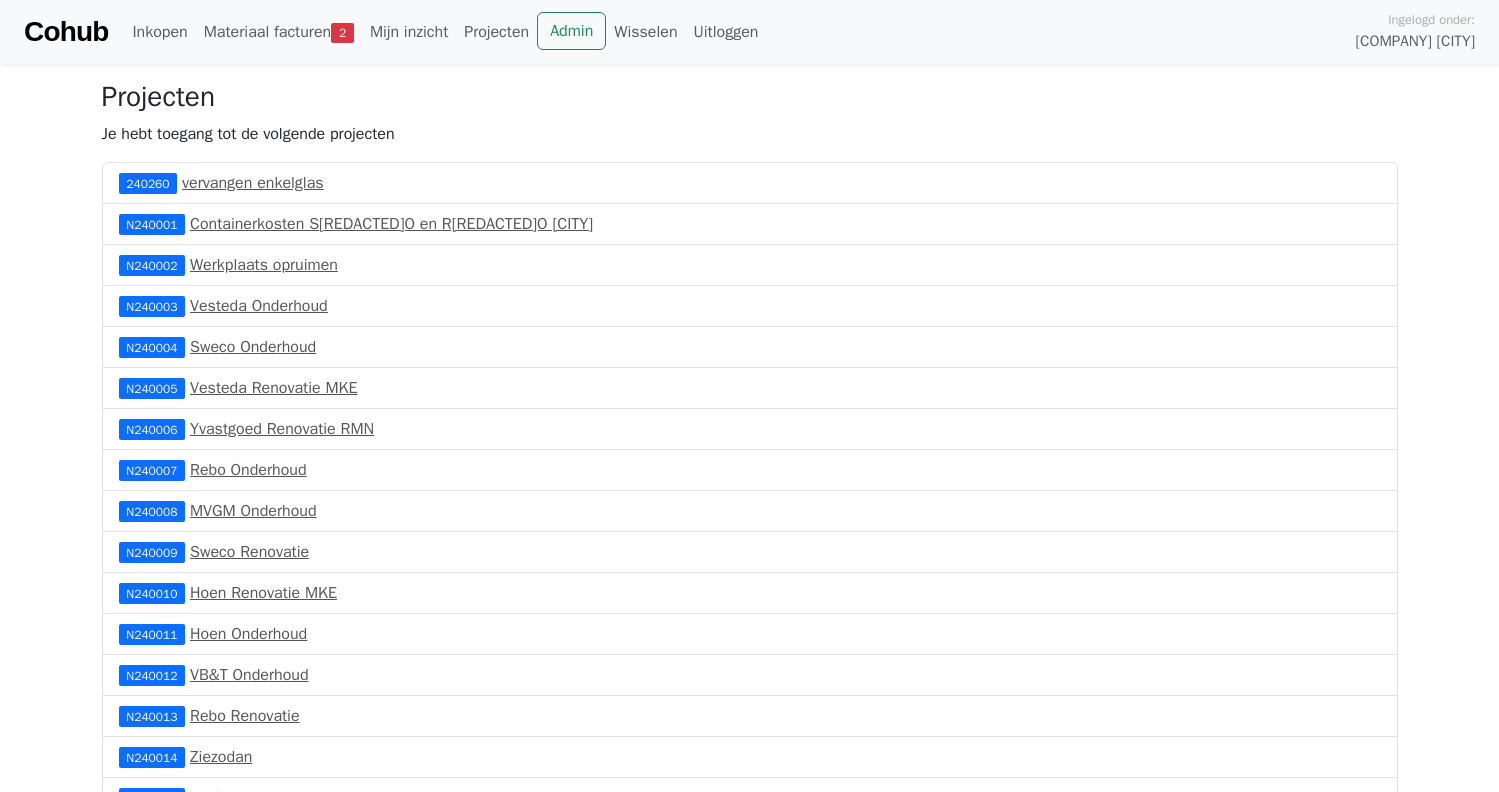 scroll, scrollTop: 0, scrollLeft: 0, axis: both 